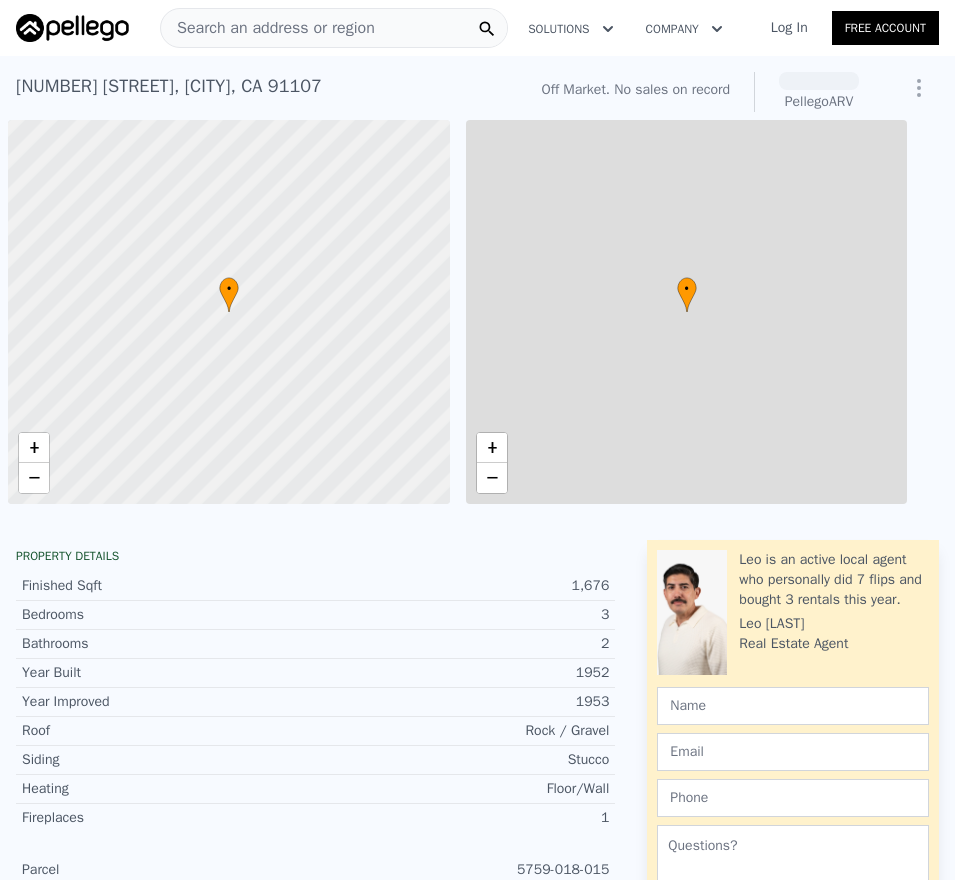 scroll, scrollTop: 0, scrollLeft: 0, axis: both 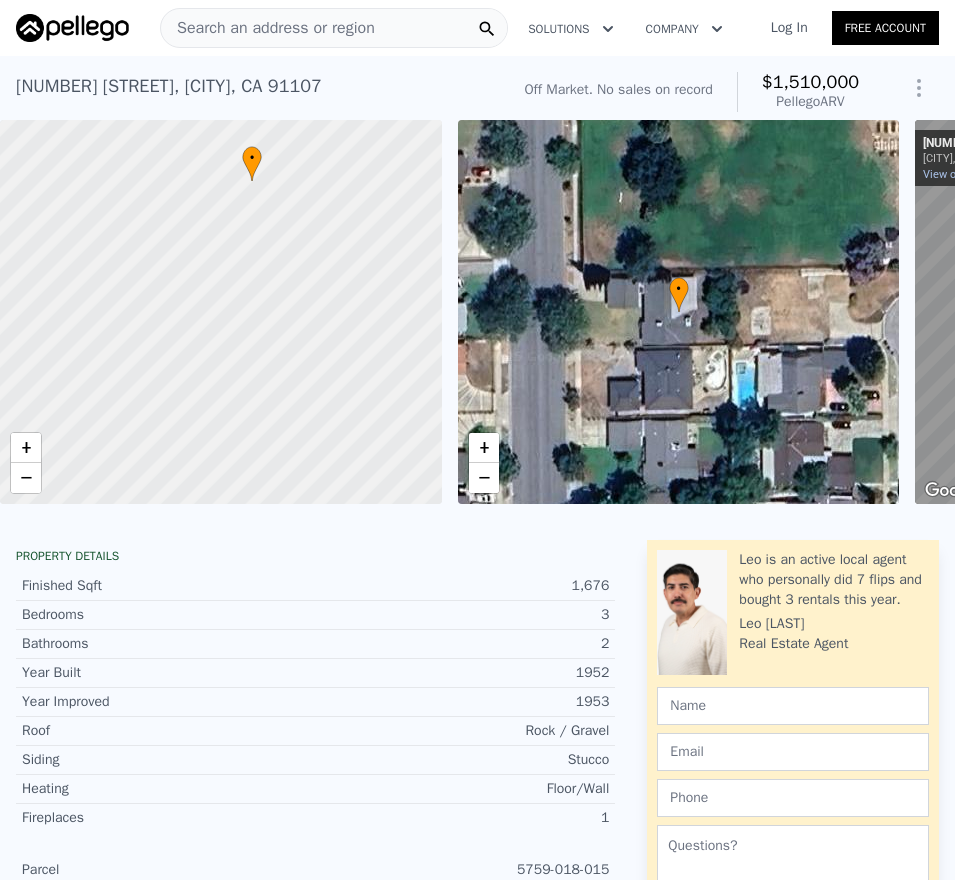 drag, startPoint x: 227, startPoint y: 391, endPoint x: 253, endPoint y: 297, distance: 97.52948 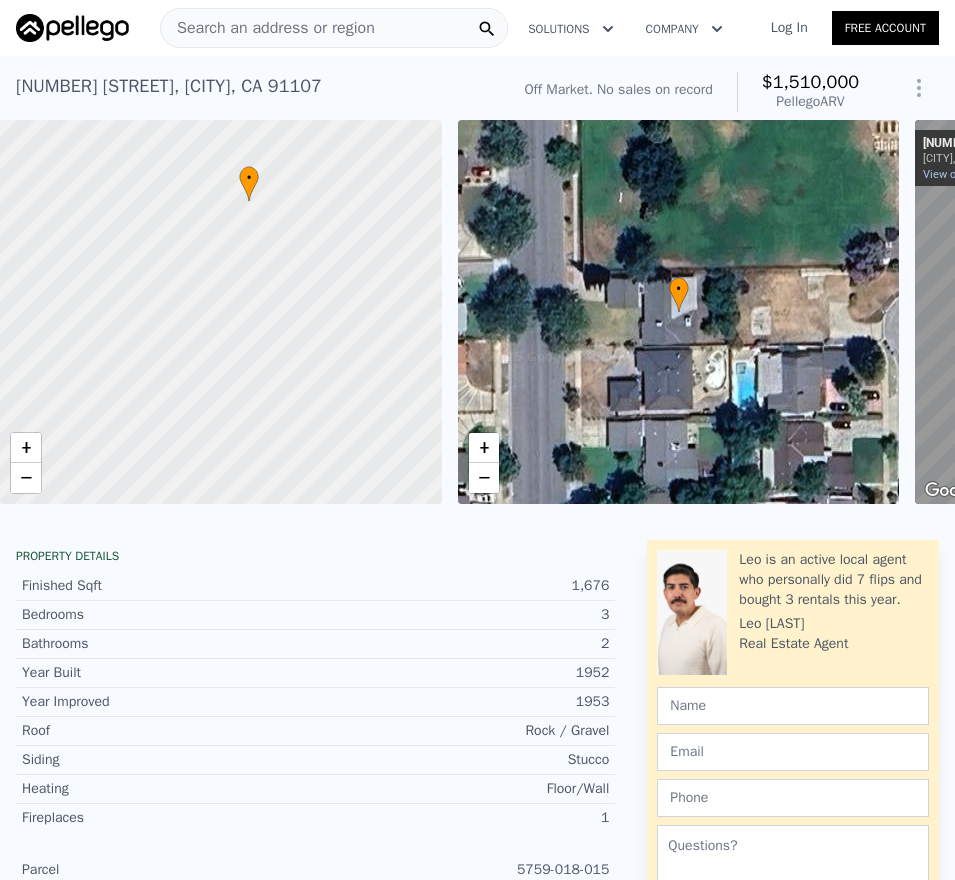 click 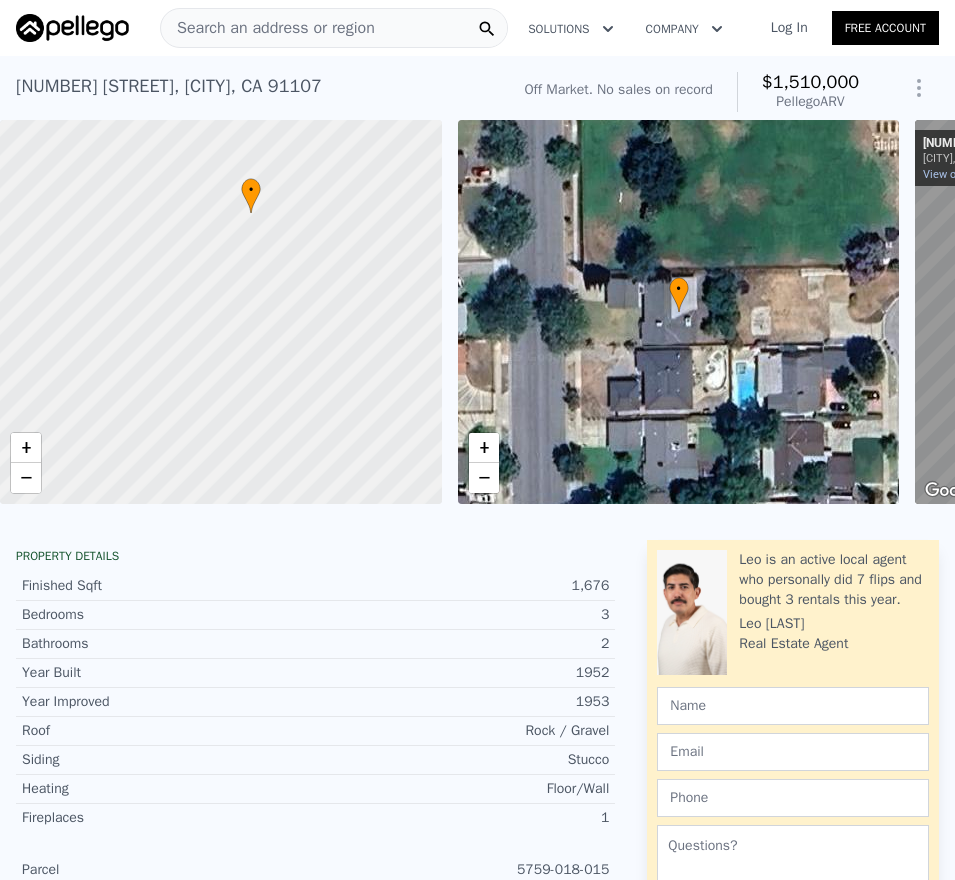 click 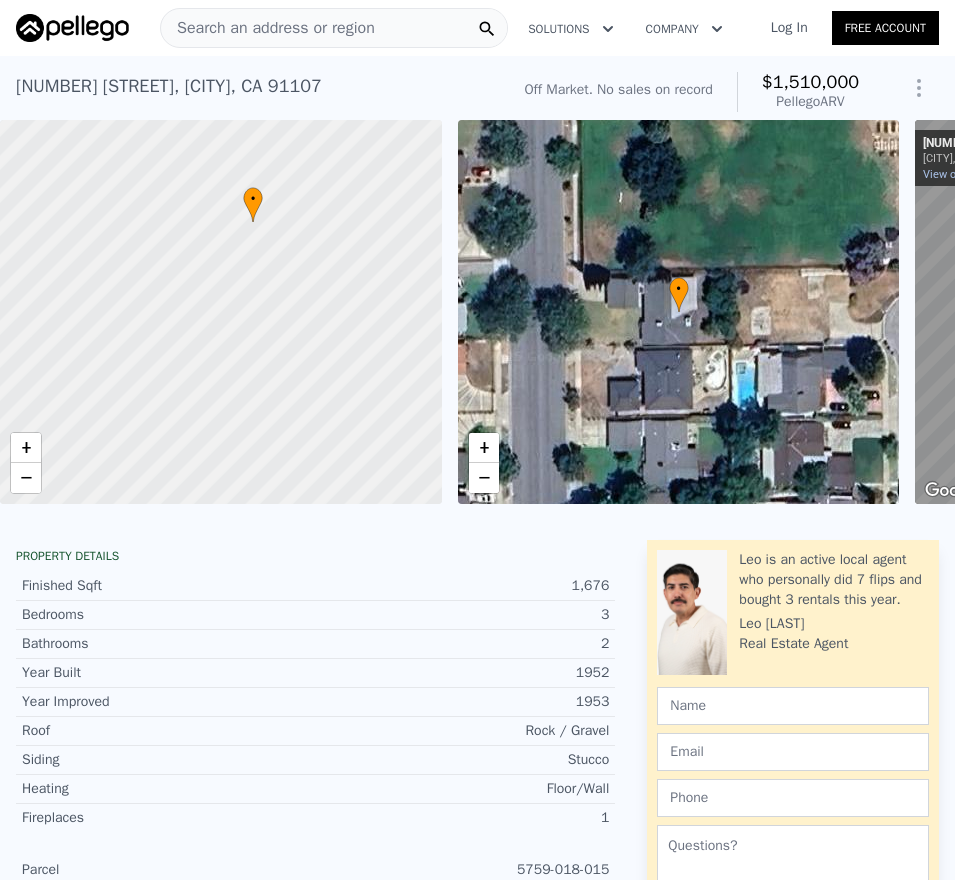 click at bounding box center (221, 312) 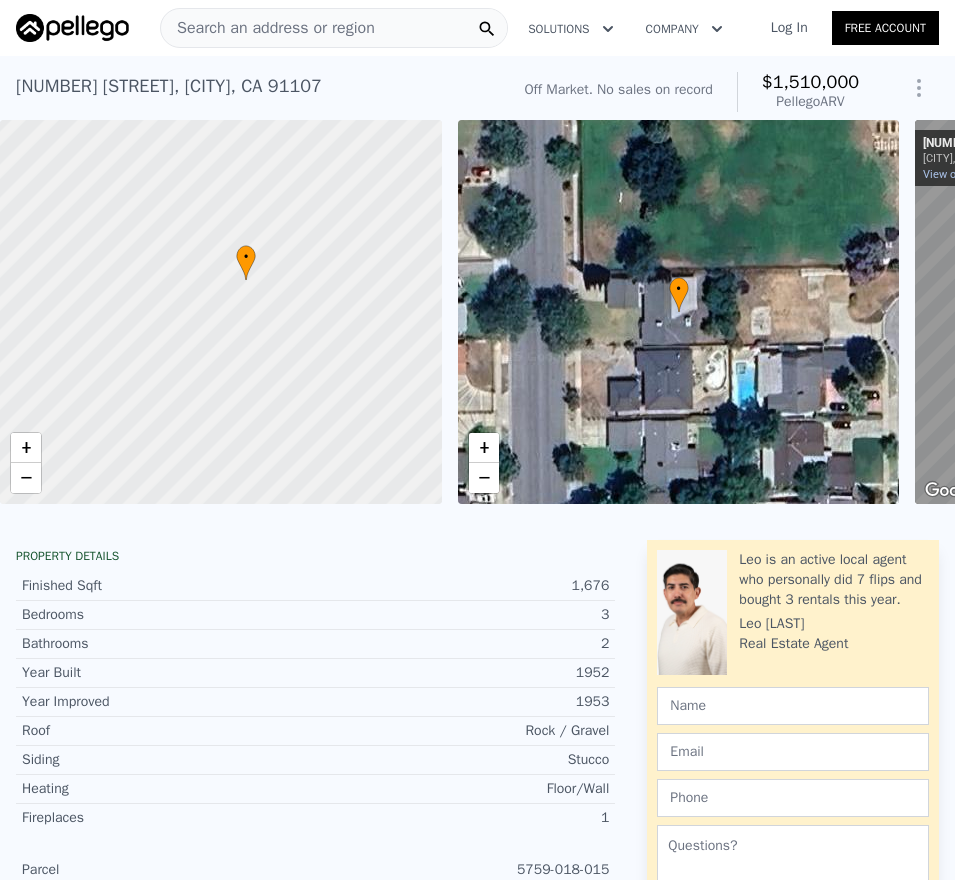 drag, startPoint x: 254, startPoint y: 234, endPoint x: 249, endPoint y: 339, distance: 105.11898 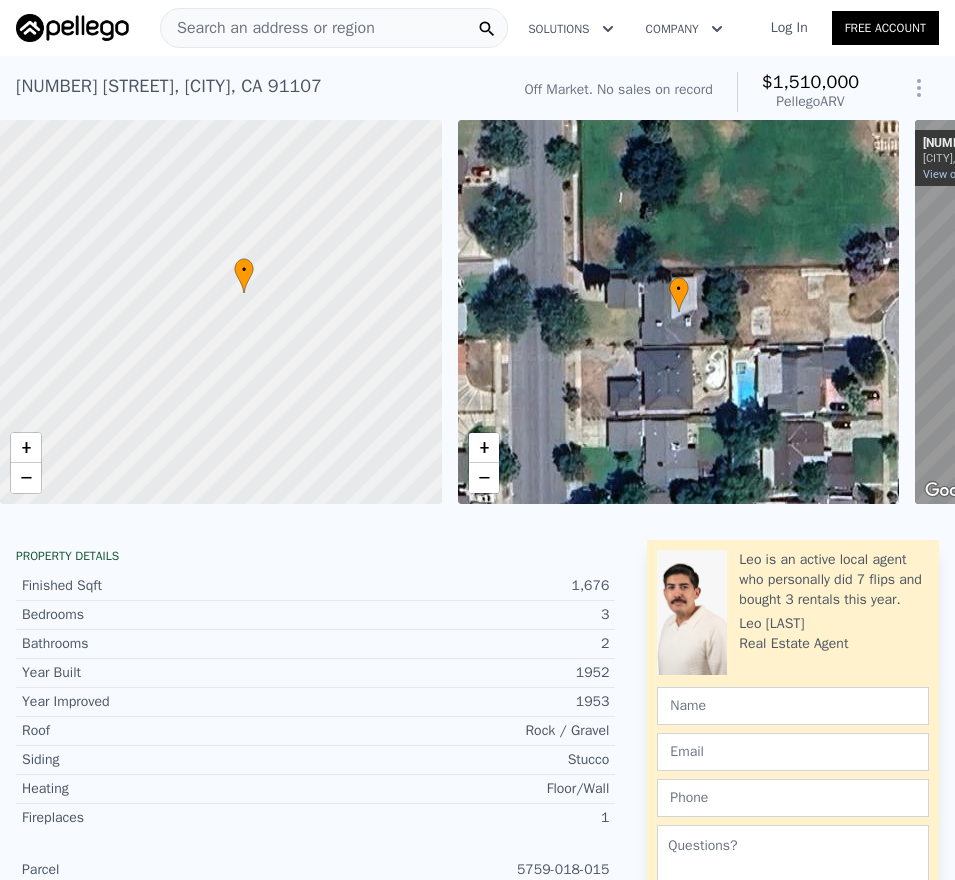 click at bounding box center (221, 312) 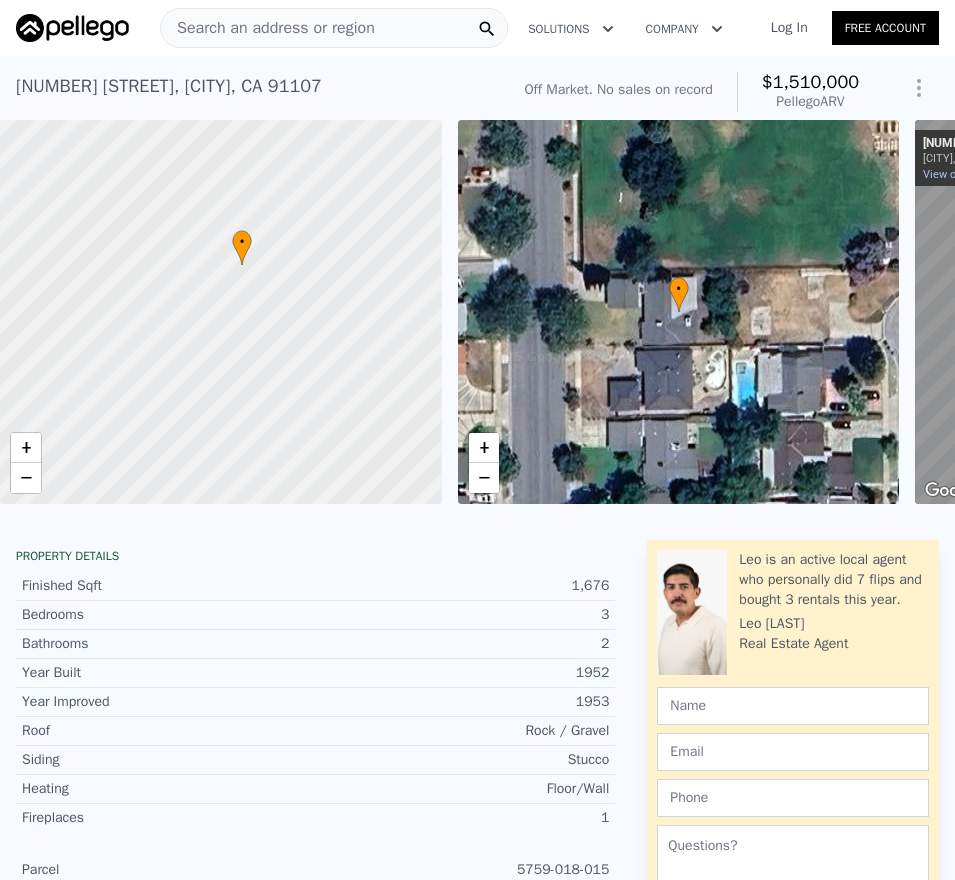 click at bounding box center (221, 312) 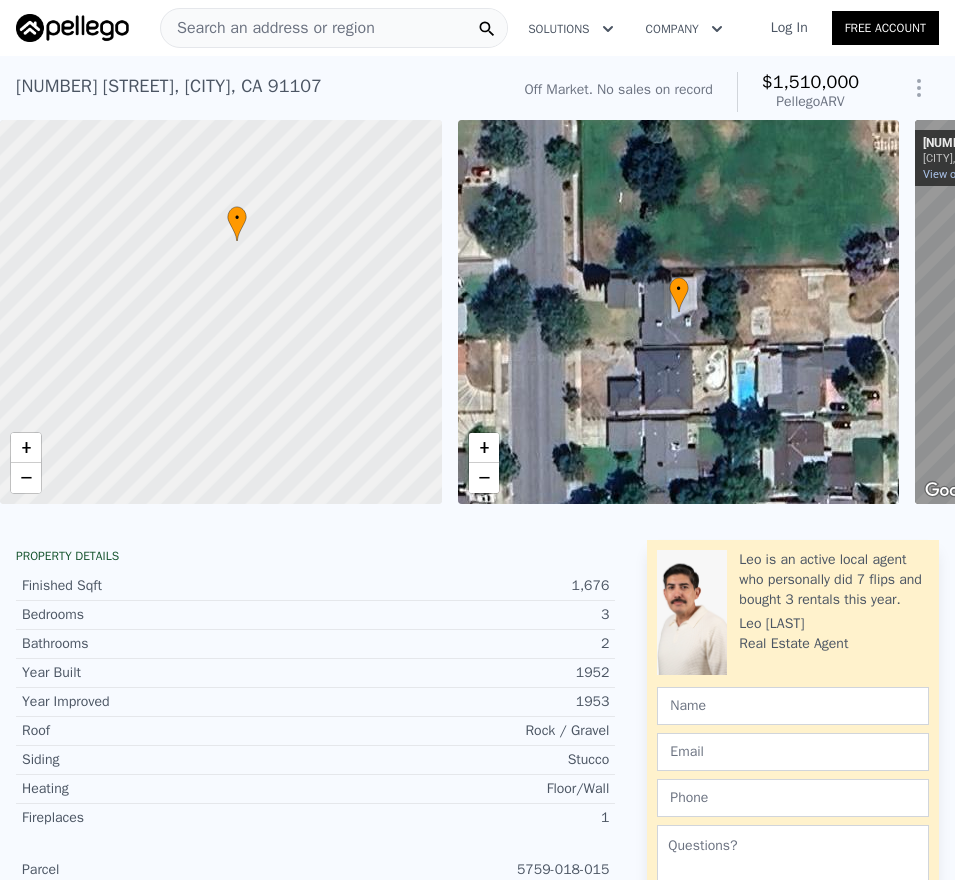 click at bounding box center [221, 312] 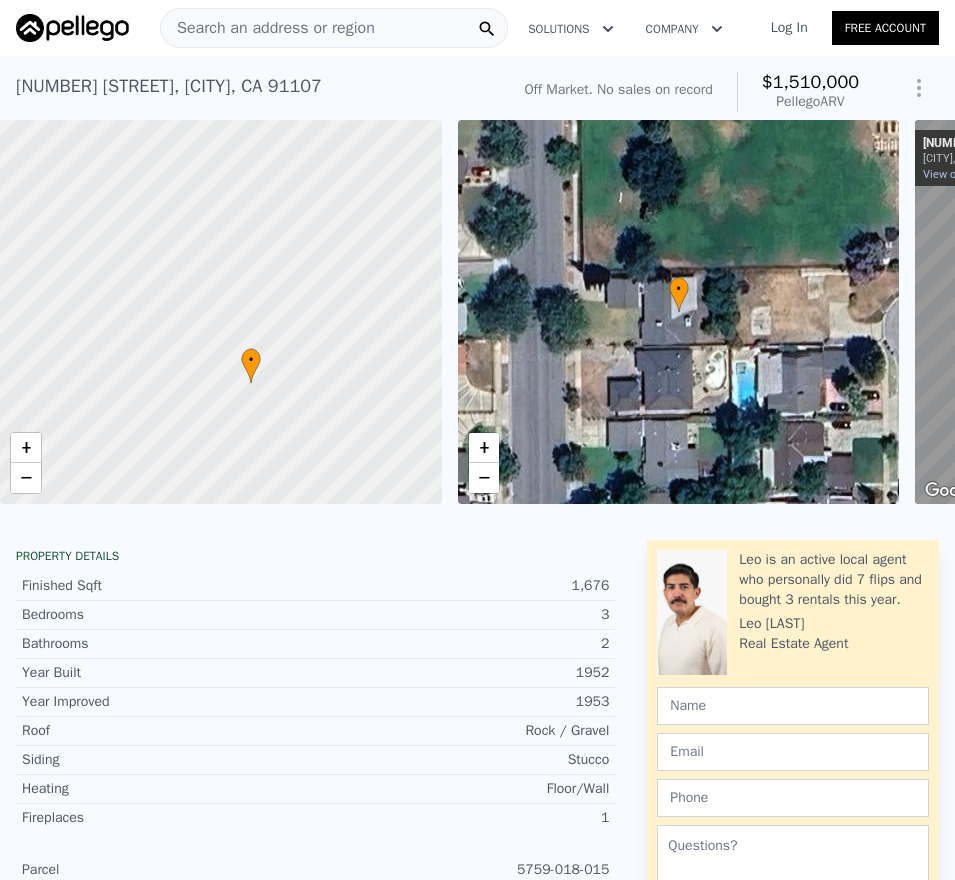 drag, startPoint x: 236, startPoint y: 264, endPoint x: 256, endPoint y: 440, distance: 177.13272 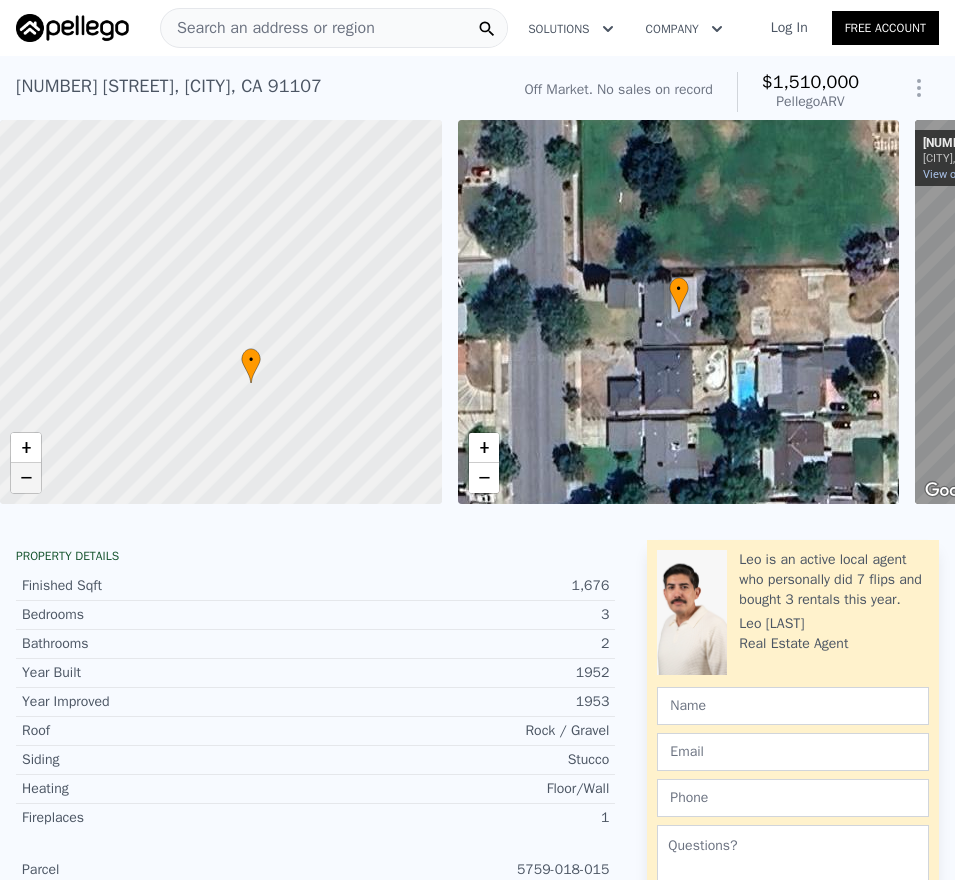 click on "−" at bounding box center (26, 478) 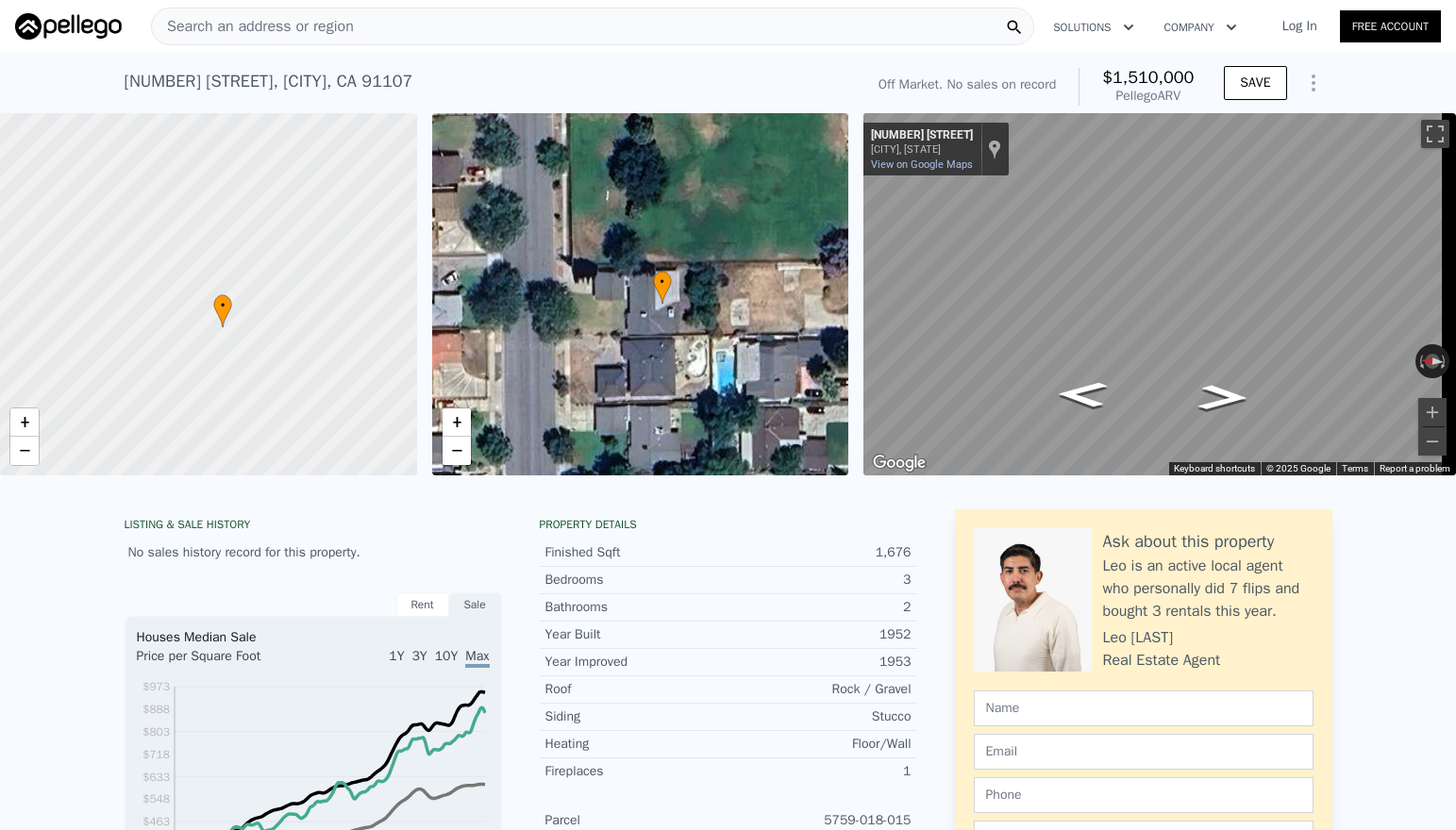 drag, startPoint x: 730, startPoint y: 310, endPoint x: 756, endPoint y: 274, distance: 44.407207 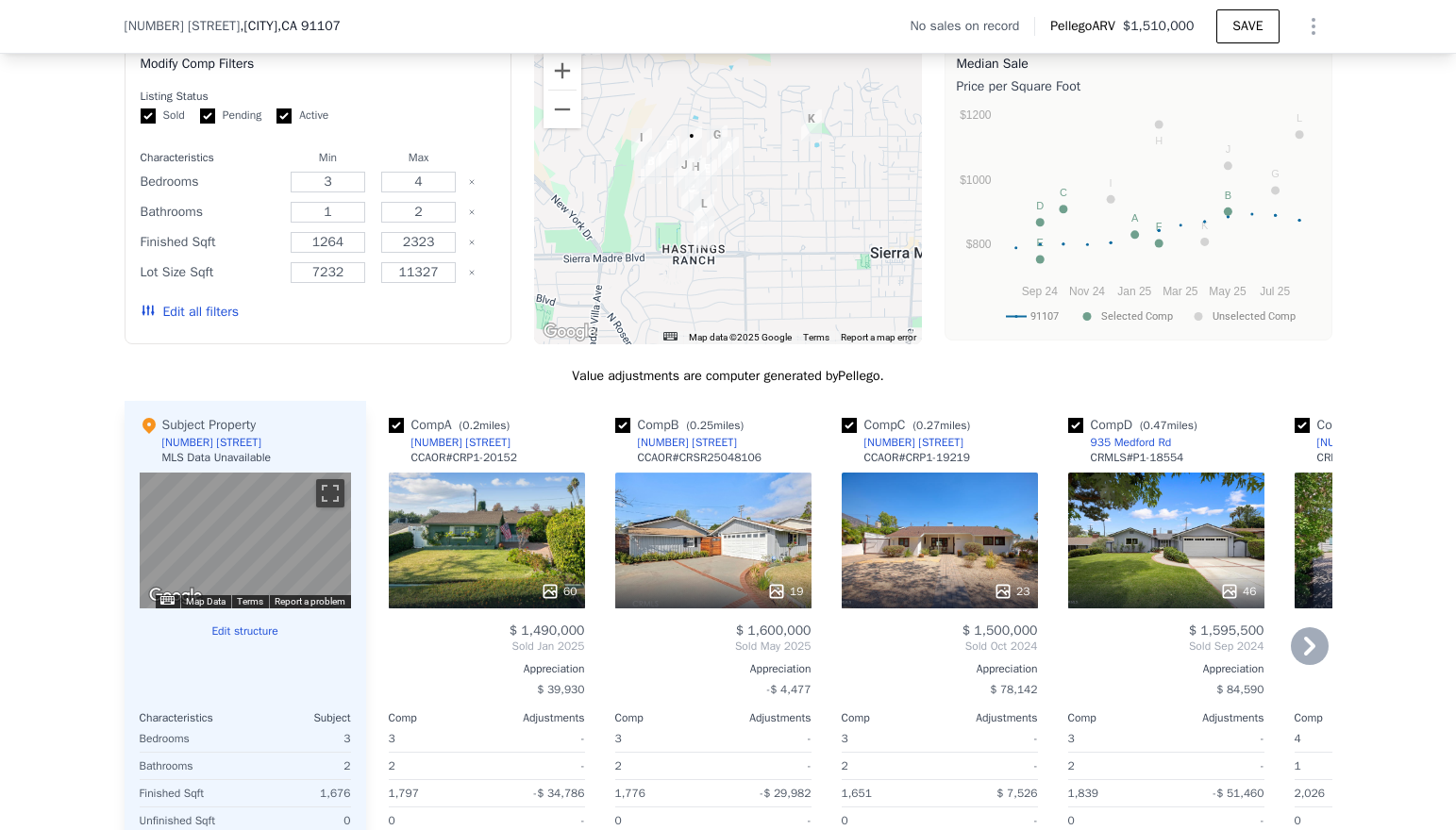 scroll, scrollTop: 1504, scrollLeft: 0, axis: vertical 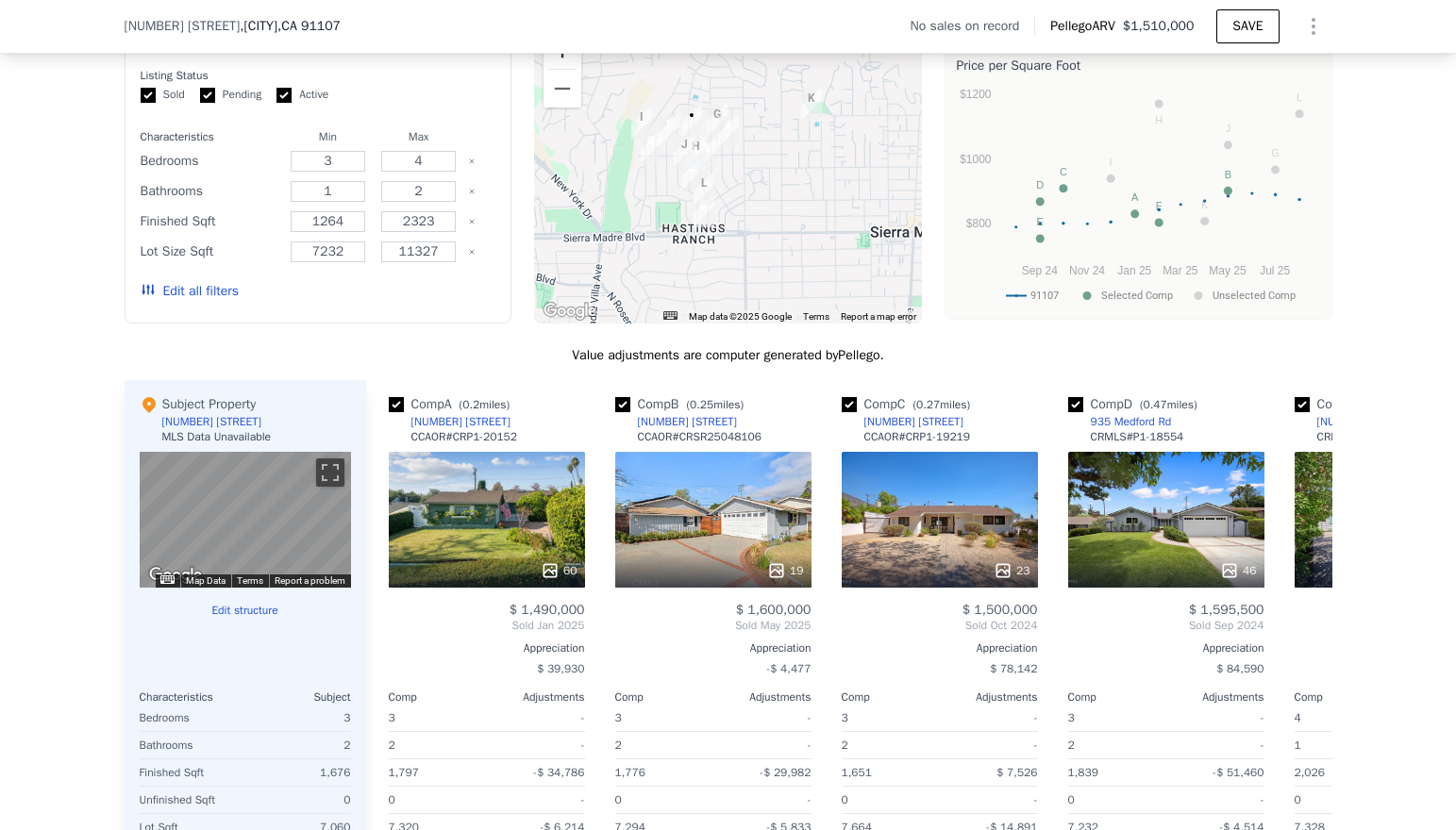 click at bounding box center [562, 50] 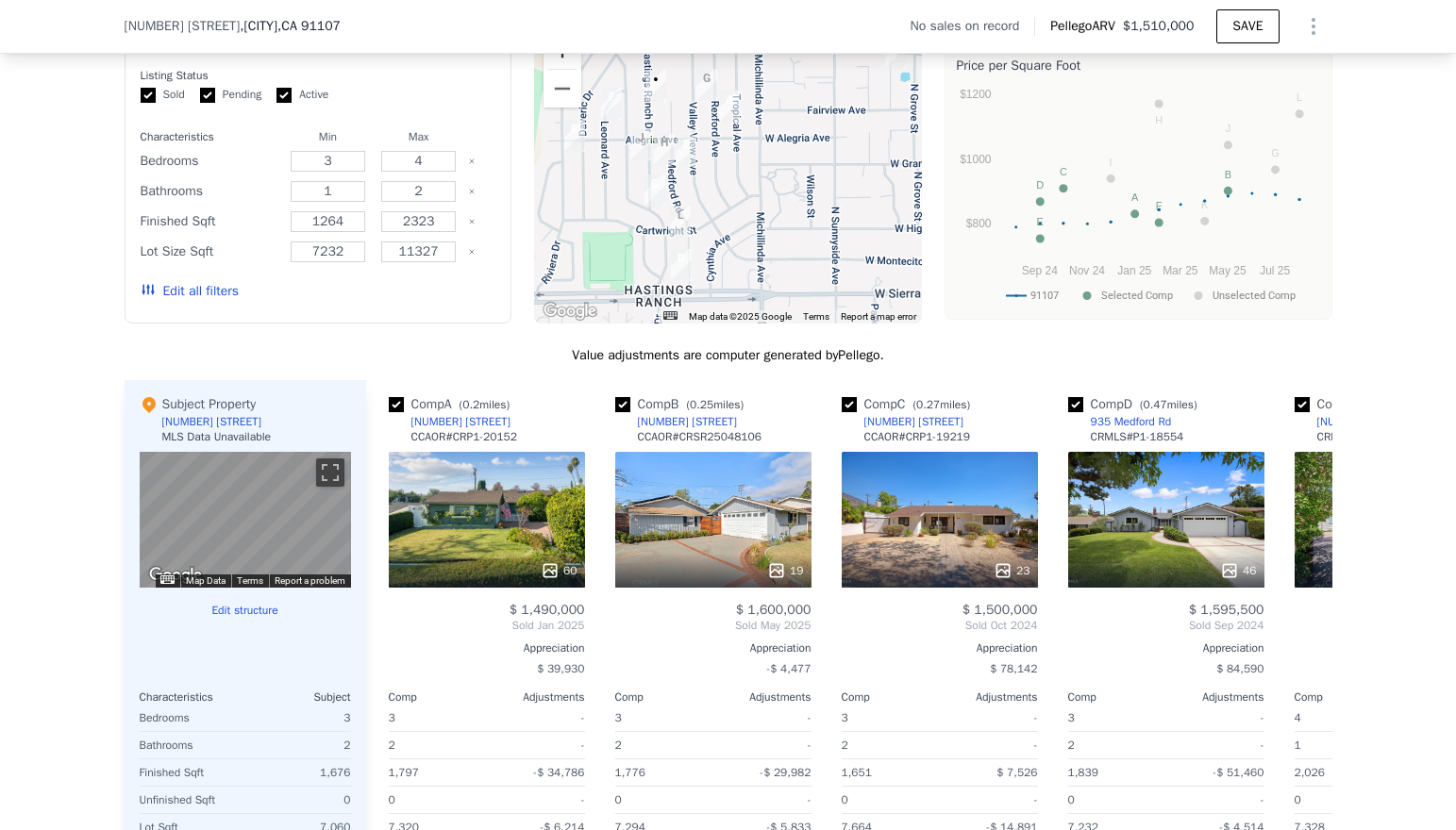 click at bounding box center (562, 50) 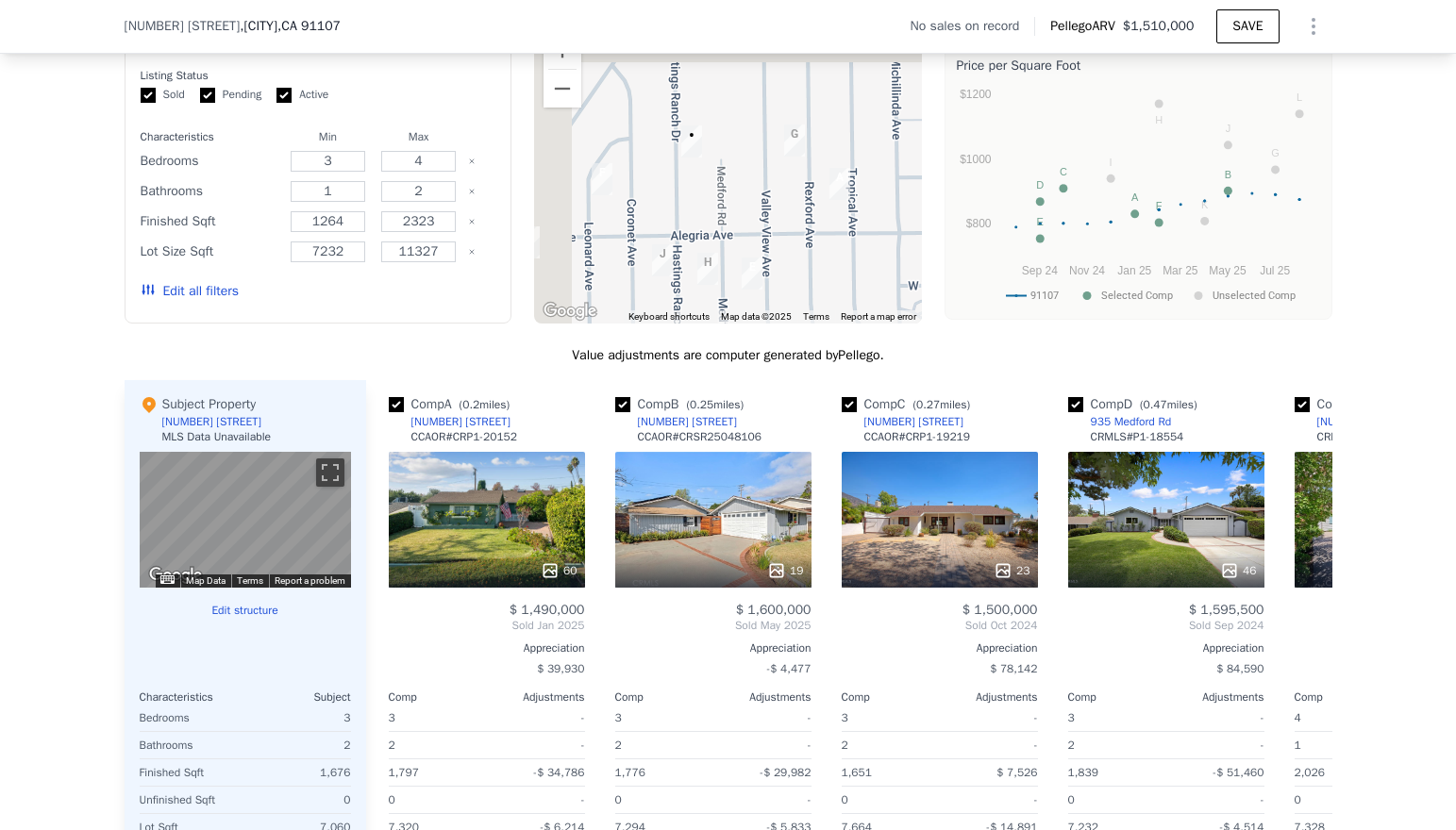 drag, startPoint x: 661, startPoint y: 130, endPoint x: 779, endPoint y: 279, distance: 190.0658 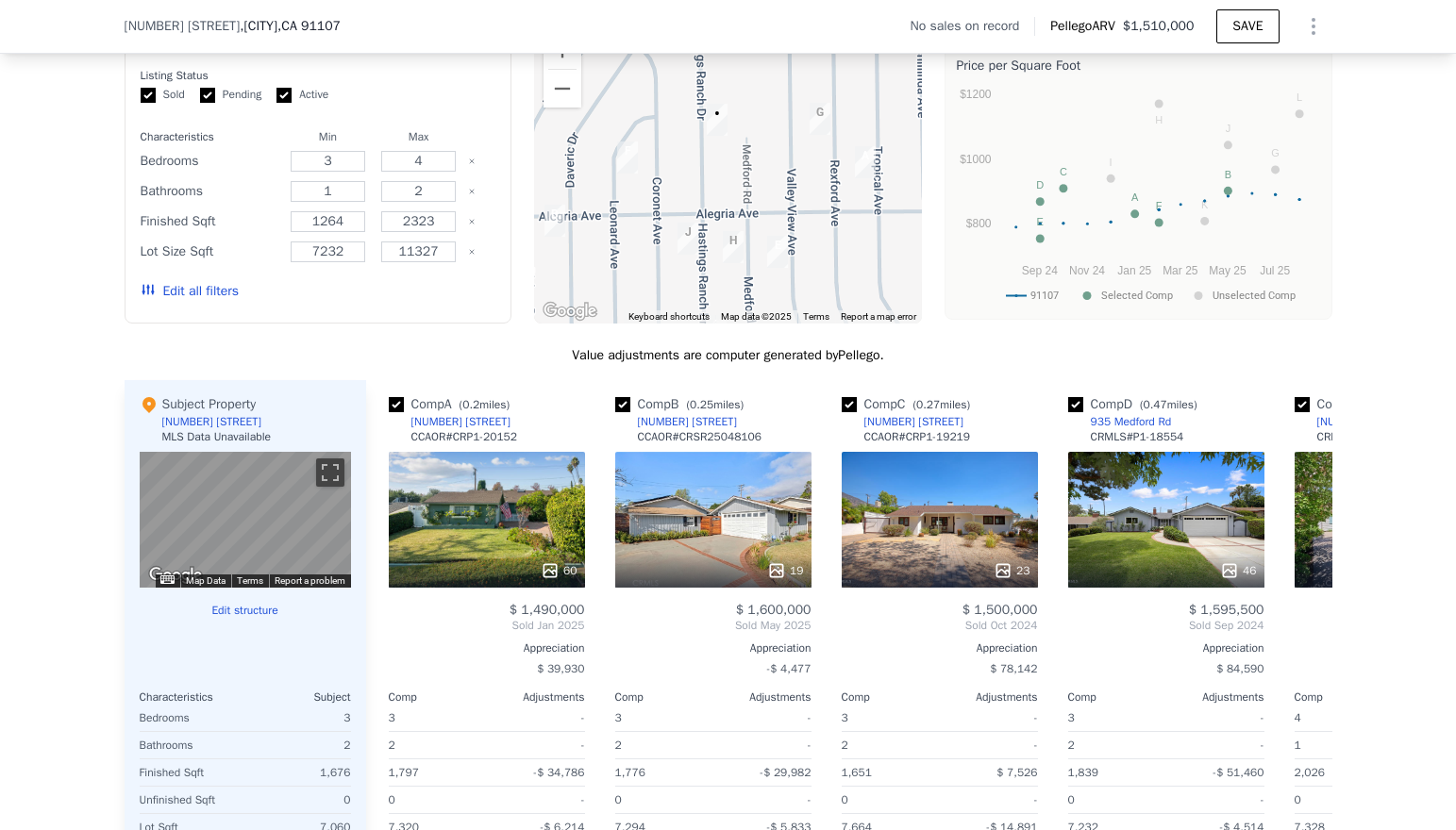 drag, startPoint x: 754, startPoint y: 198, endPoint x: 761, endPoint y: 177, distance: 22.135944 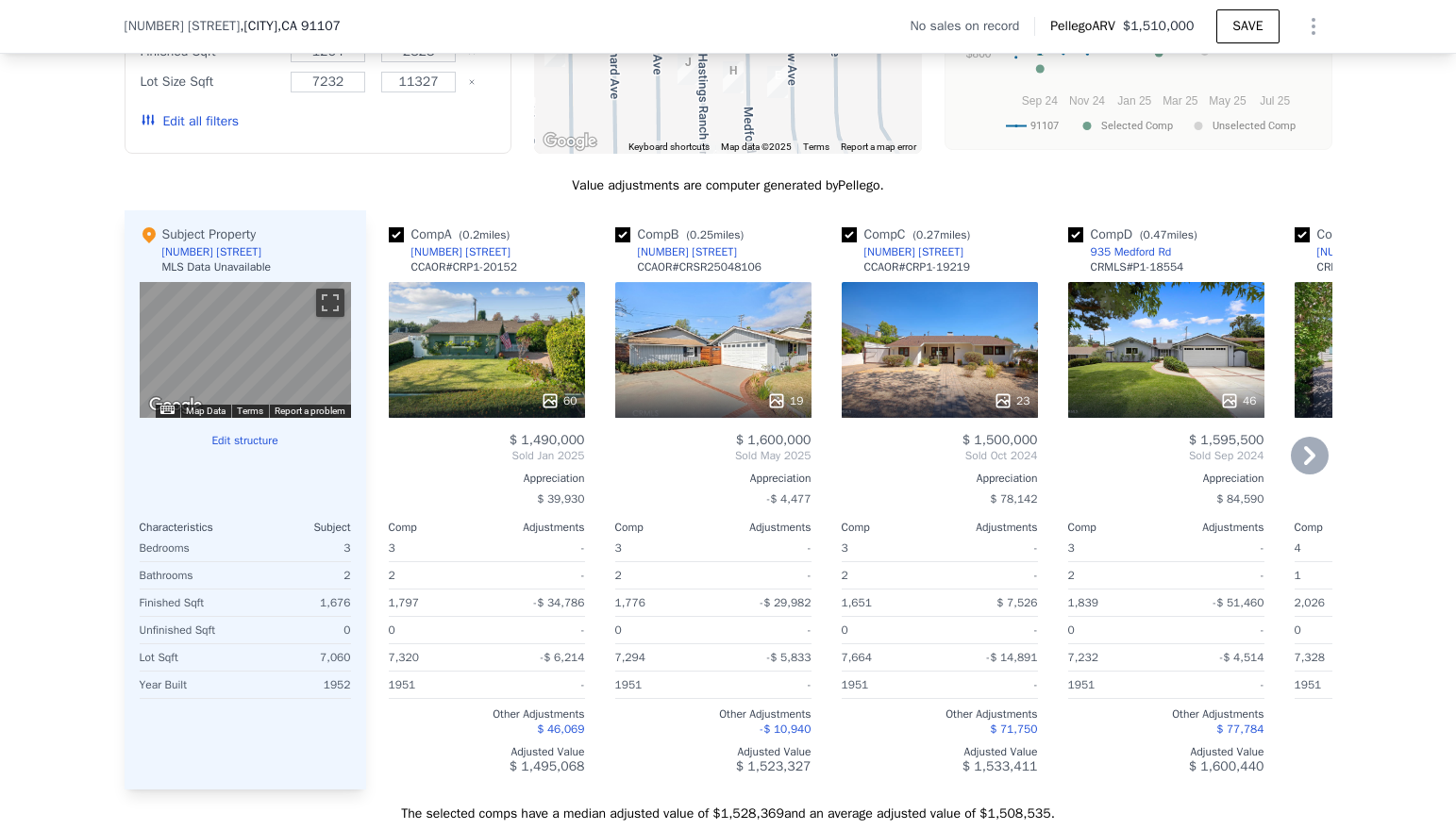 scroll, scrollTop: 1686, scrollLeft: 0, axis: vertical 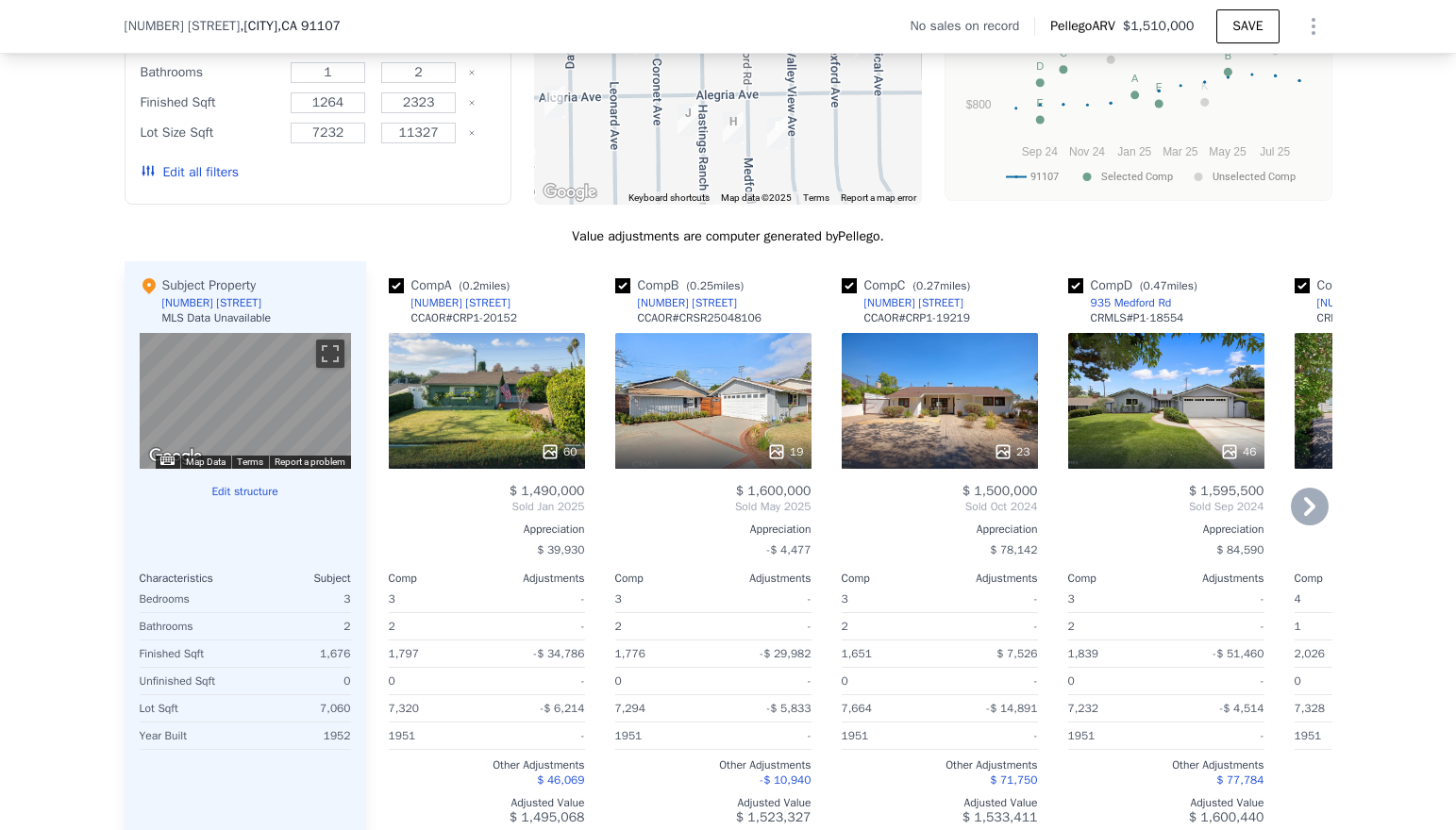 click on "60" at bounding box center [487, 401] 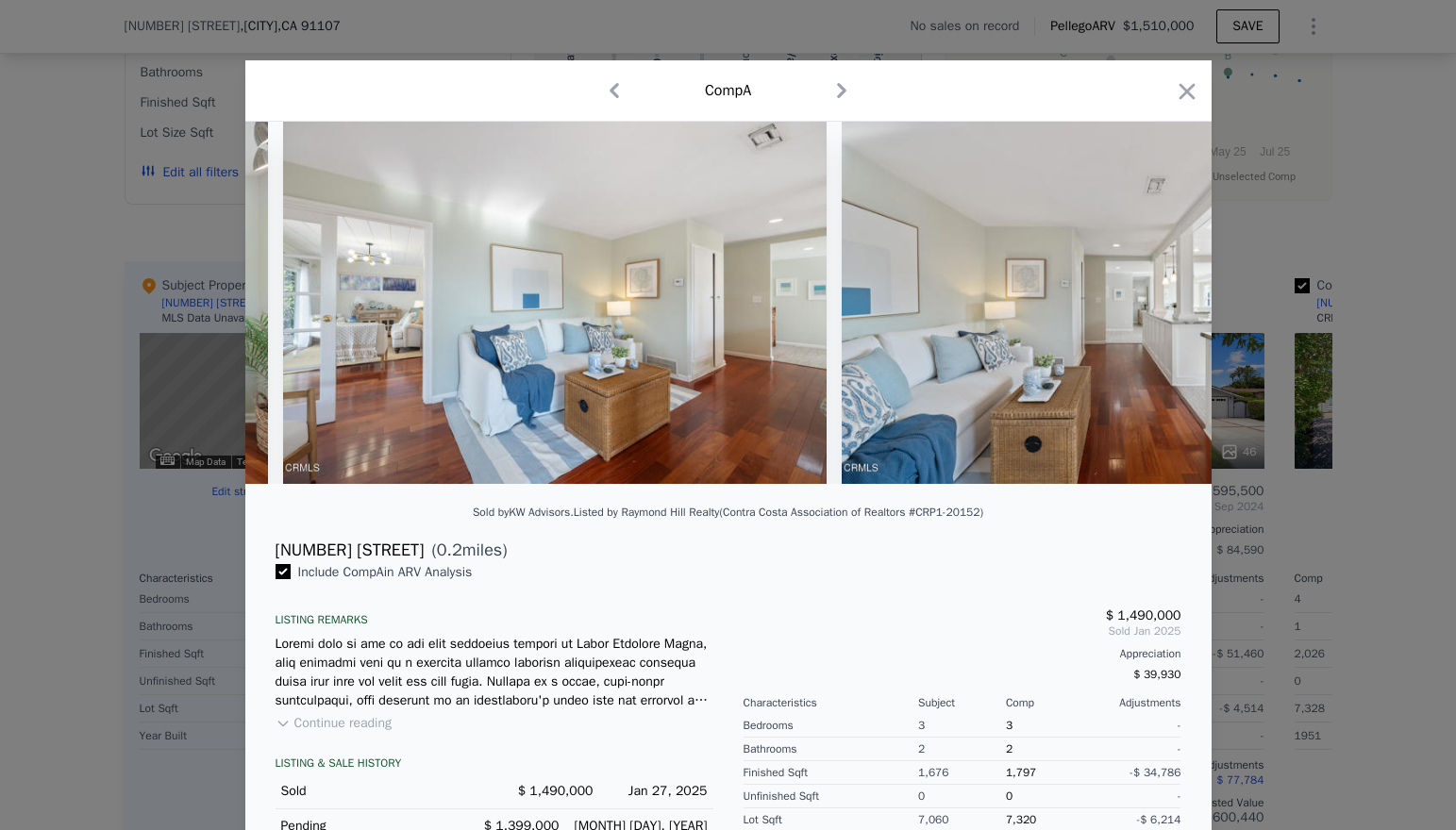 scroll, scrollTop: 0, scrollLeft: 16524, axis: horizontal 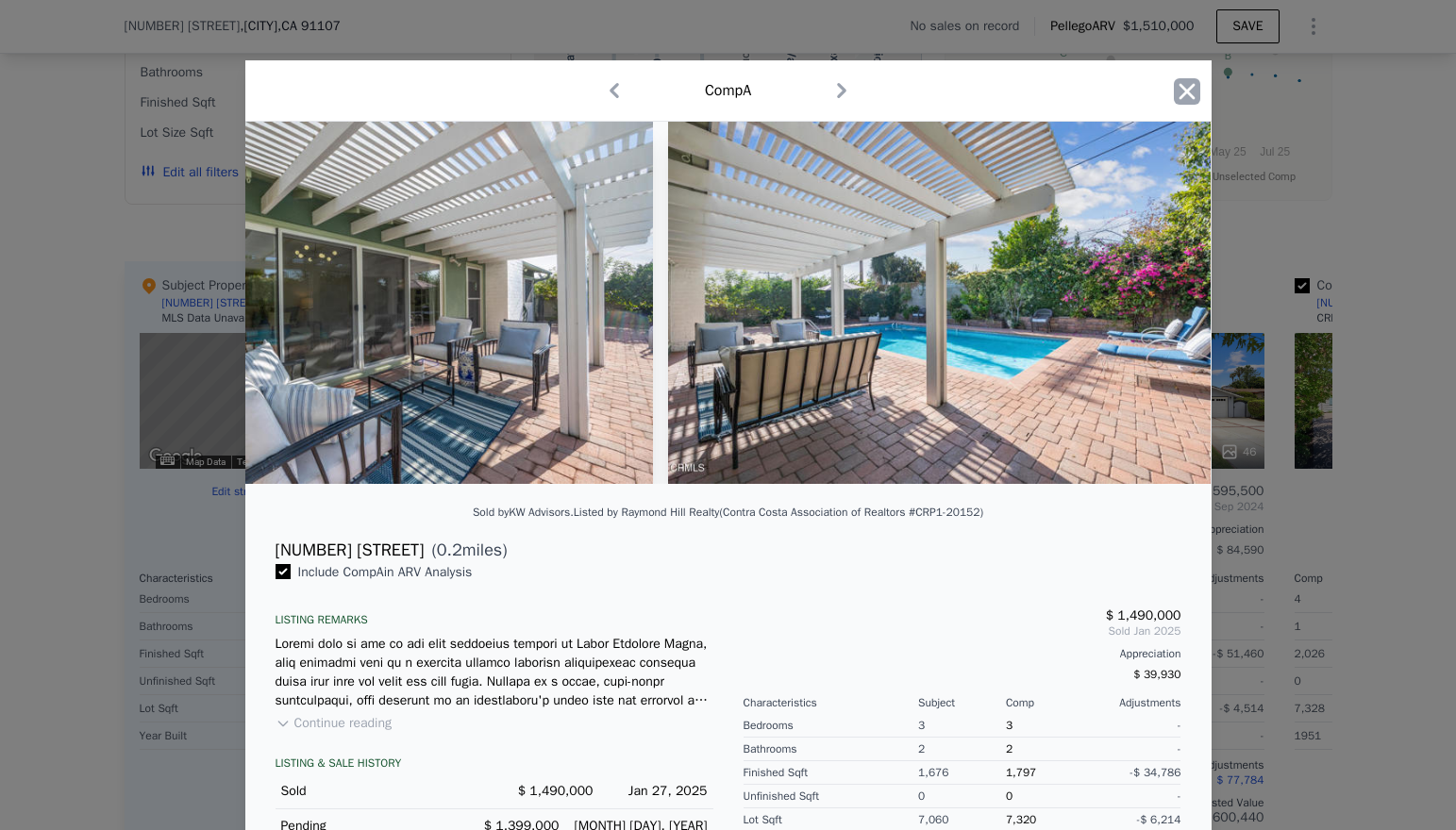 click 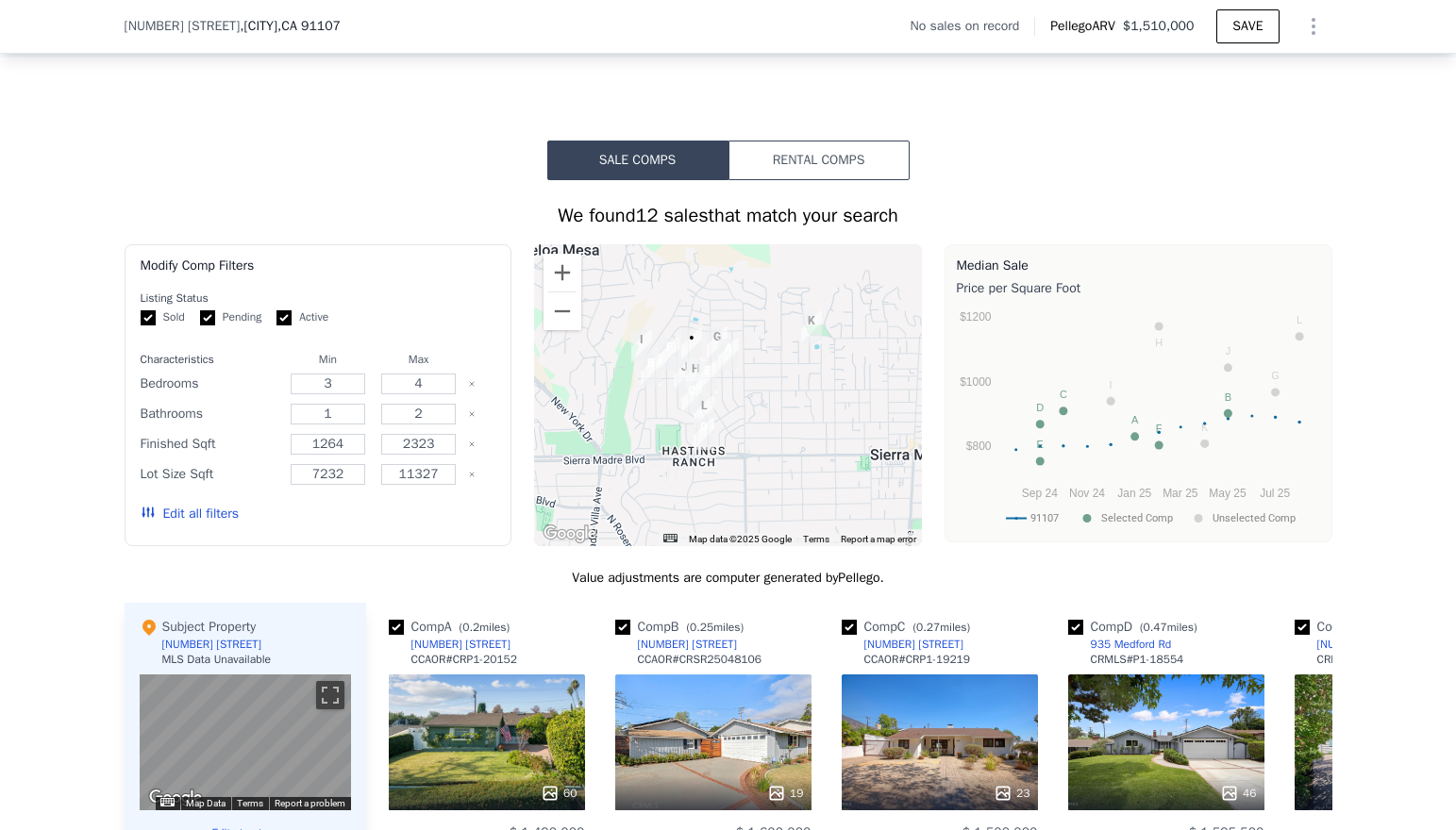 scroll, scrollTop: 1301, scrollLeft: 0, axis: vertical 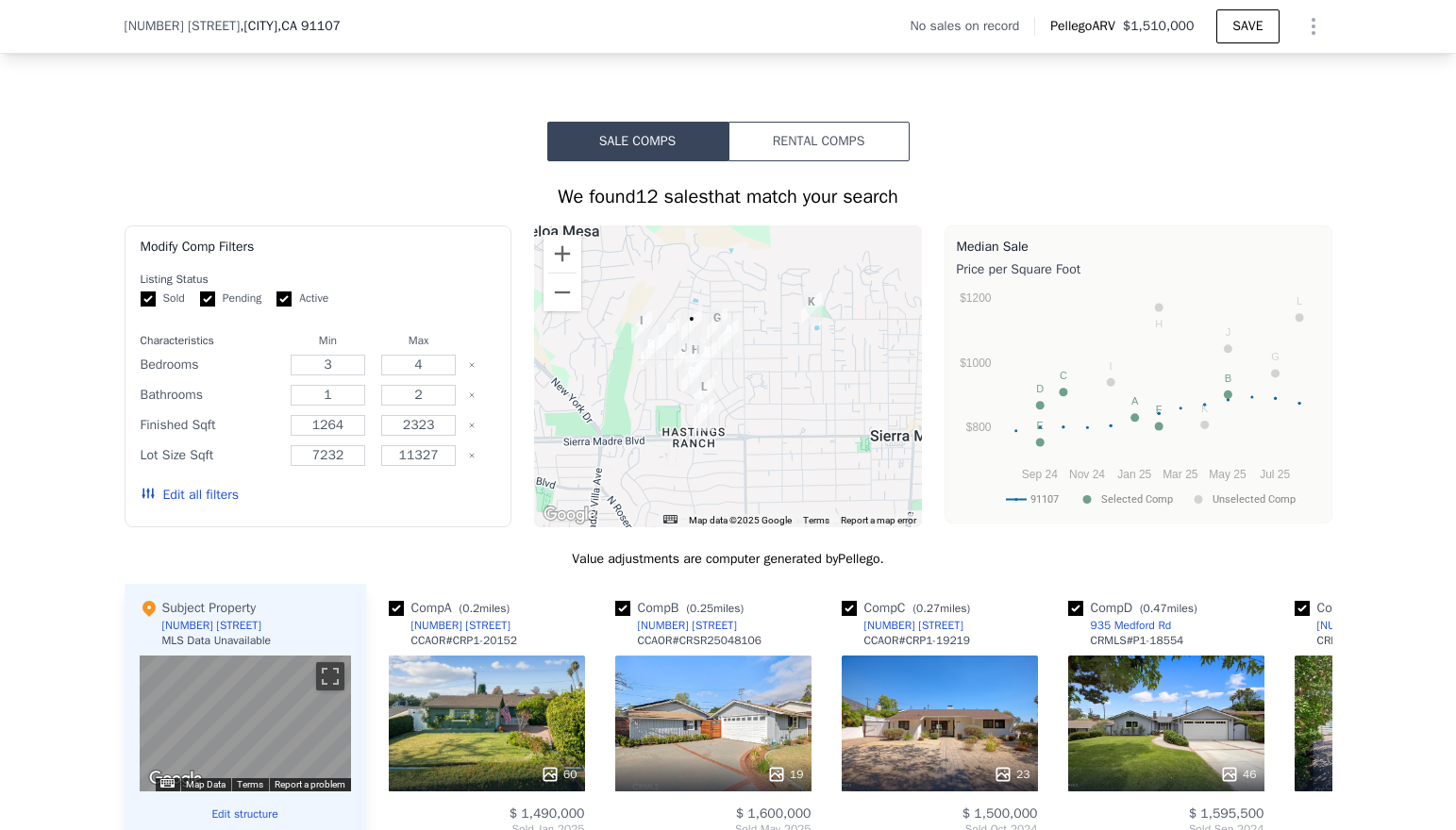 click 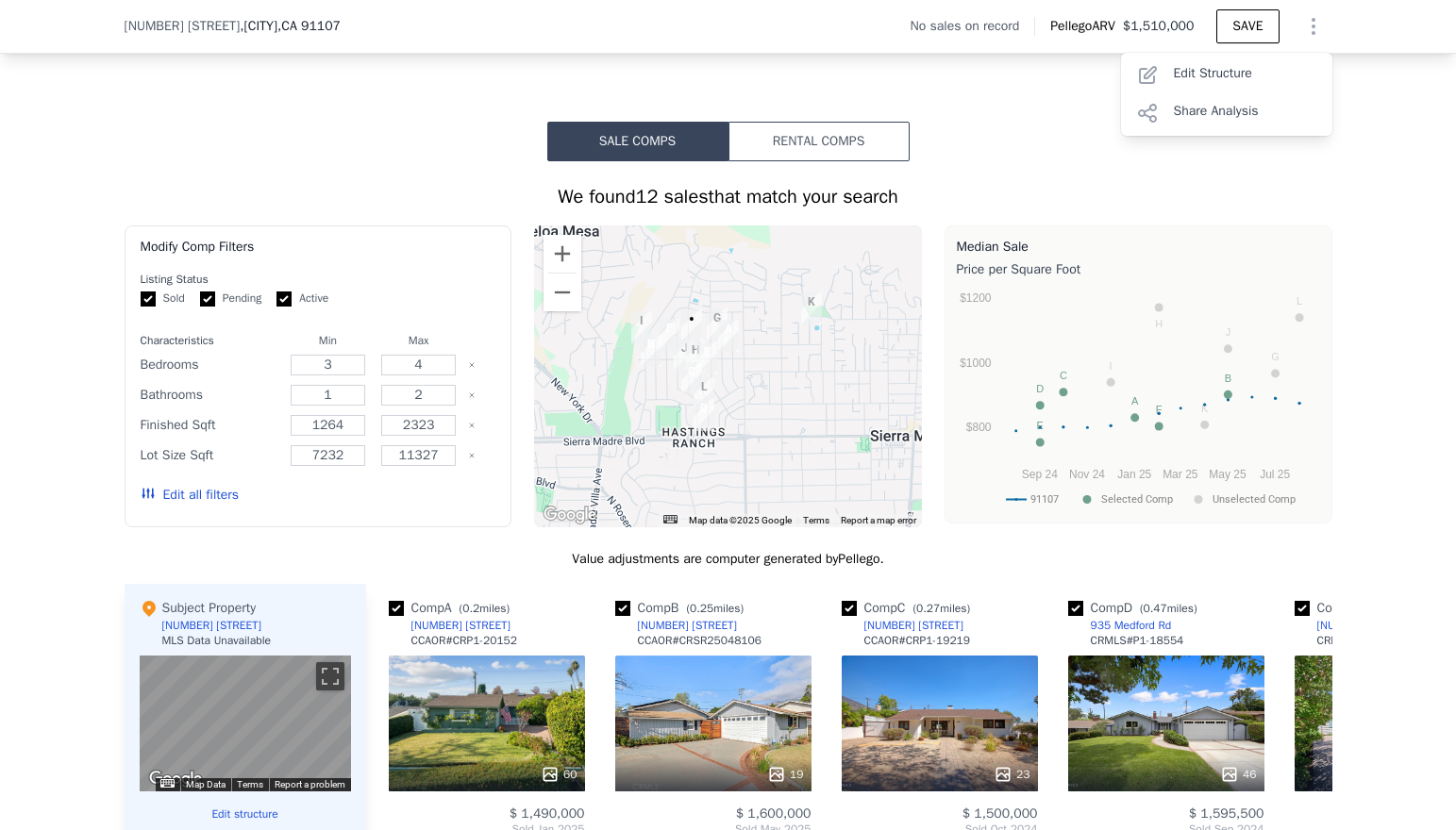 click 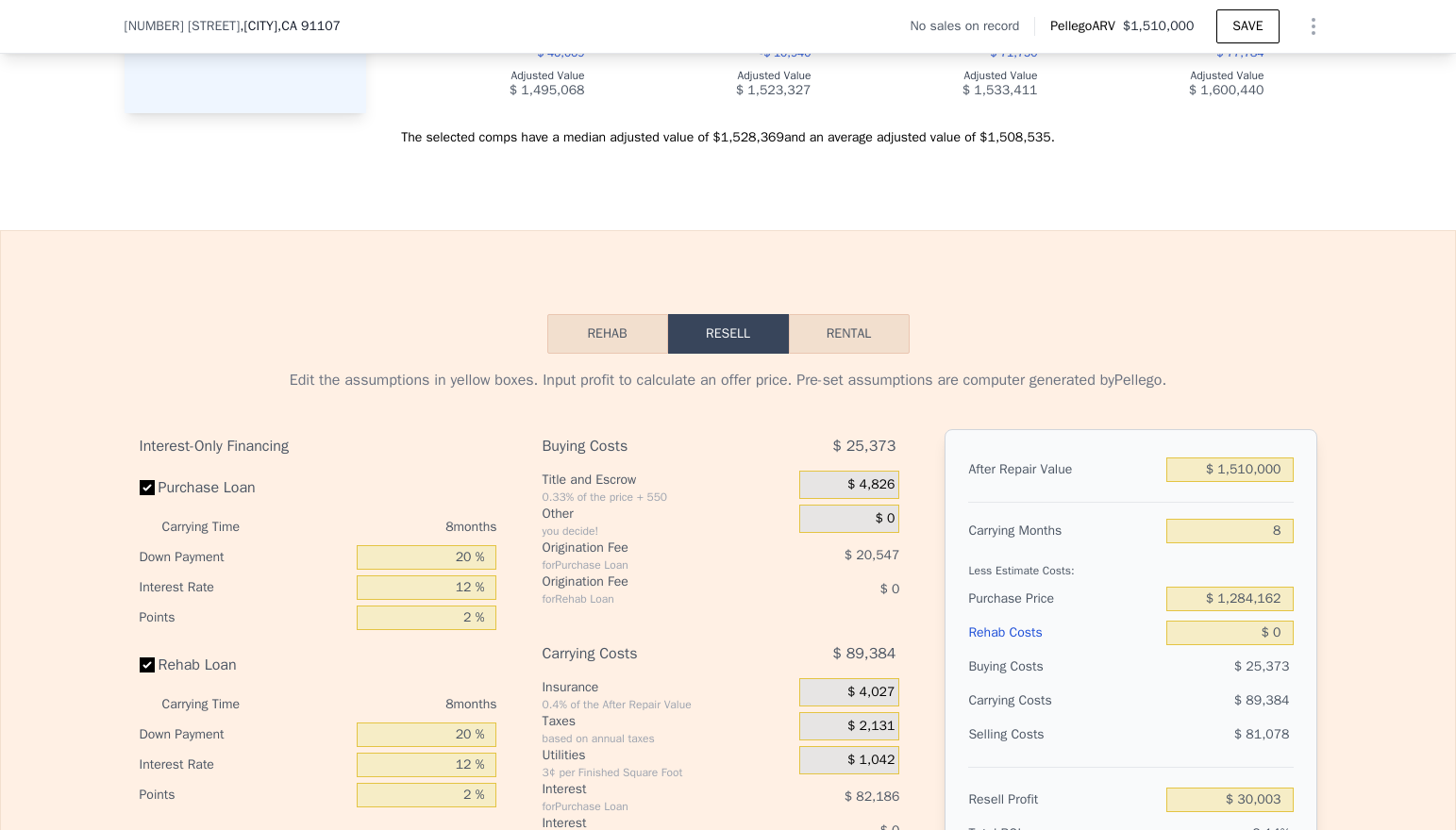 scroll, scrollTop: 2353, scrollLeft: 0, axis: vertical 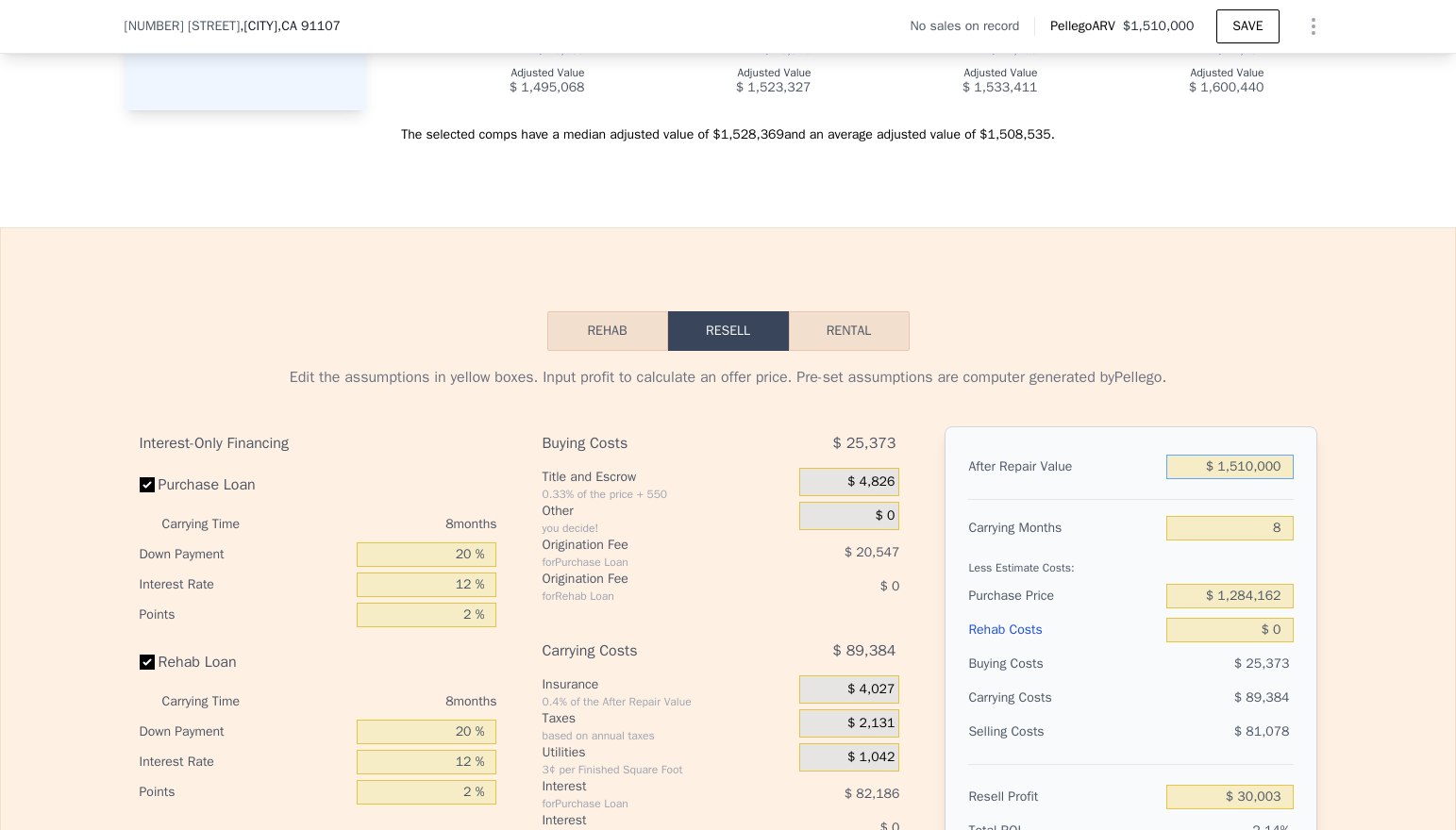 click on "$ 1,510,000" at bounding box center (1230, 467) 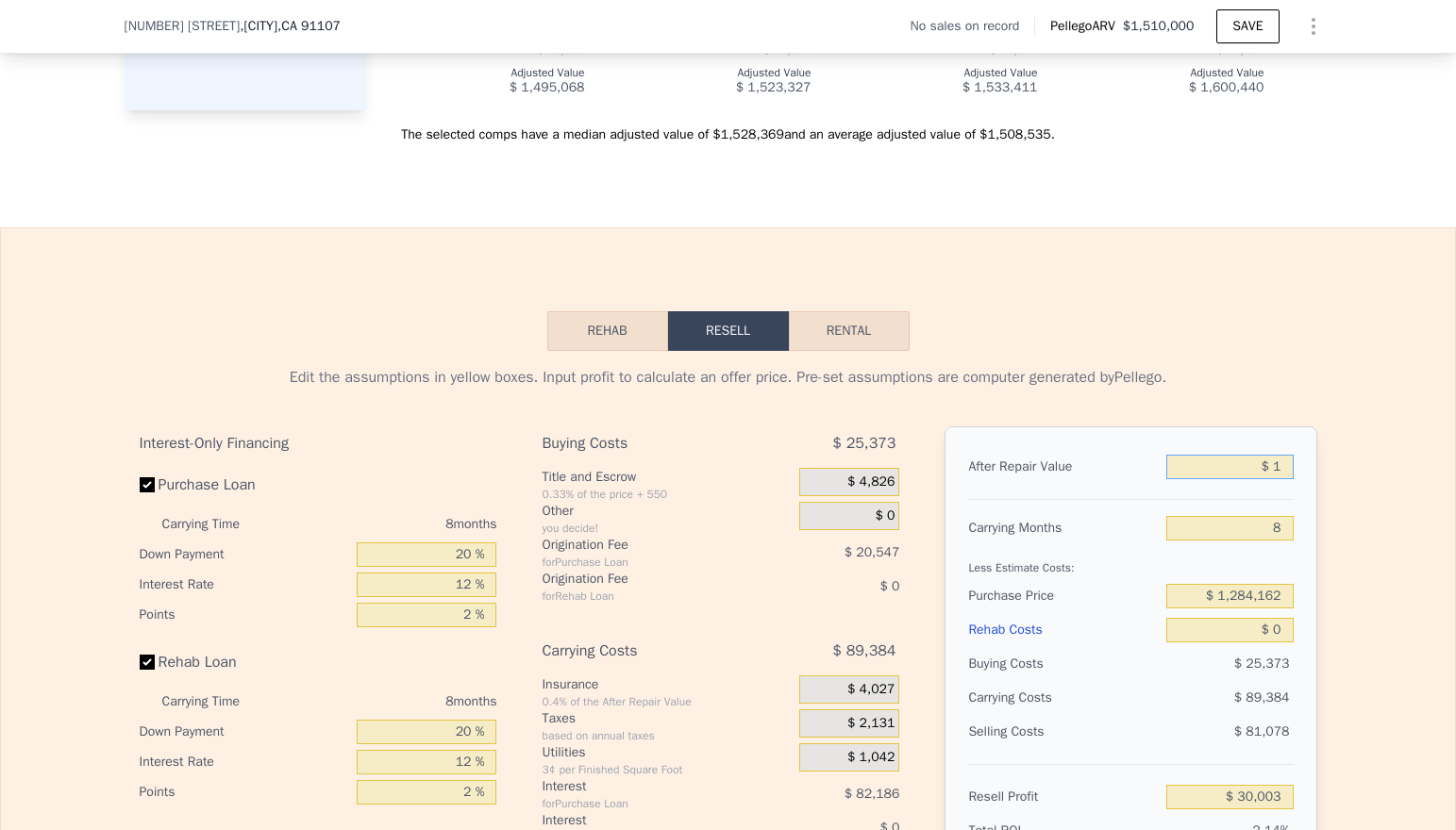 type on "-$ 1,395,441" 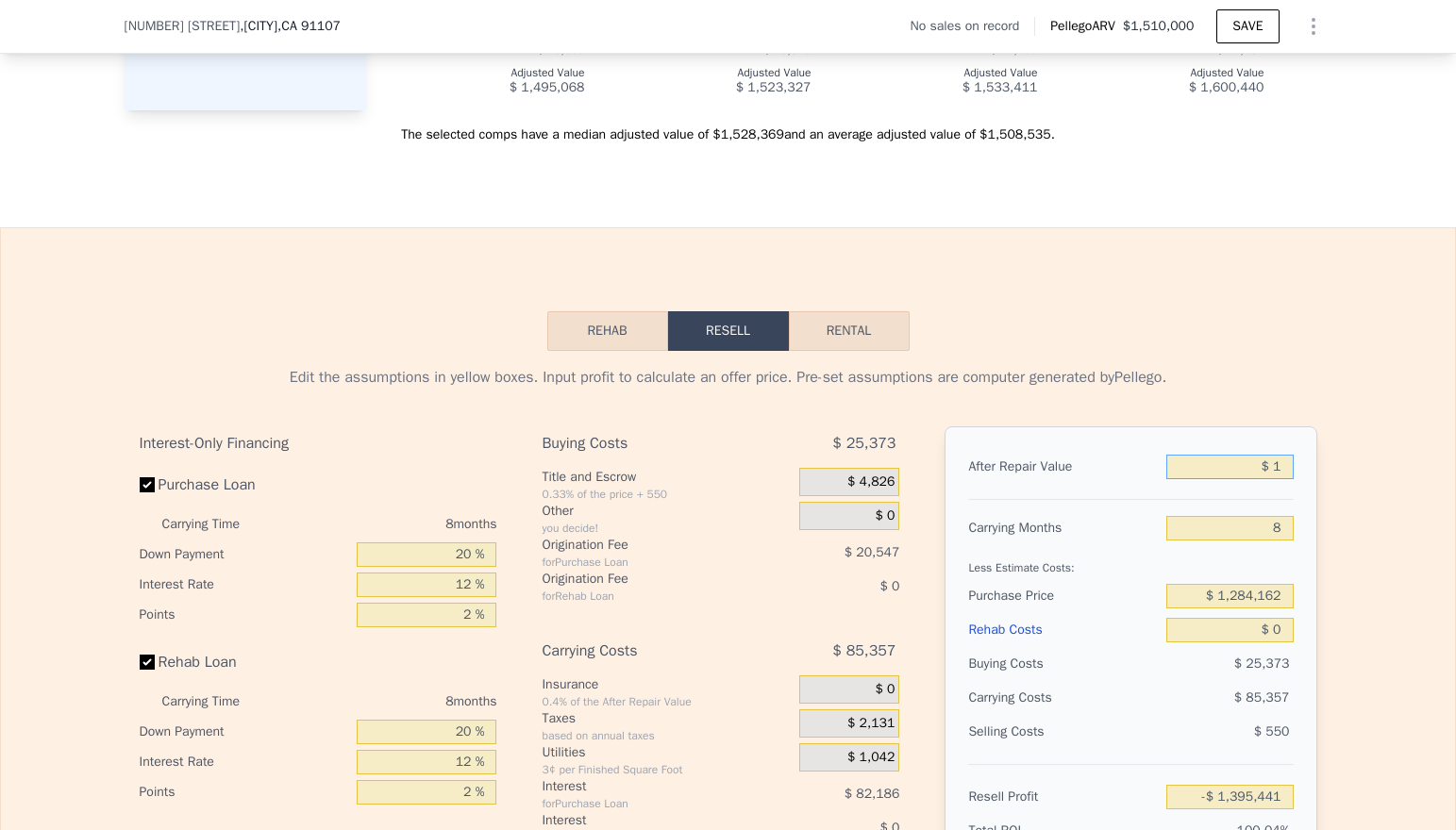 type on "$ 13" 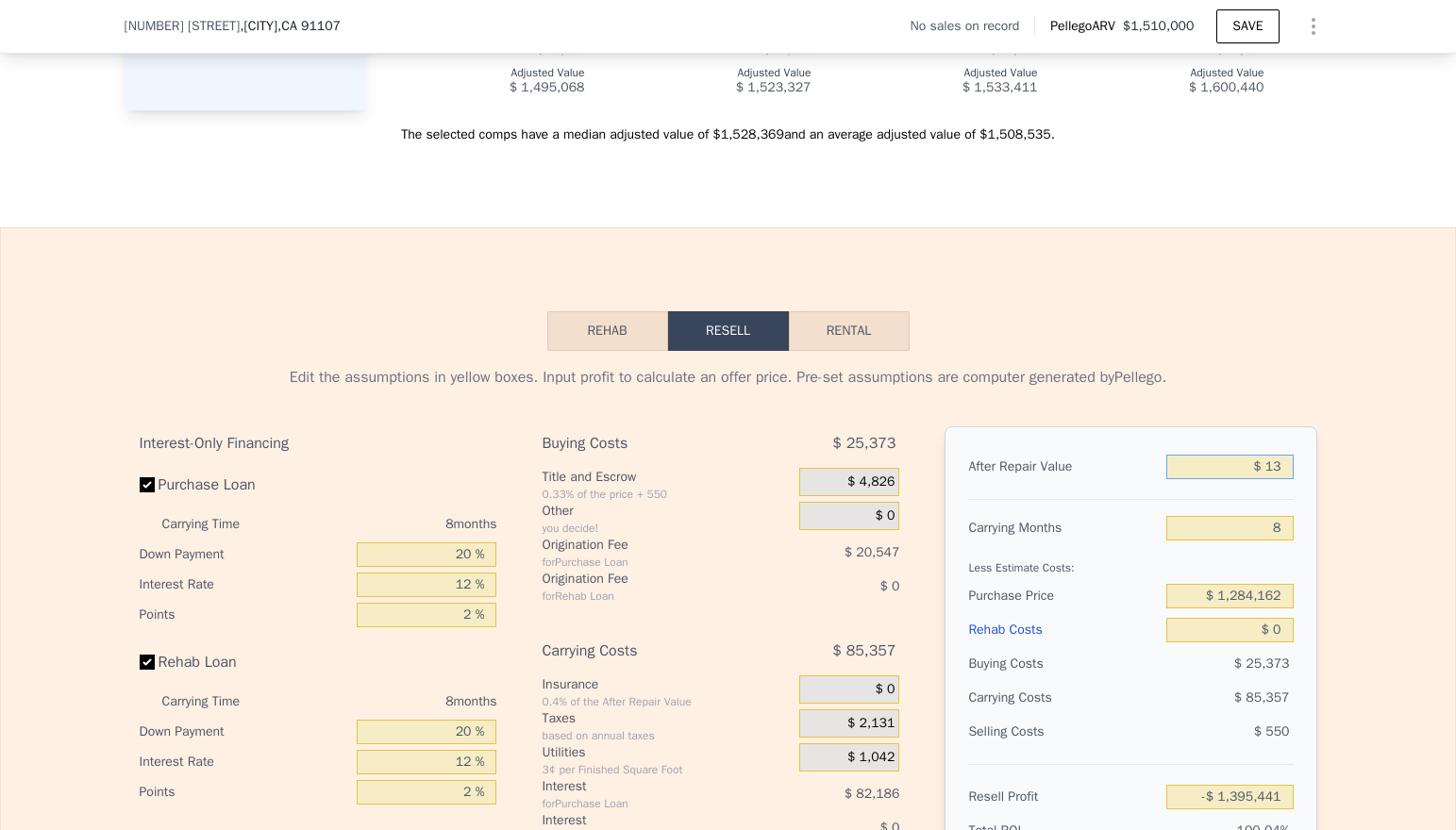 type on "-$ 1,395,429" 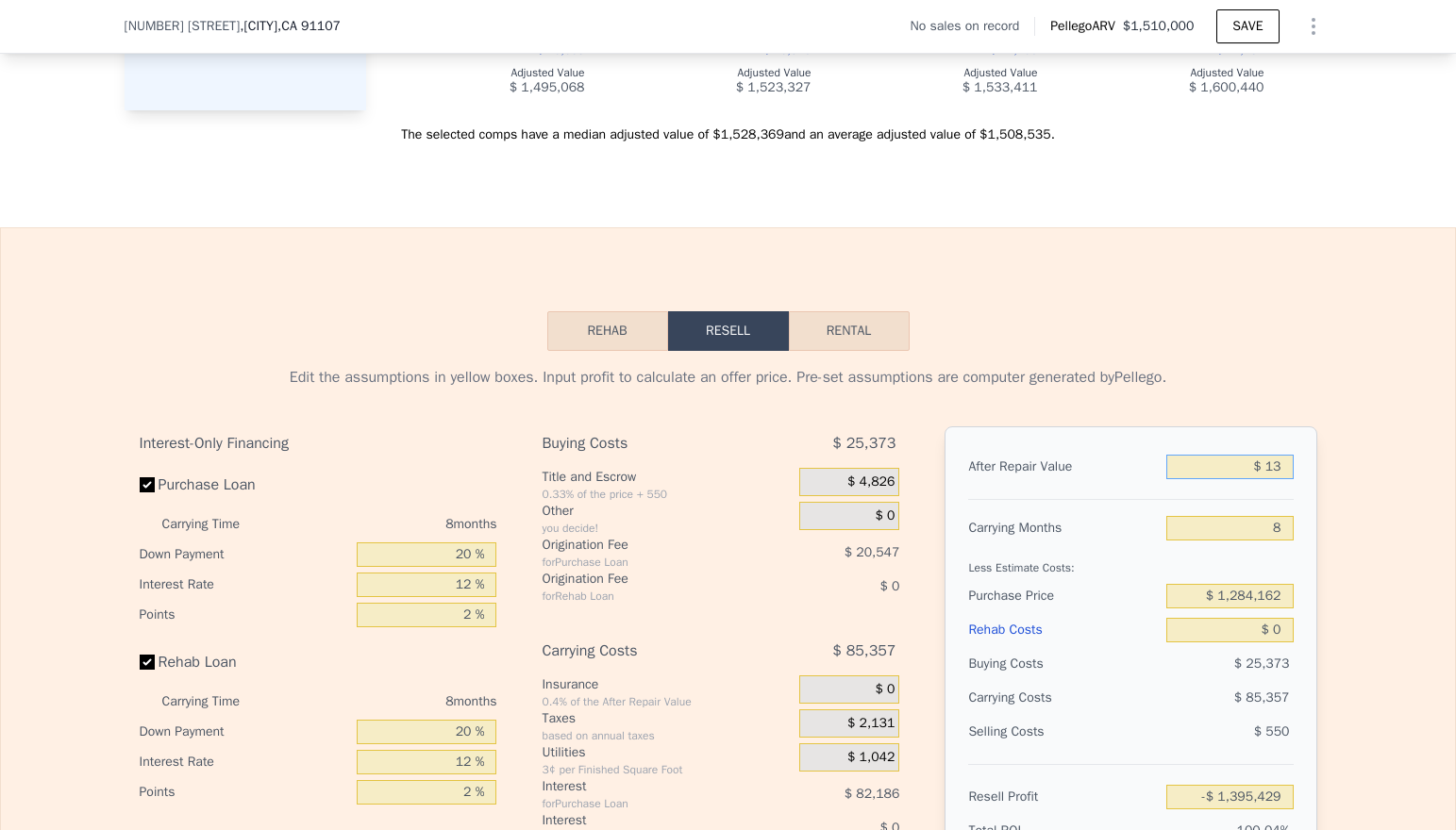 type on "$ 135" 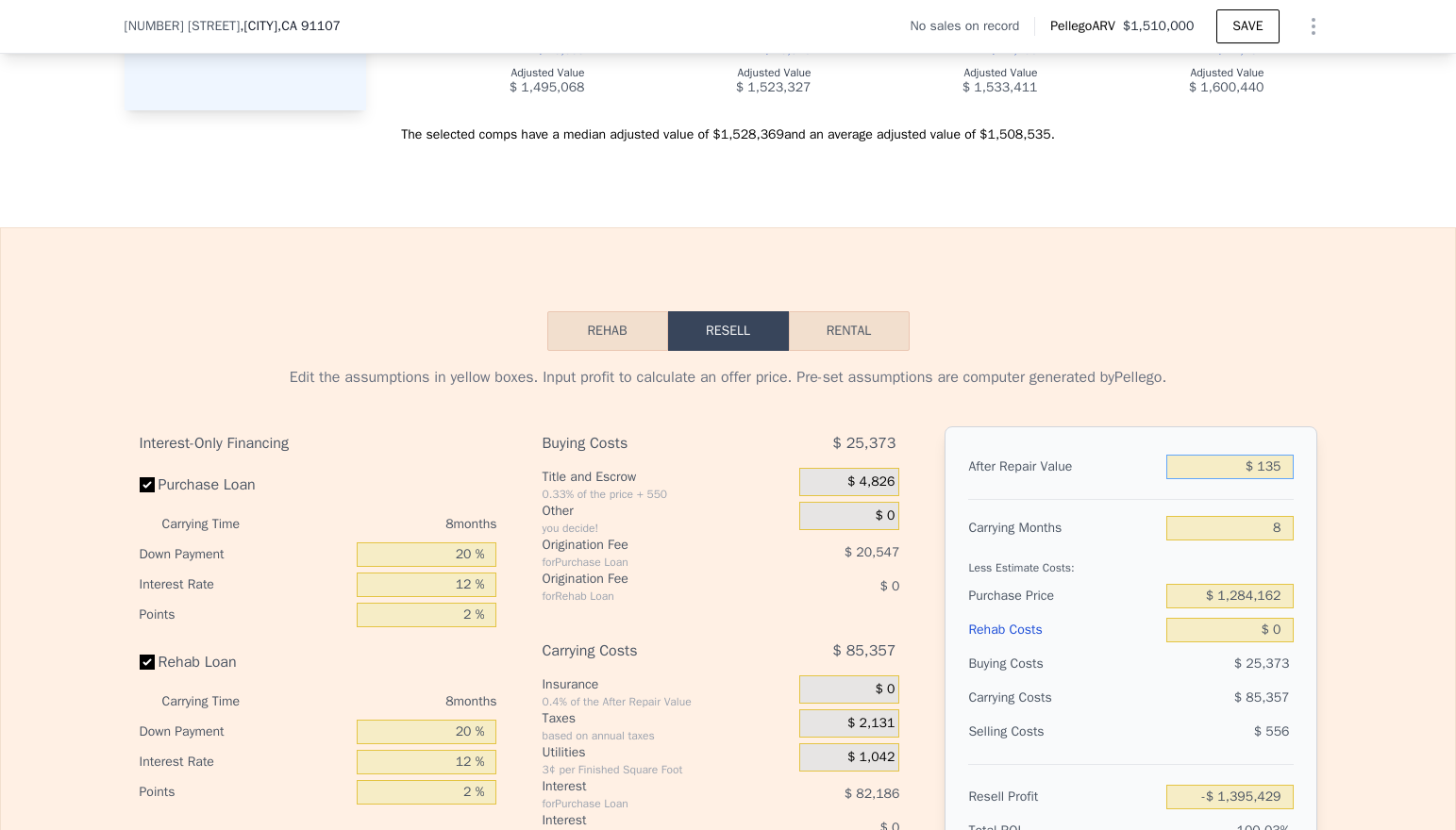 type on "-$ 1,395,313" 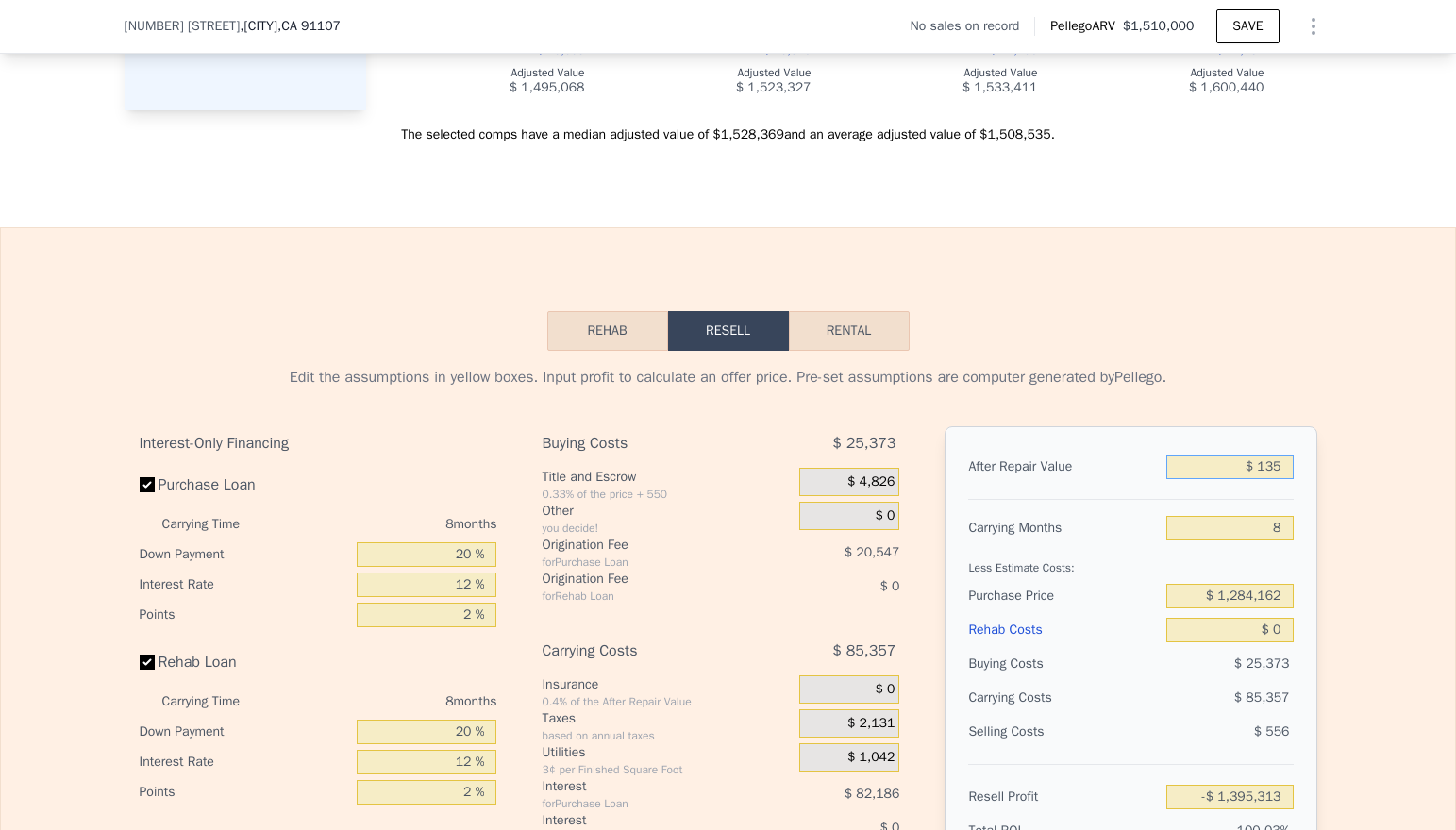 type on "$ 1,350" 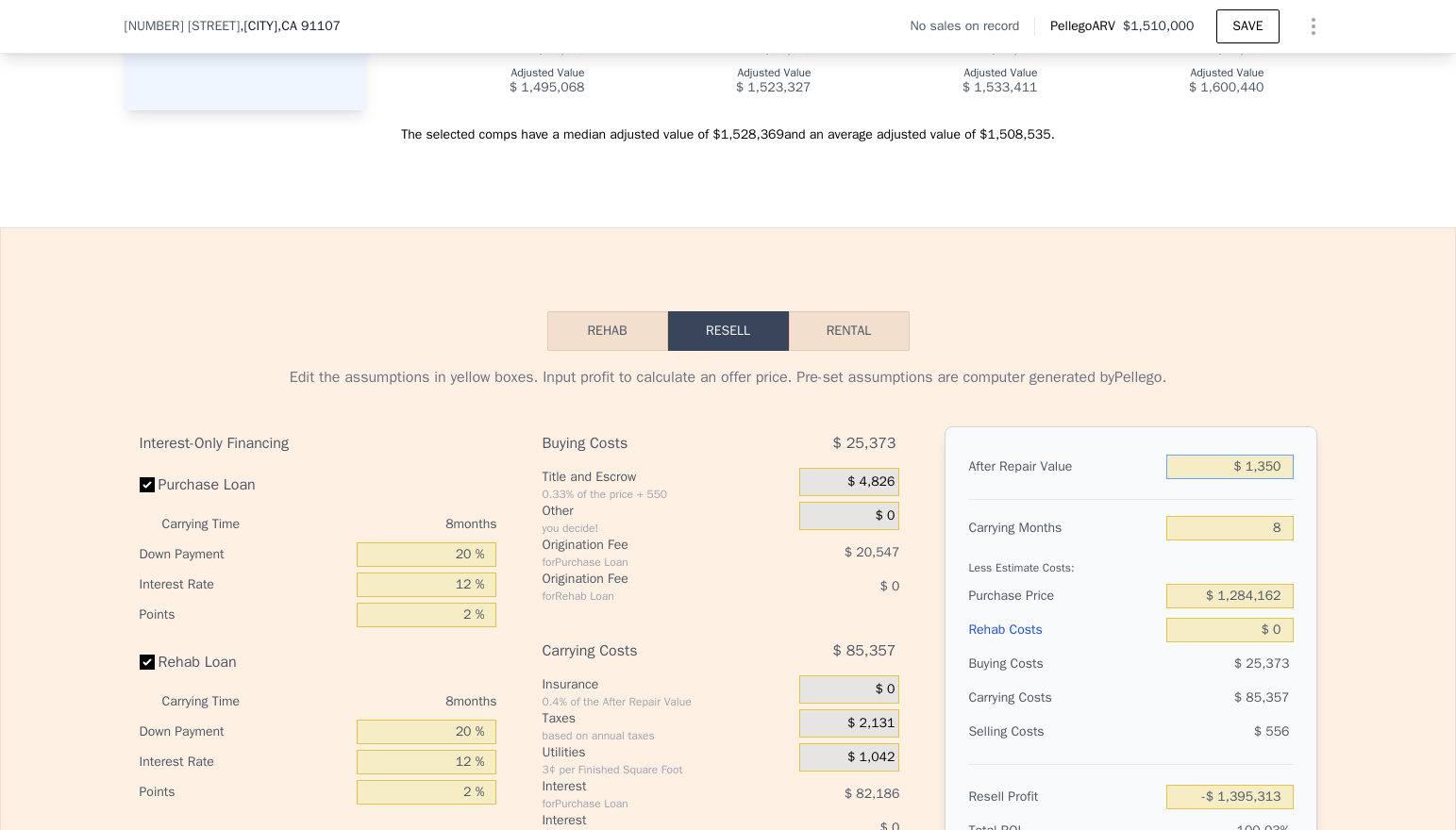type on "-$ 1,394,168" 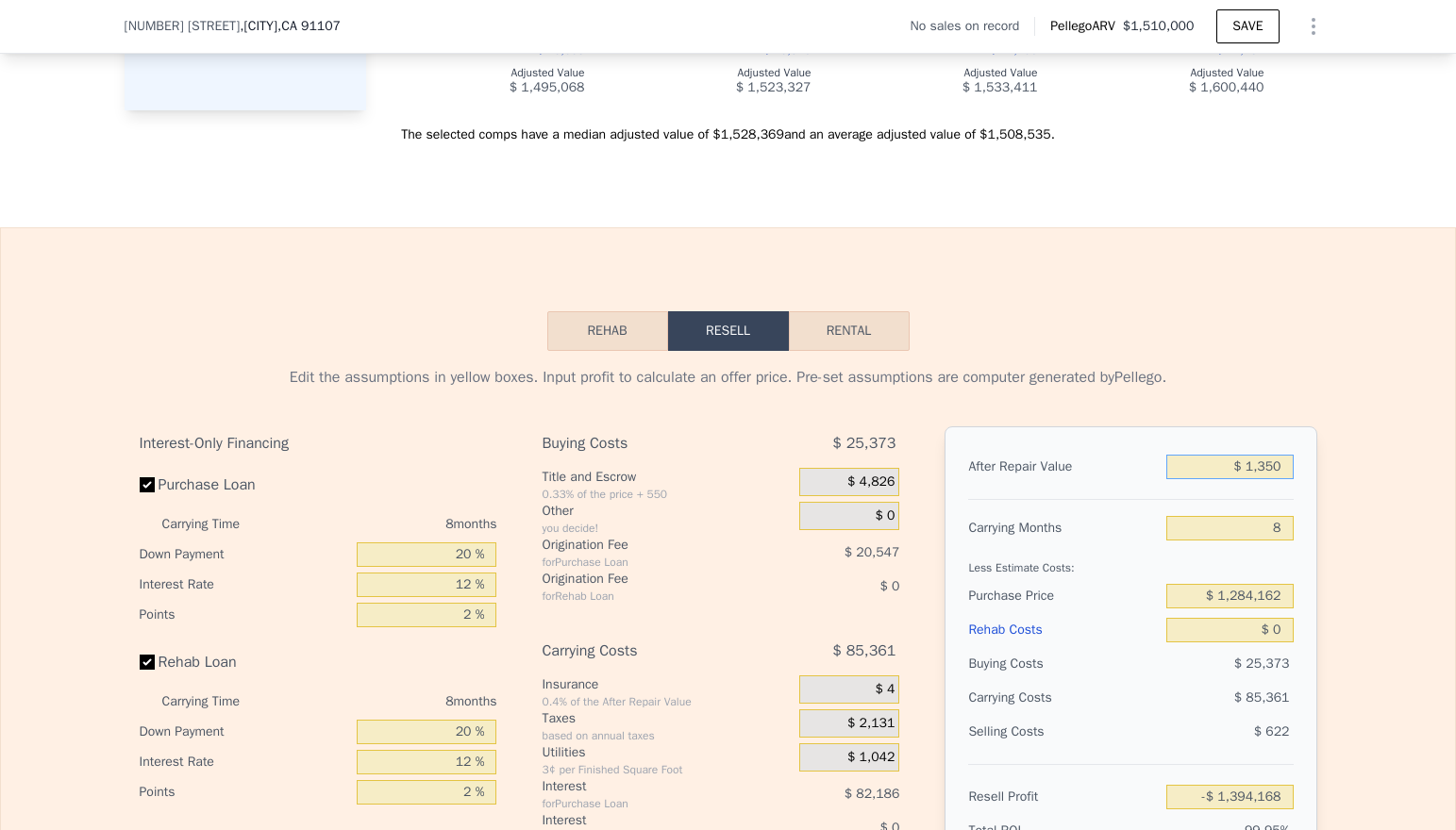 type on "$ 13,500" 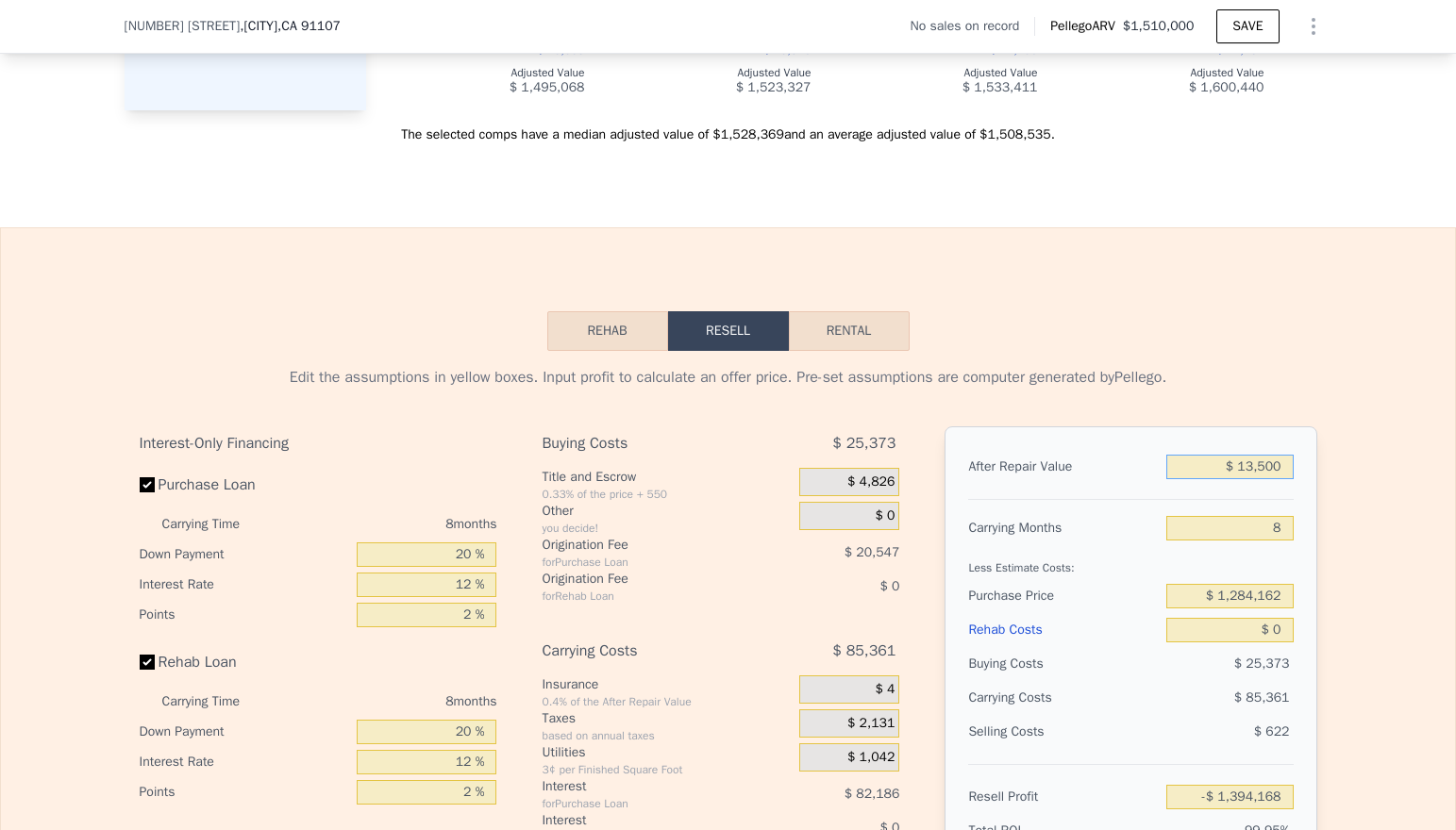 type on "-$ 1,382,699" 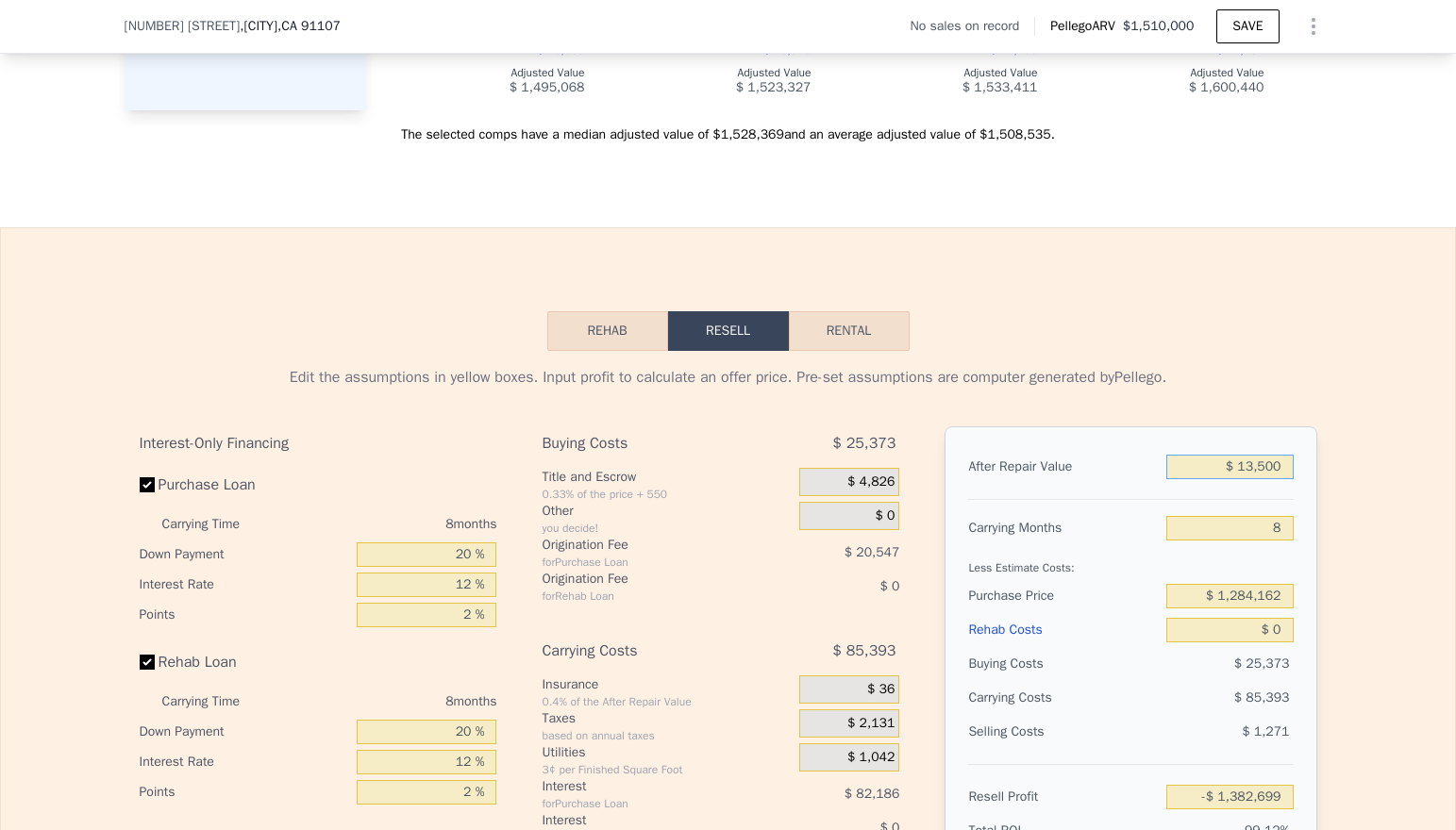 type on "$ 135,000" 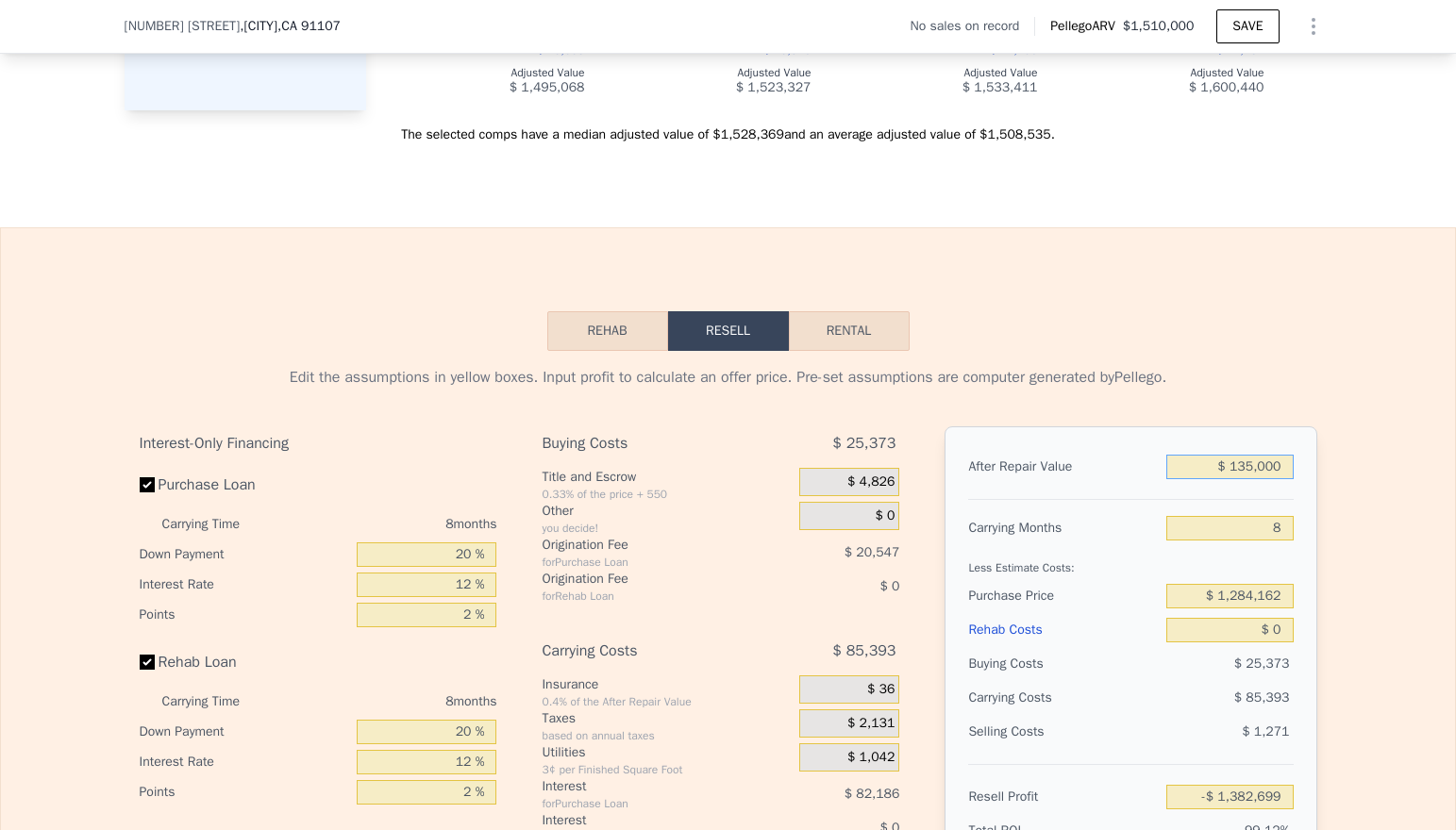 type on "-$ 1,268,002" 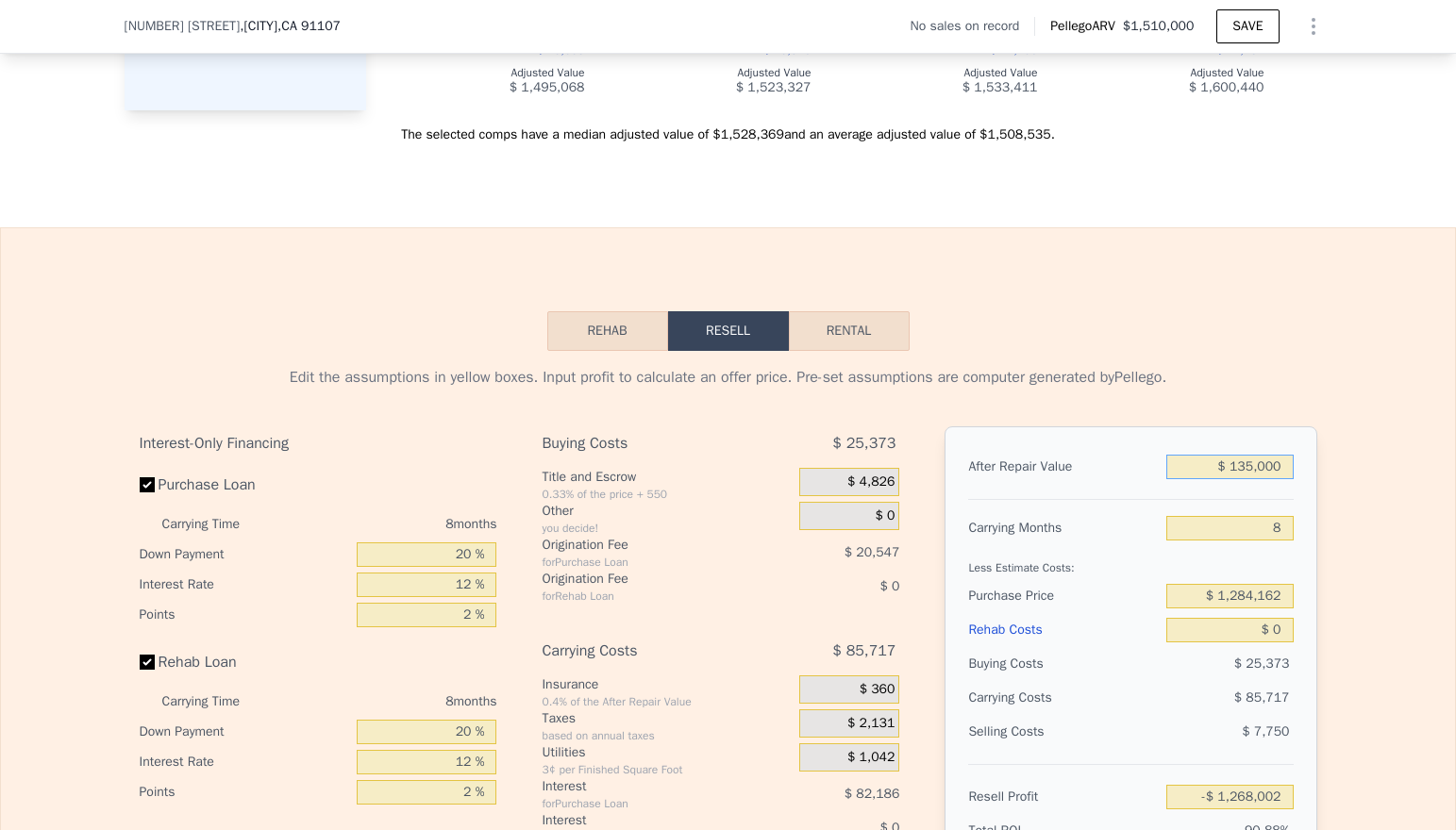 type on "$ 1,350,000" 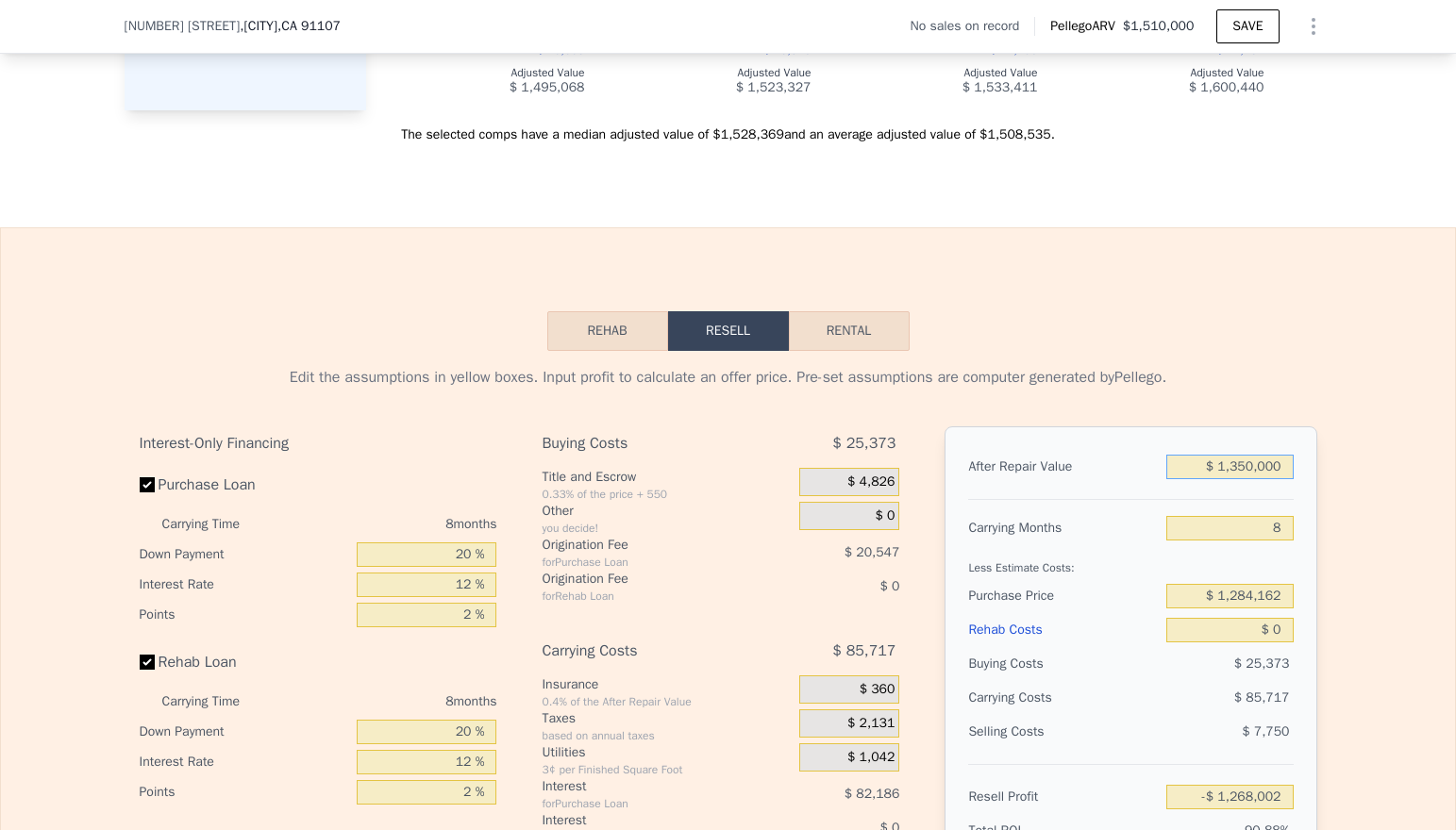 type on "-$ 121,038" 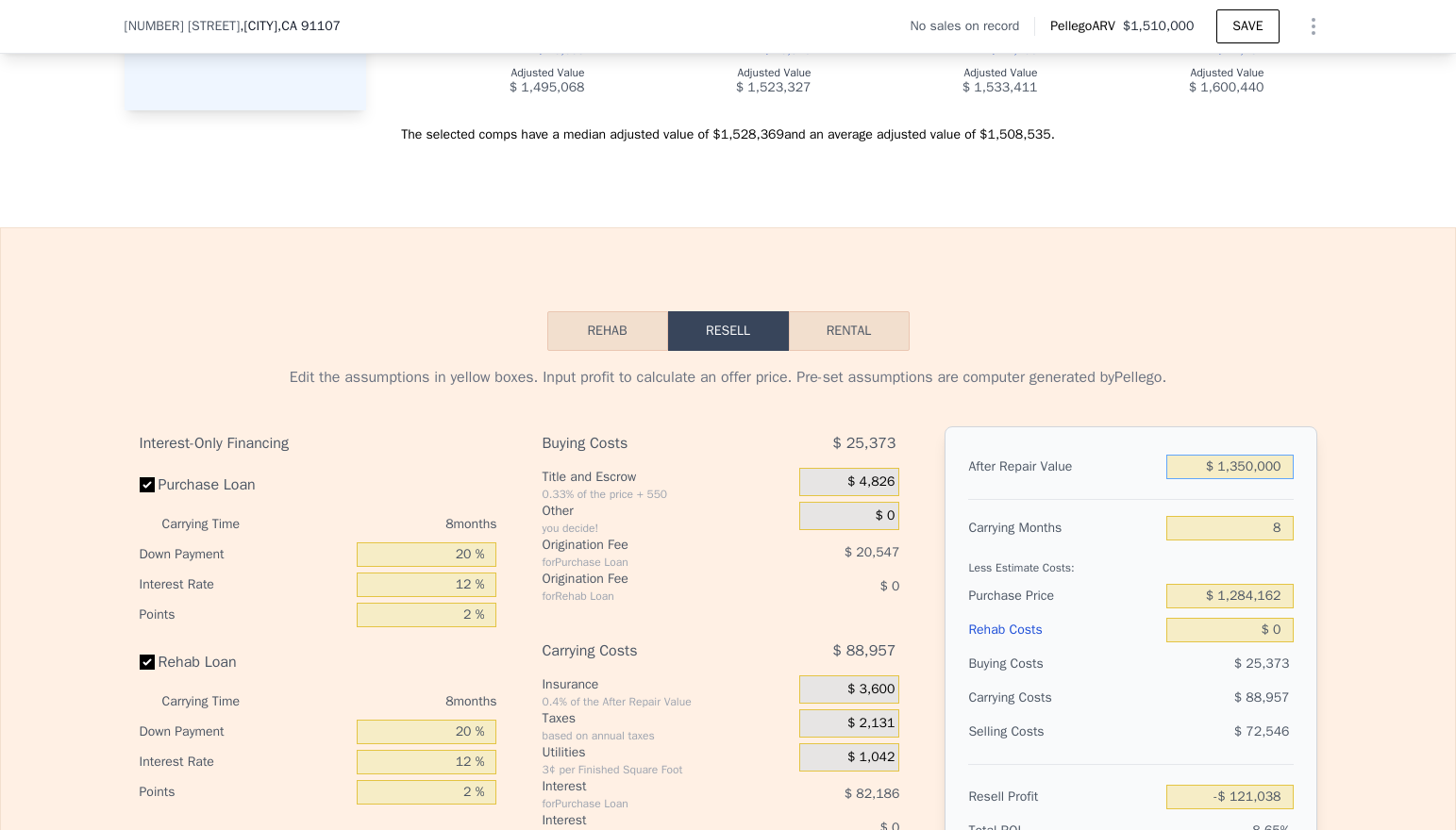 type on "$ 1,350,000" 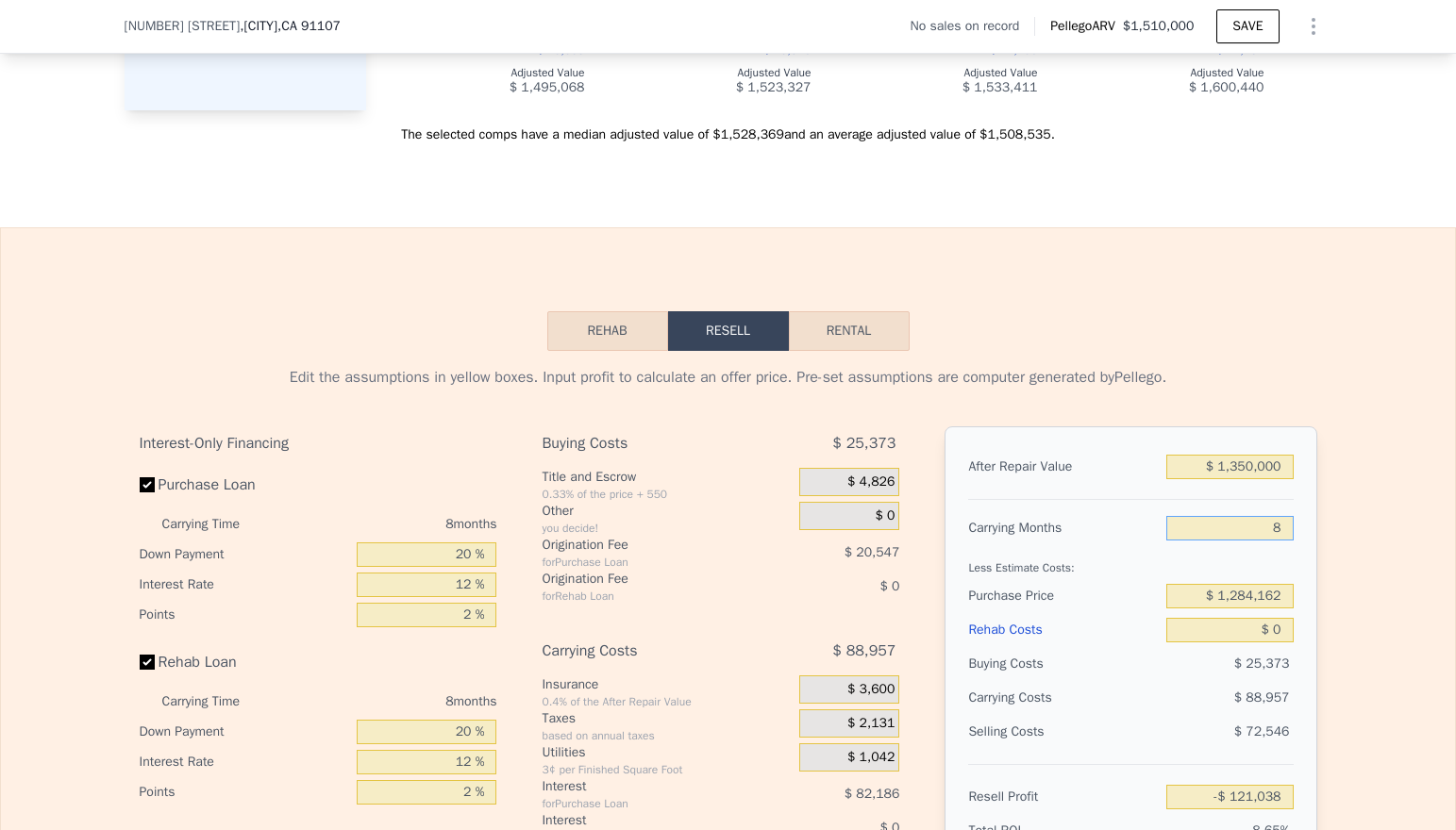 click on "8" at bounding box center (1230, 528) 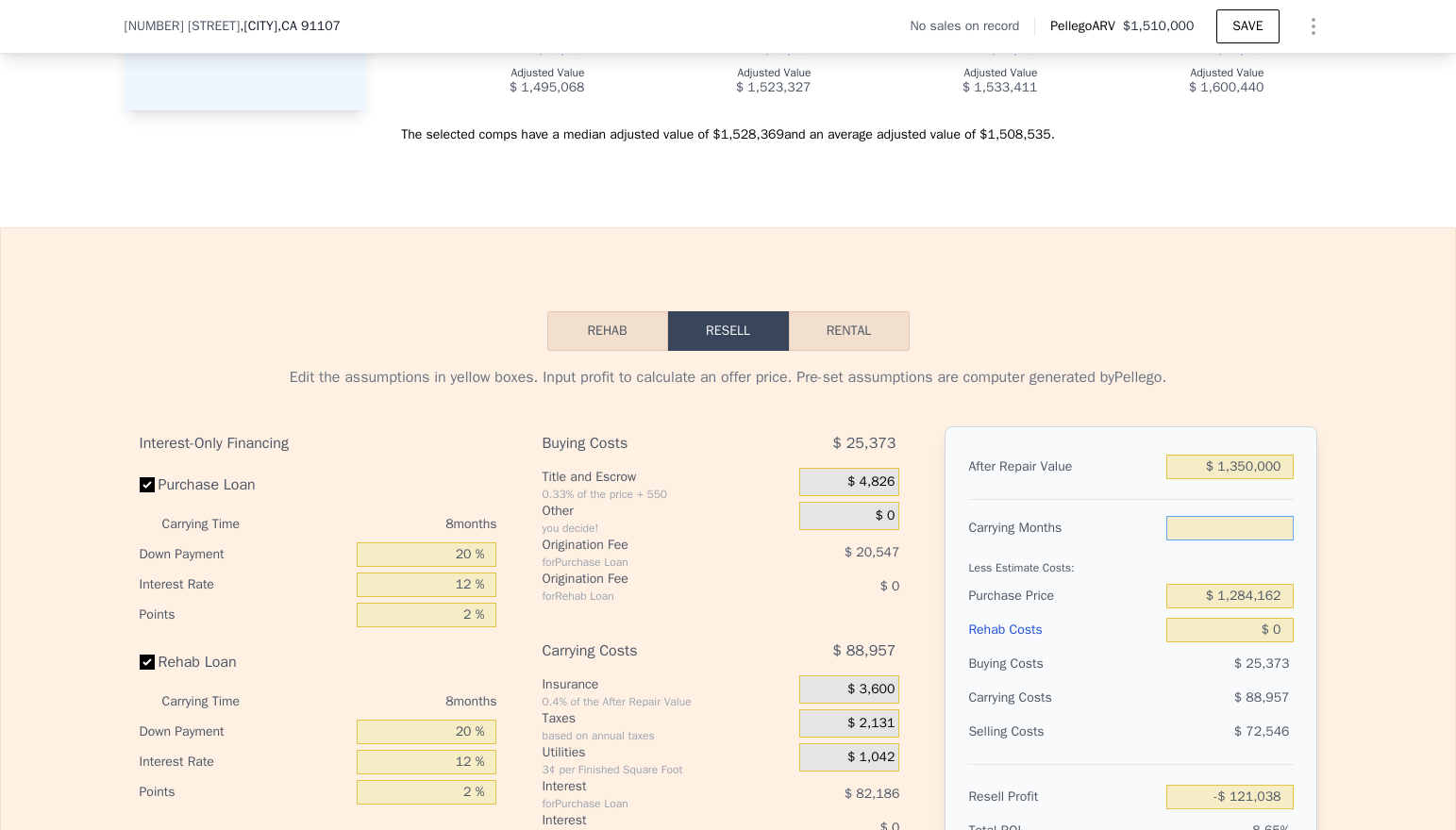 type on "4" 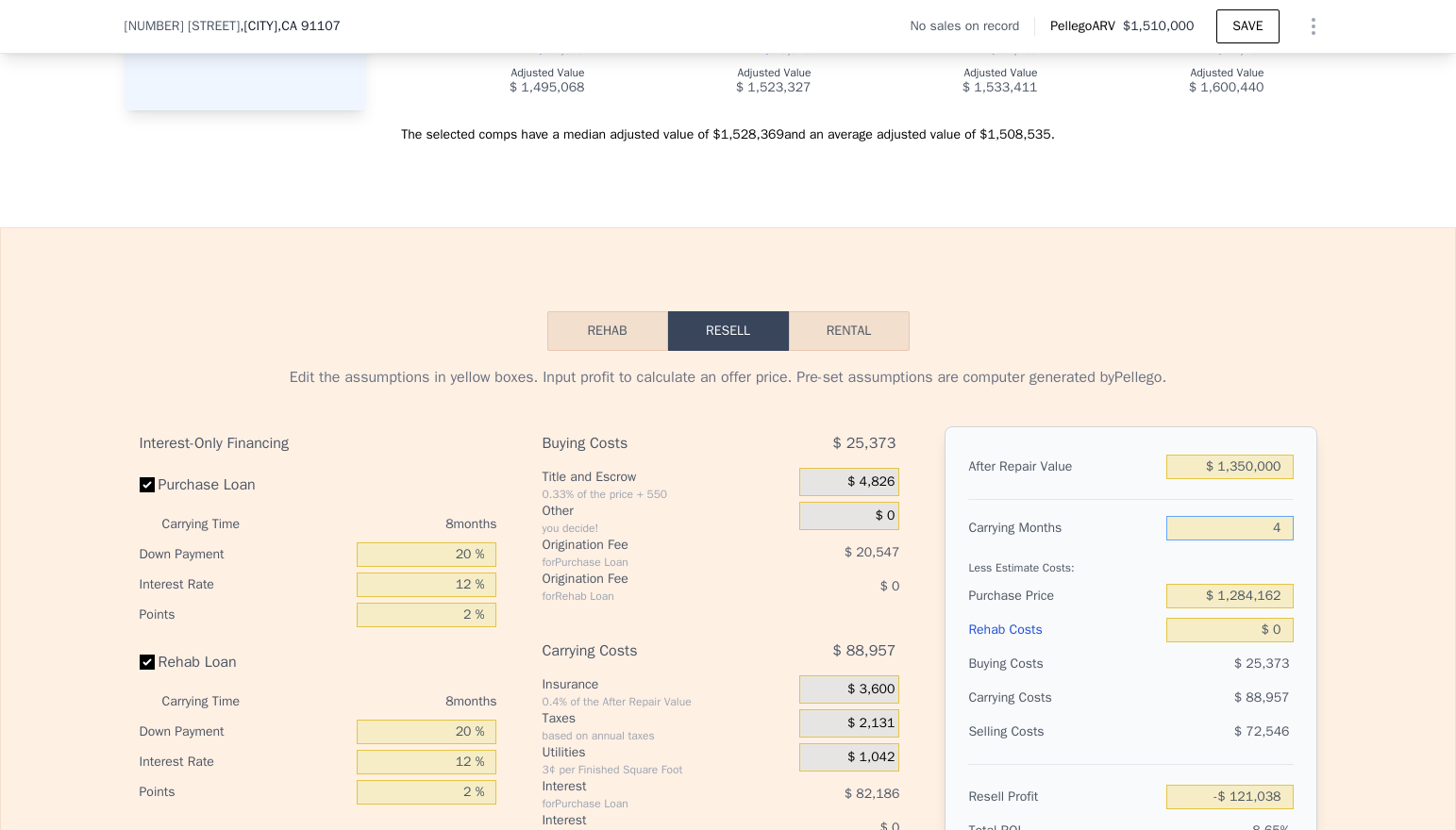 type on "-$ 76,559" 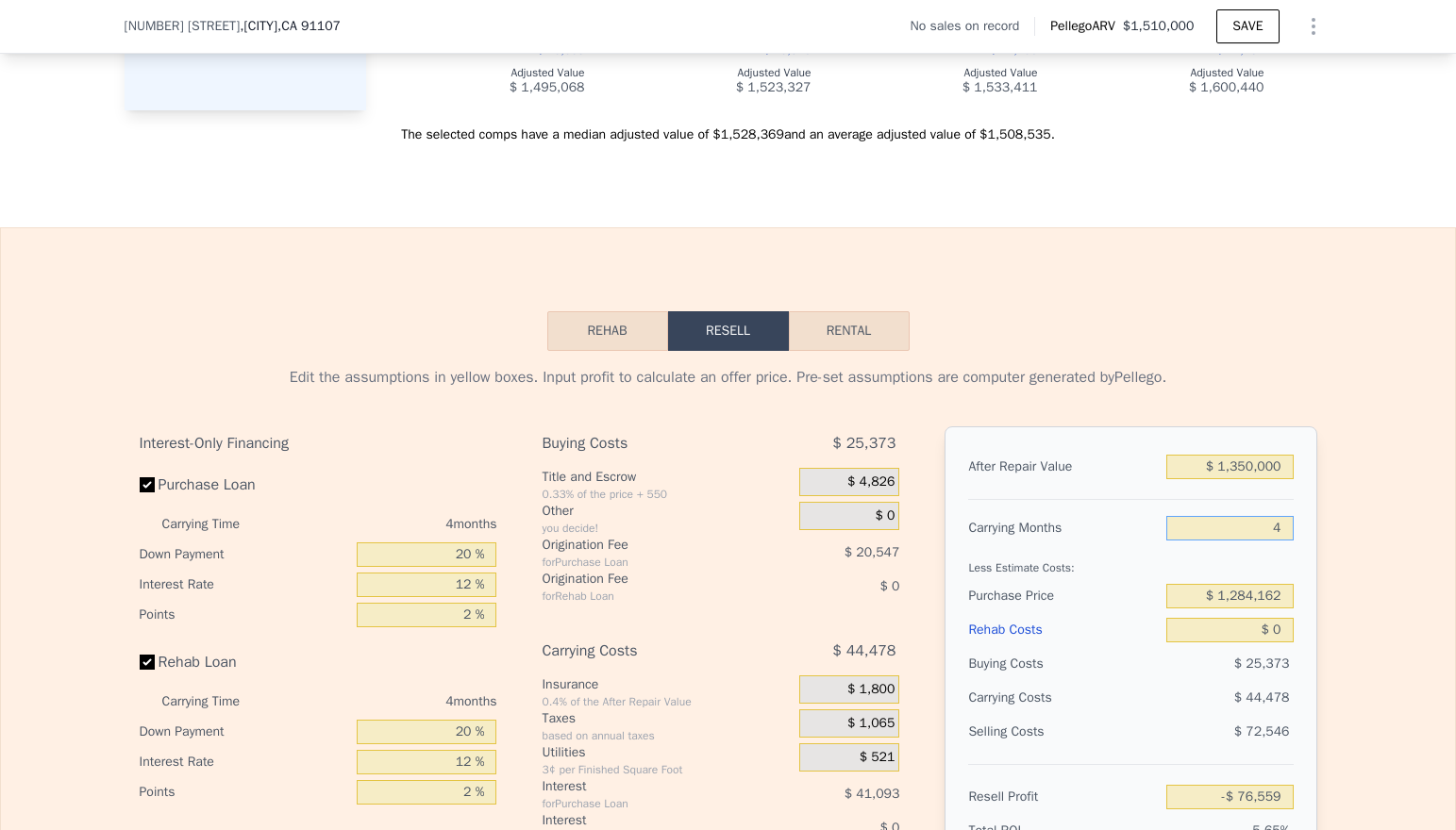 type on "4" 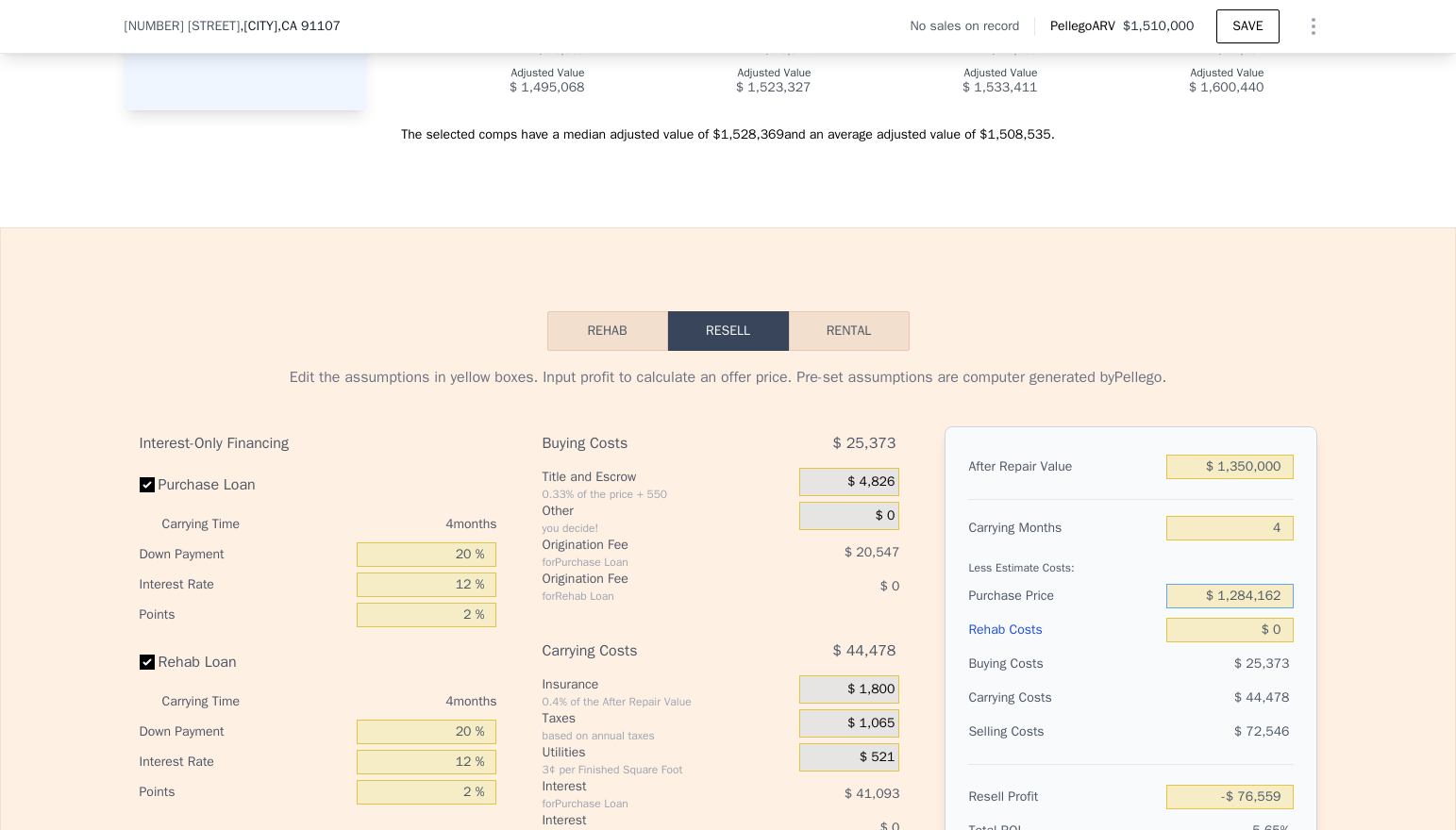 click on "$ 1,284,162" at bounding box center (1230, 596) 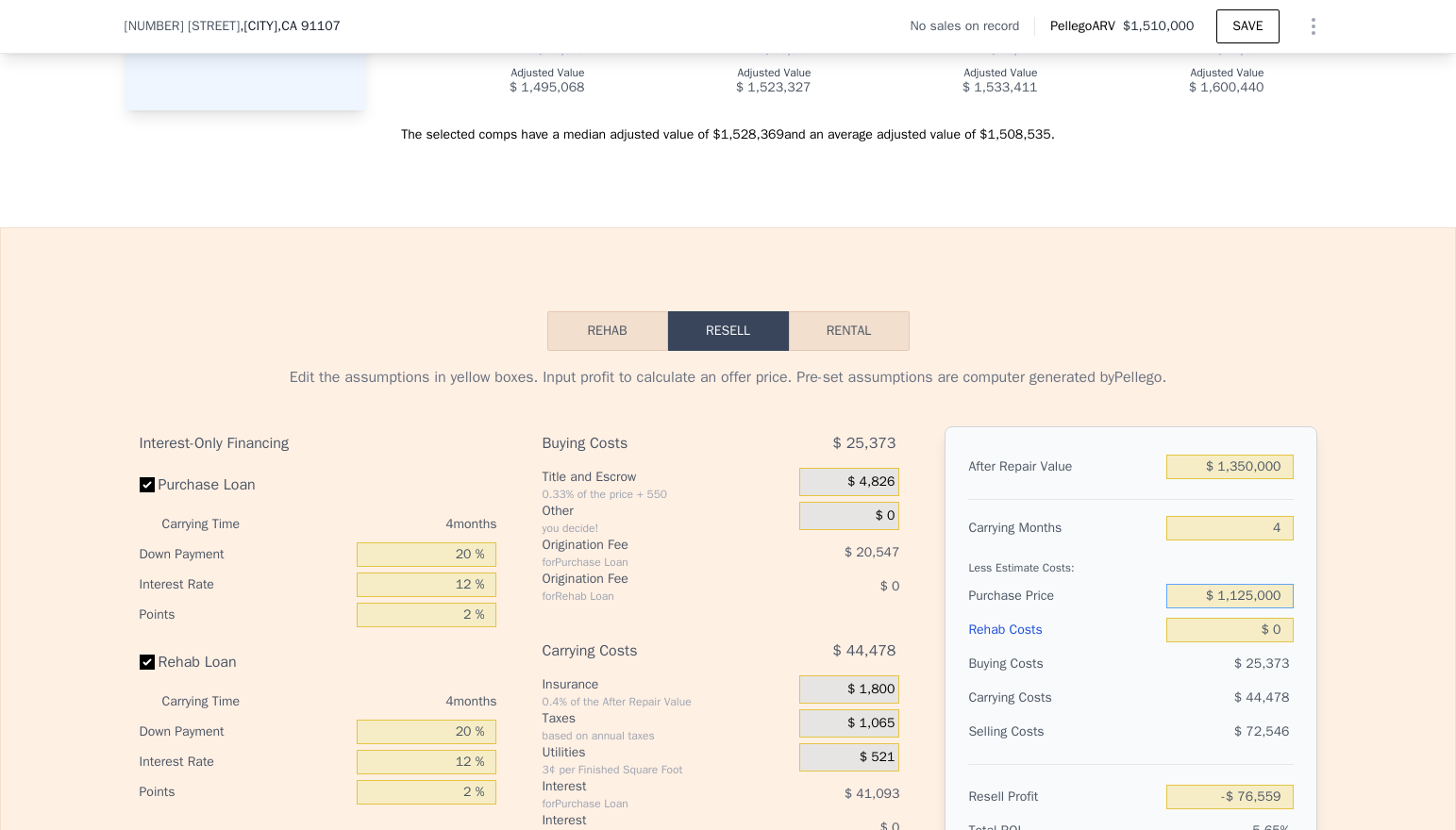 scroll, scrollTop: 2433, scrollLeft: 0, axis: vertical 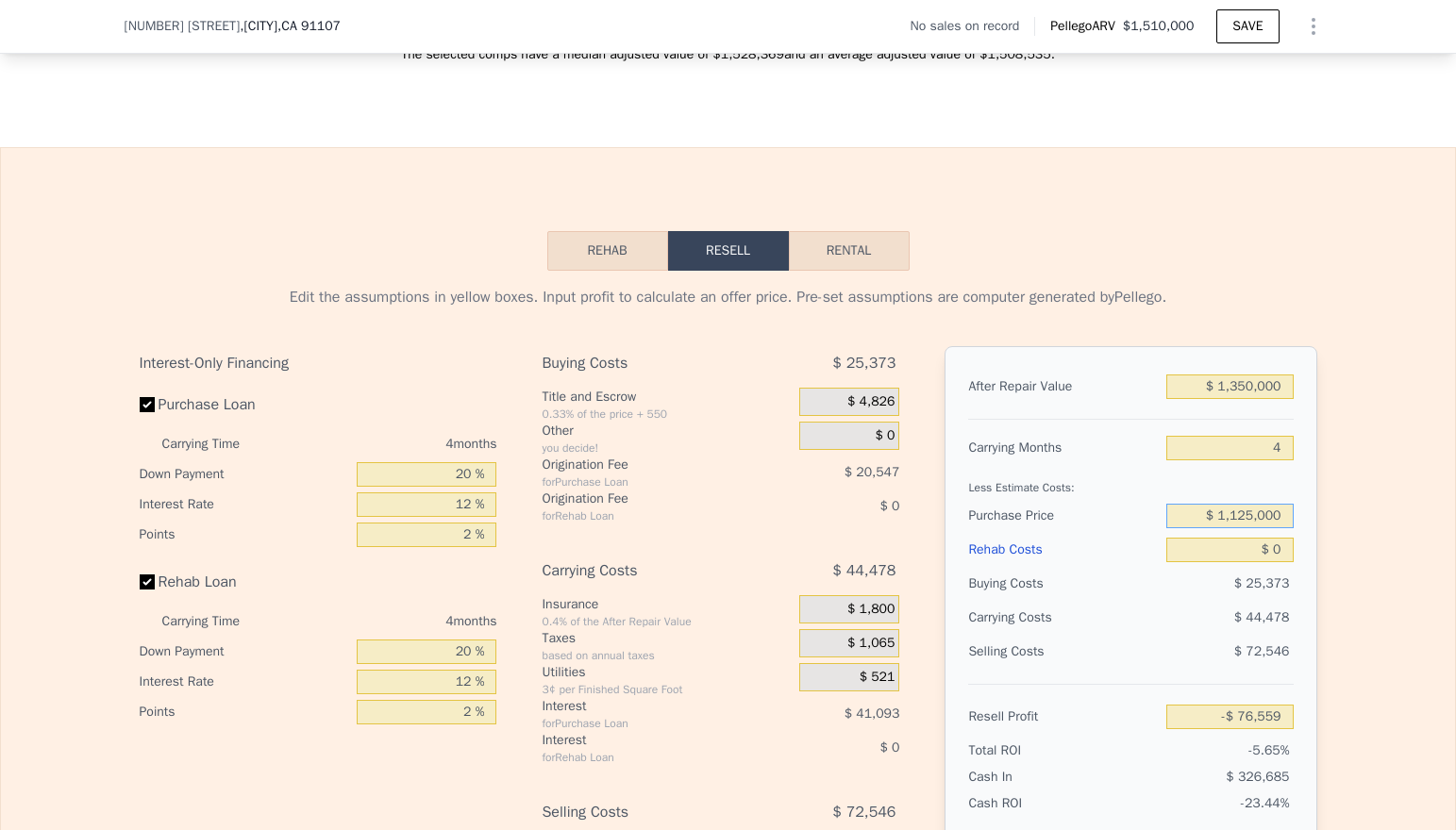 type on "$ 1,125,000" 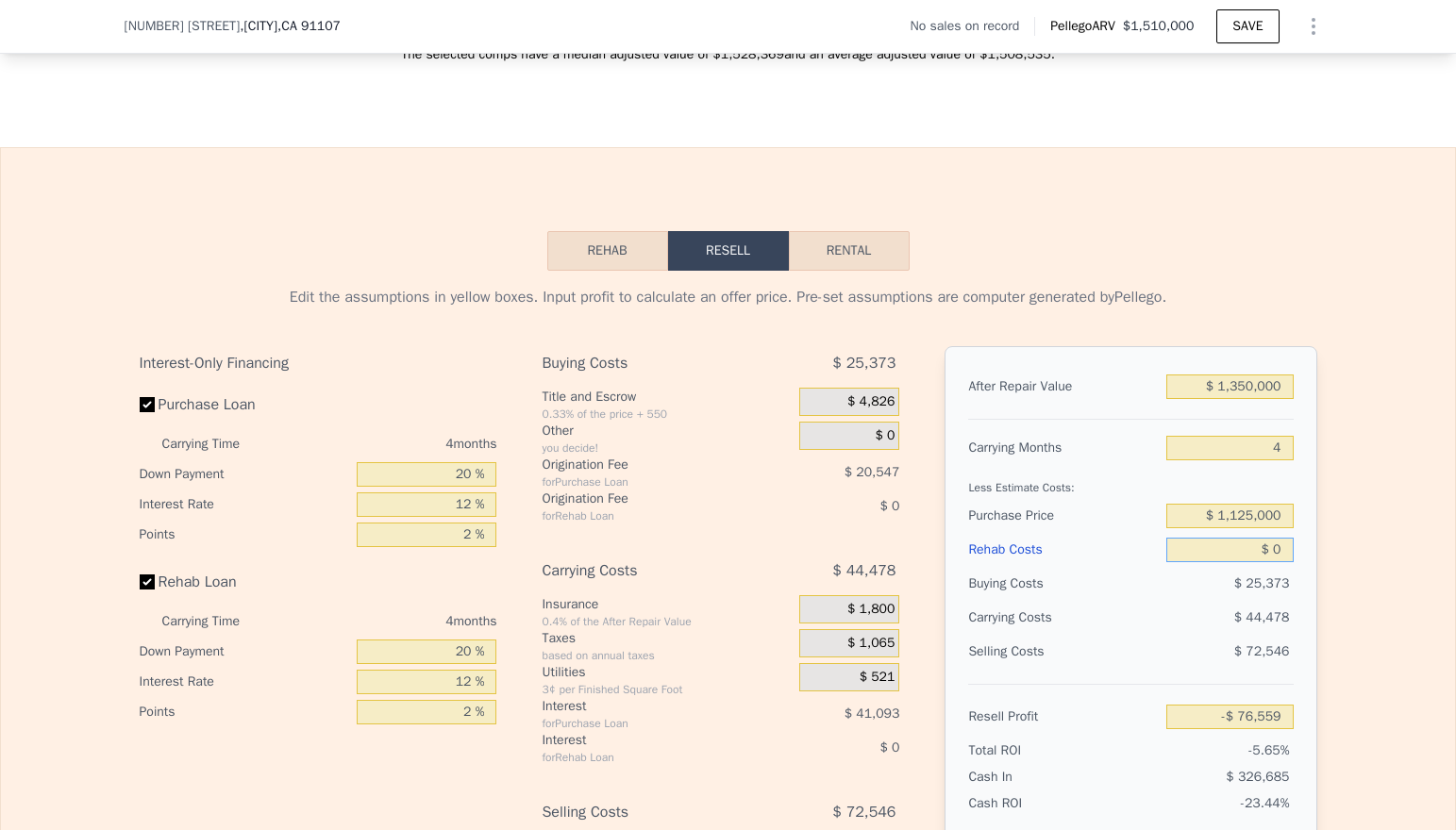 click on "$ 0" at bounding box center (1230, 550) 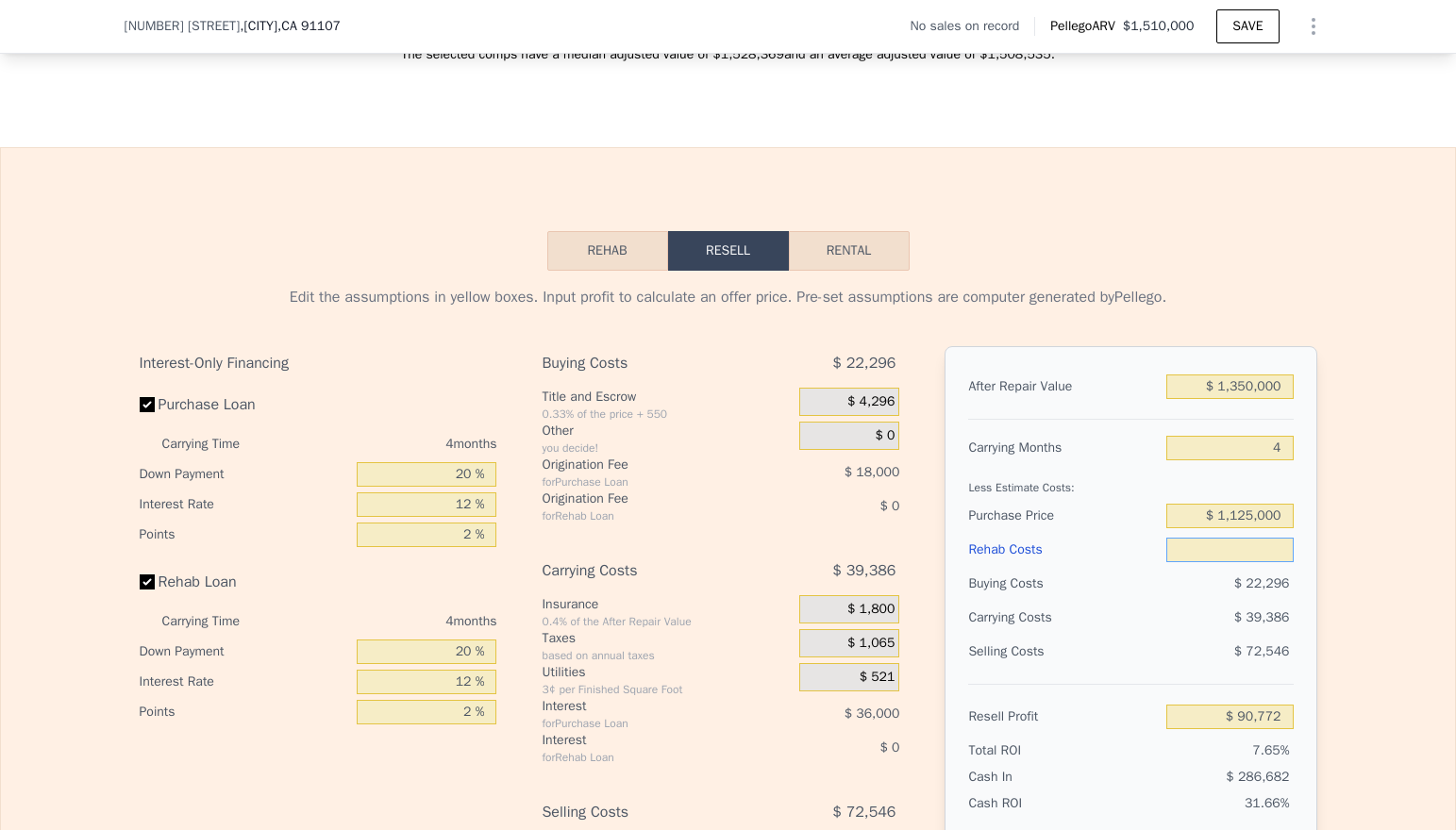 type on "$ 7" 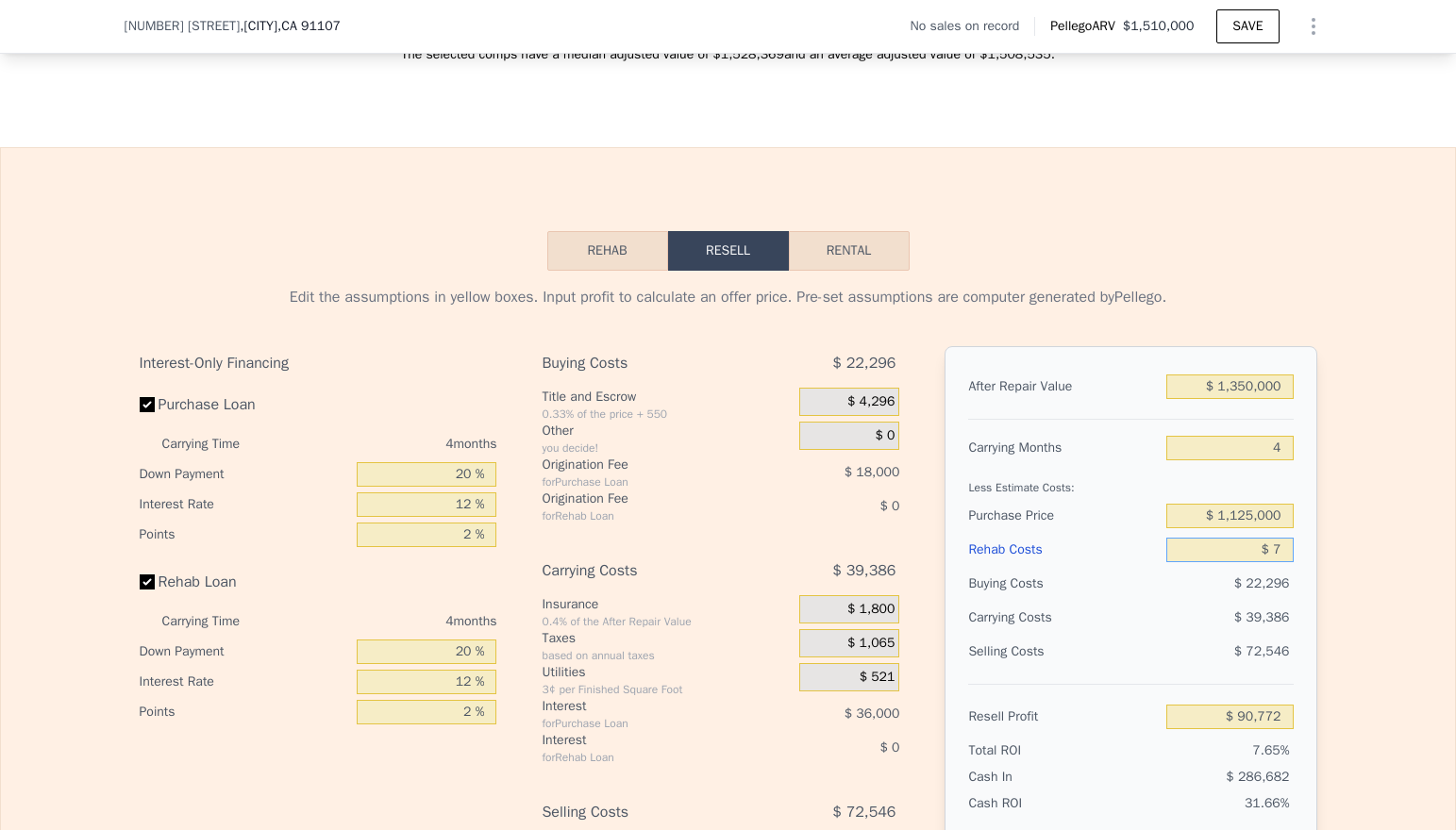 type on "$ 90,765" 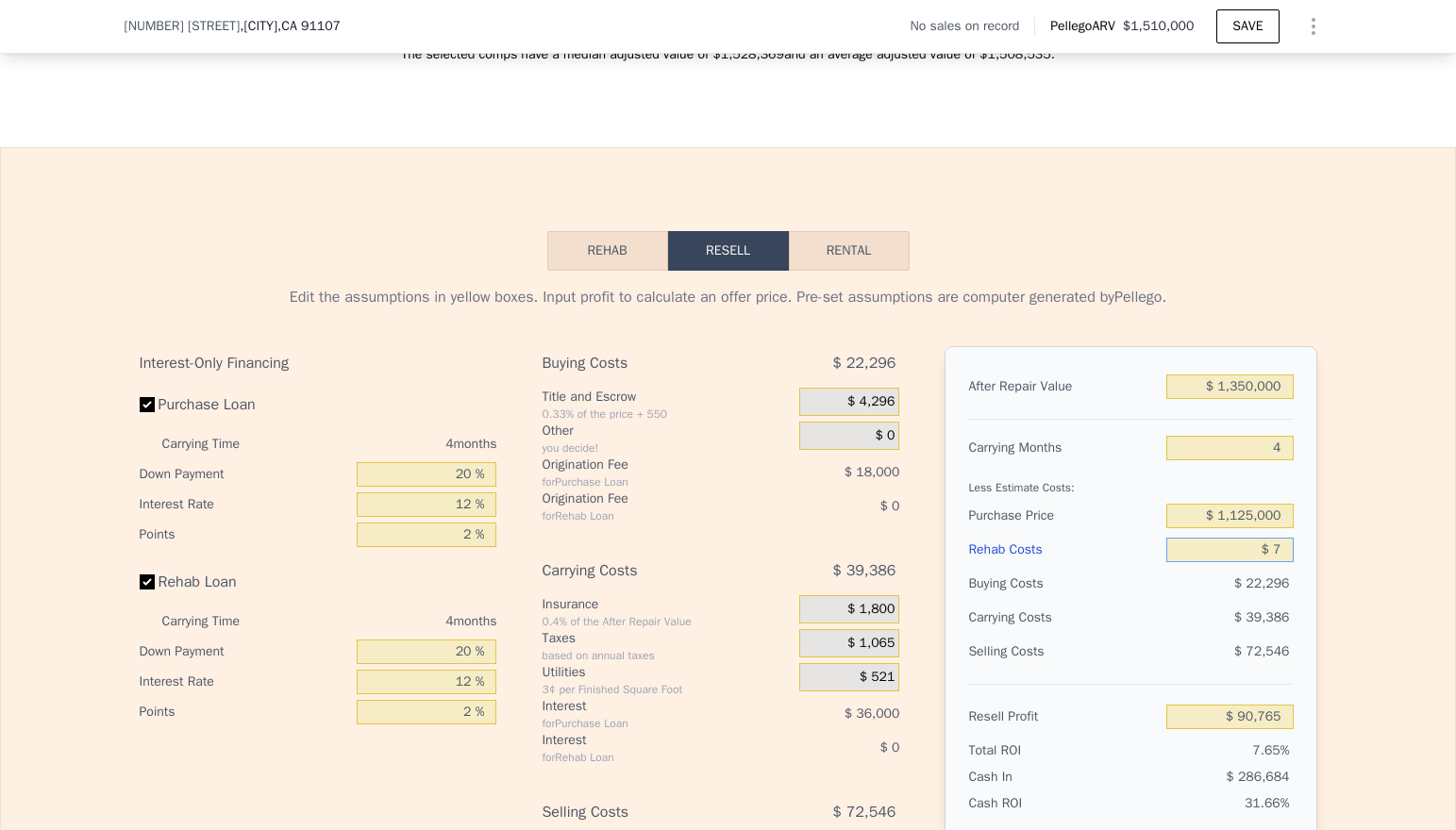 type on "$ 70" 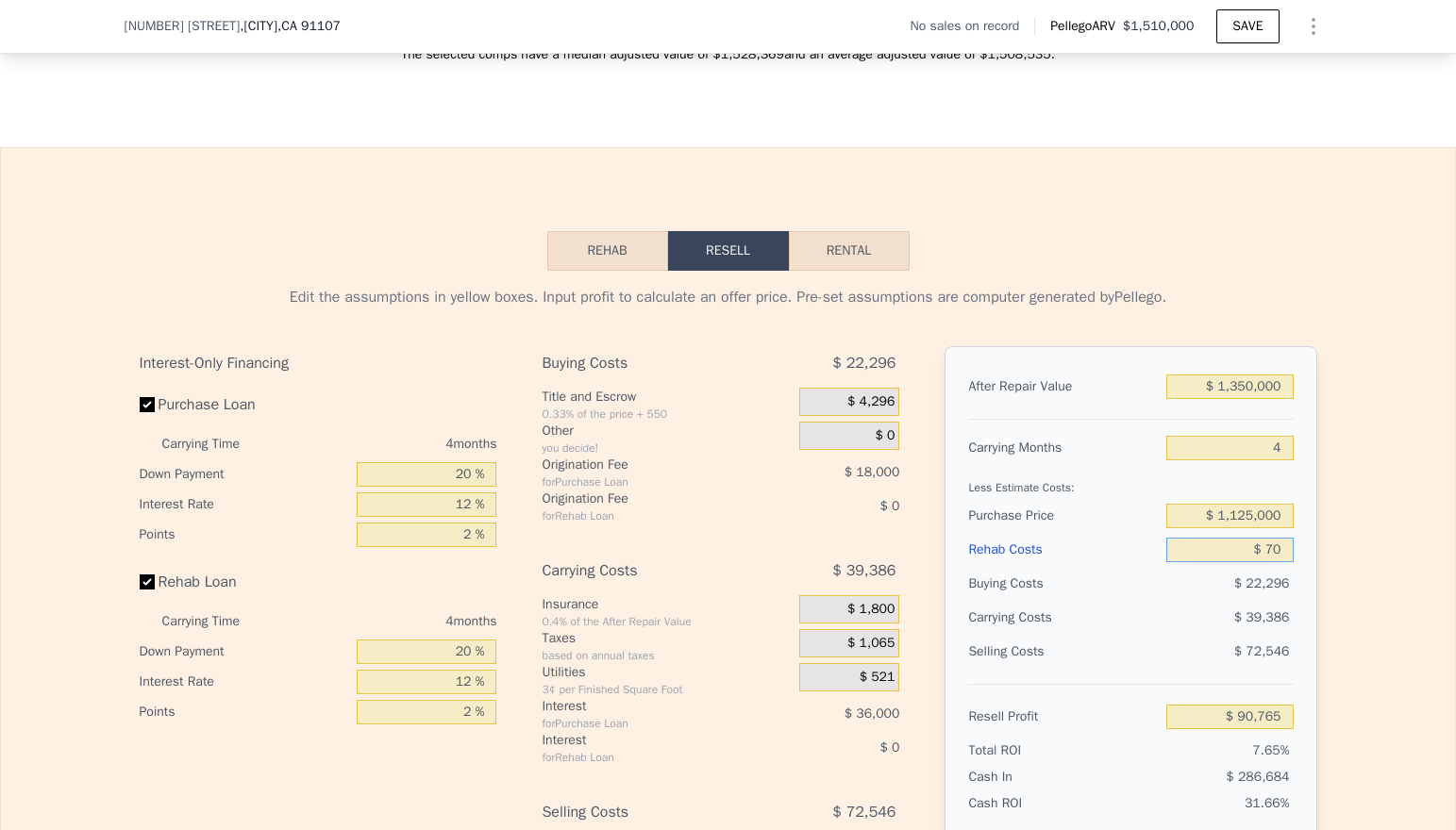 type on "$ 90,697" 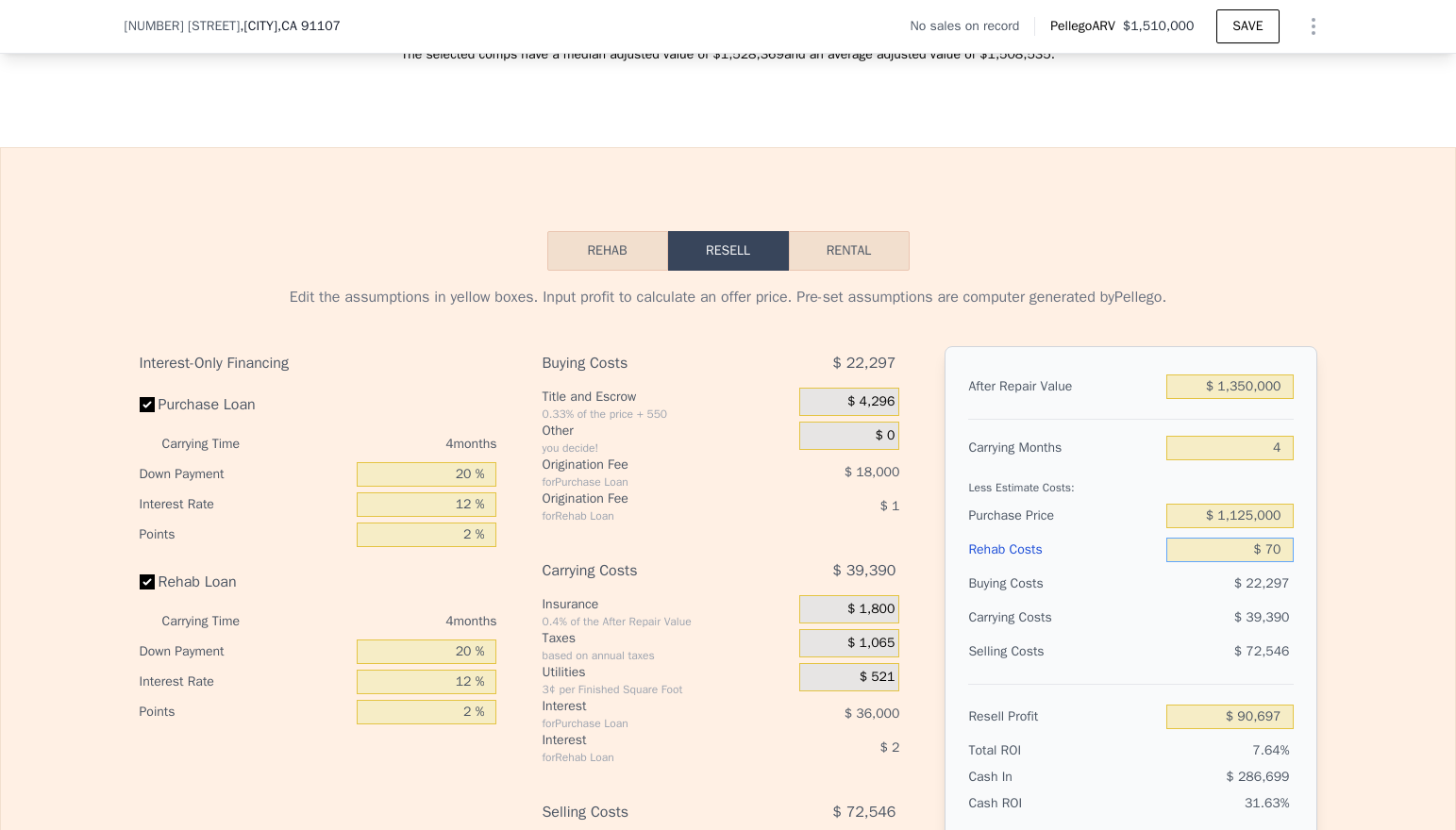type on "$ 700" 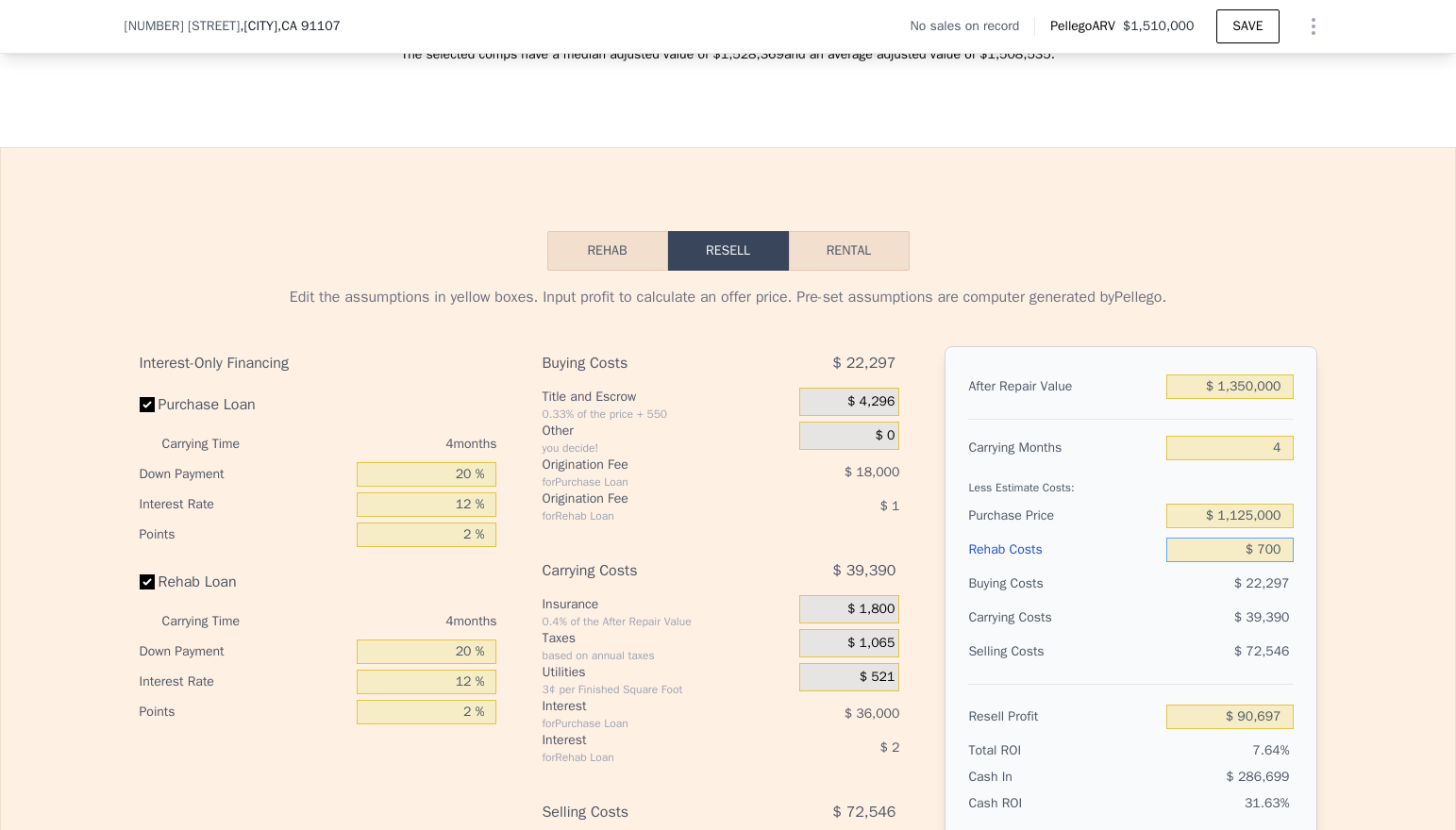 type on "$ 90,037" 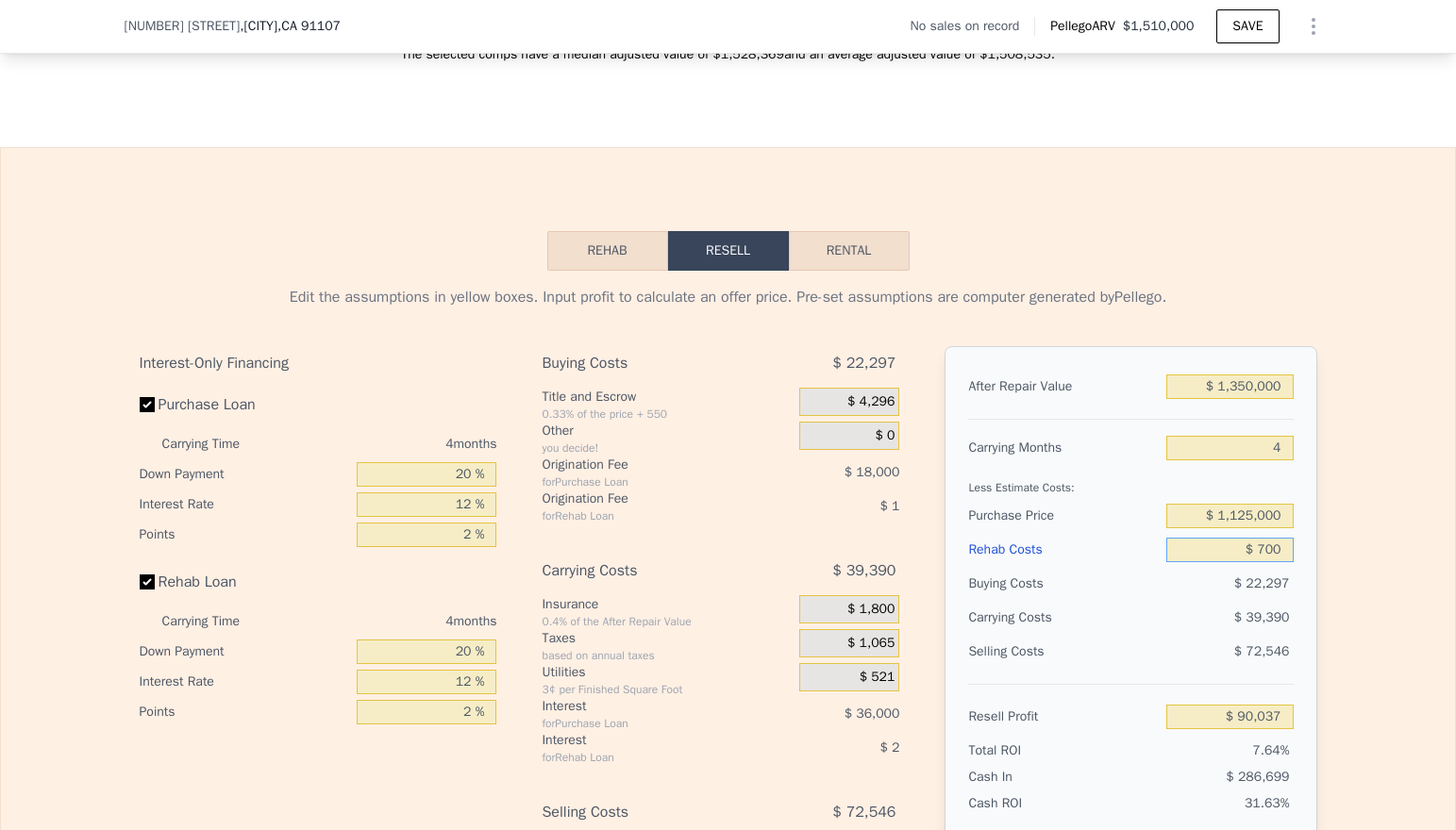 type on "$ 7,000" 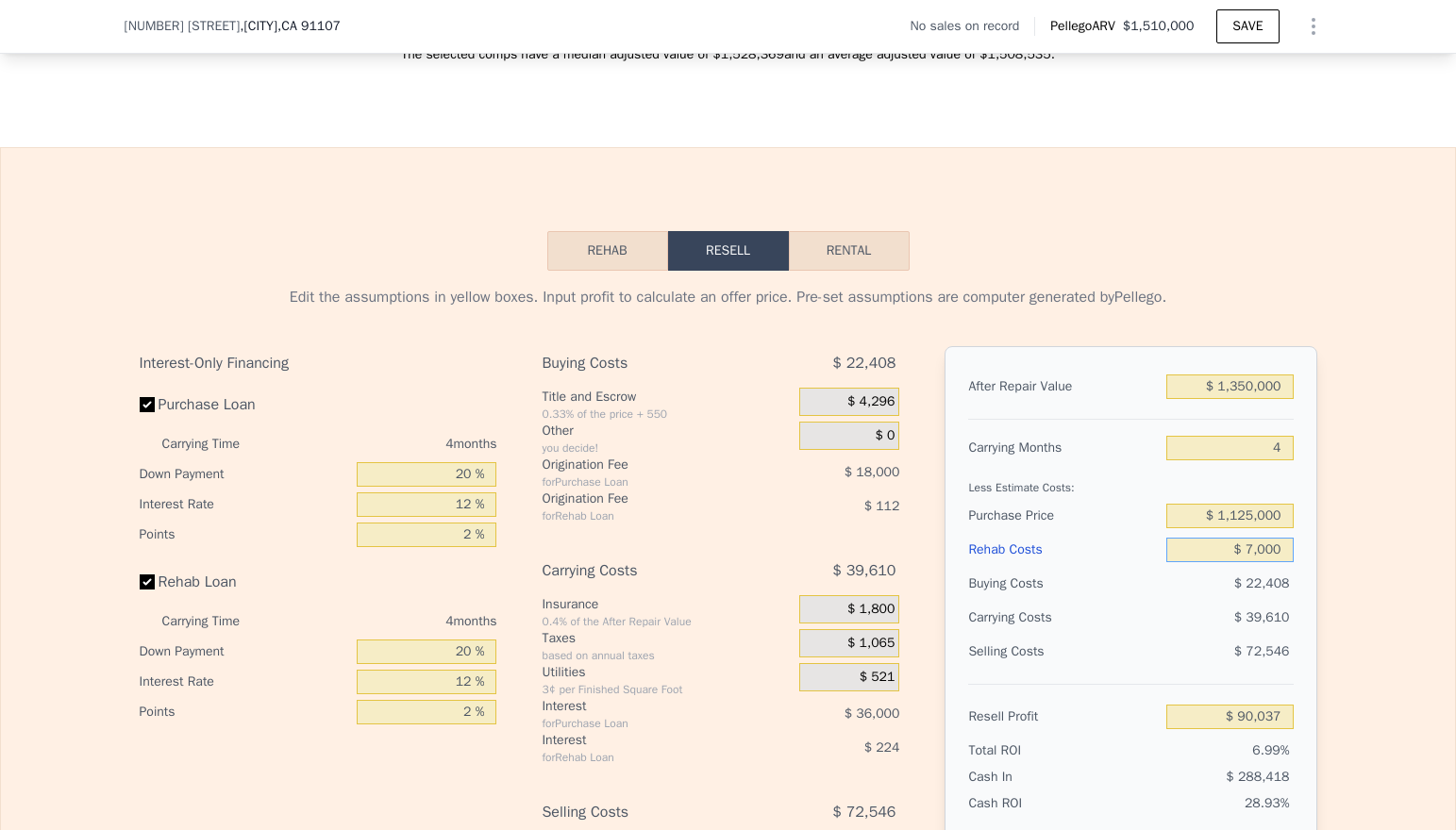 type on "$ 83,436" 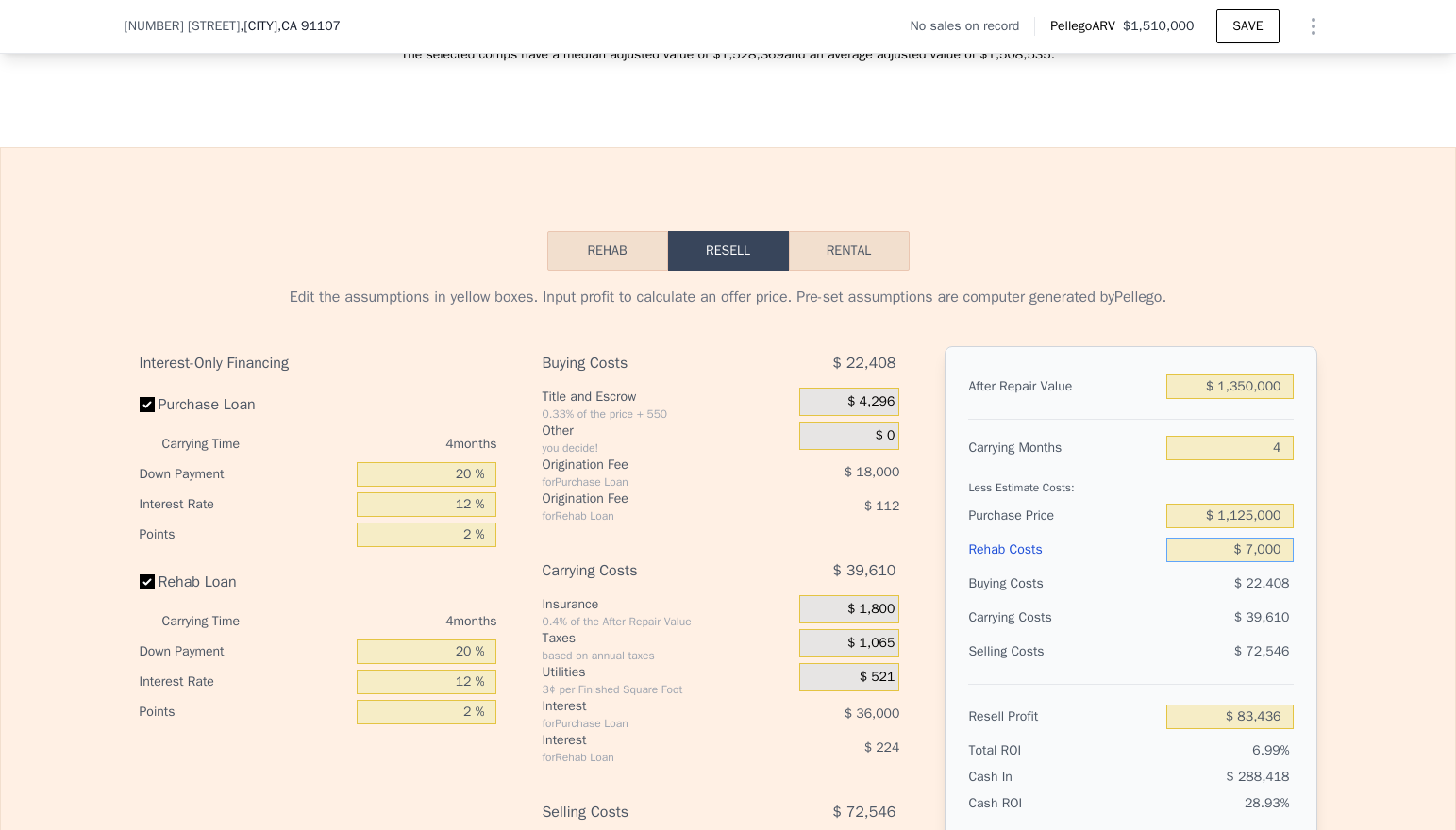 type on "$ 70,000" 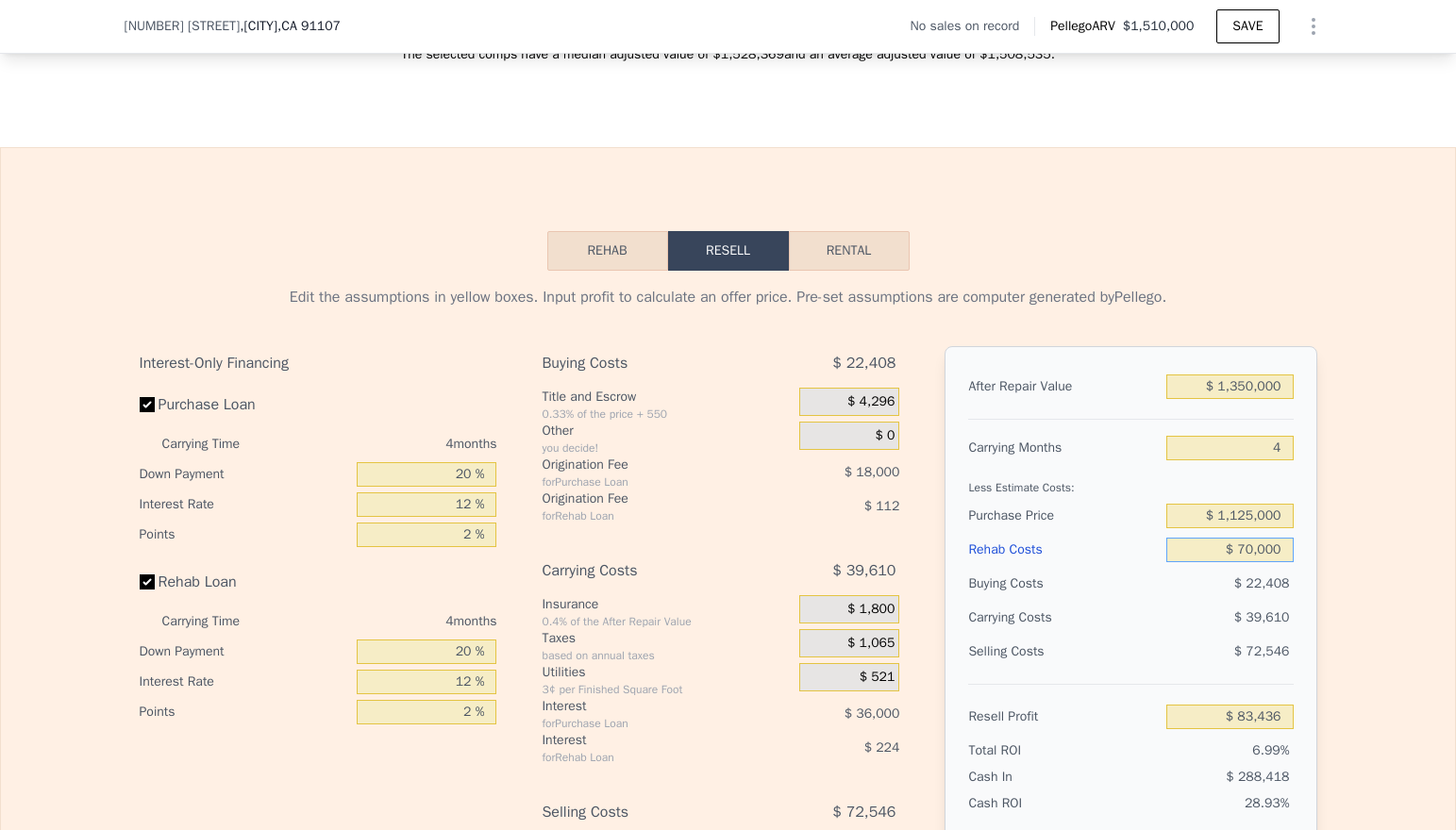 type on "$ 17,412" 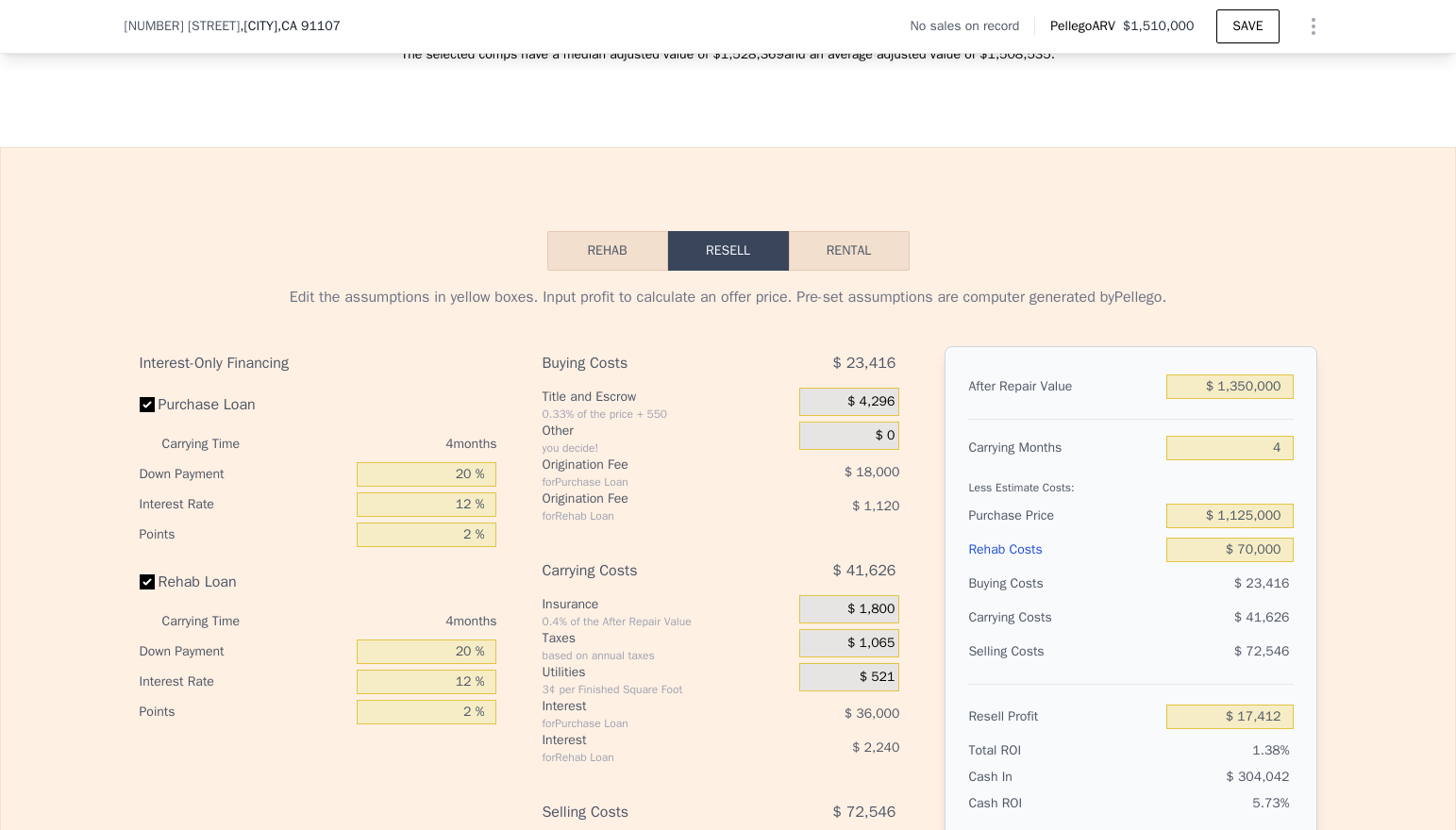 click on "Edit the assumptions in yellow boxes. Input profit to calculate an offer price. Pre-set assumptions are computer generated by Pellego. Interest-Only Financing Purchase Loan Carrying Time 4  months Down Payment 20 % Interest Rate 12 % Points 2 % Rehab Loan Carrying Time 4  months Down Payment 20 % Interest Rate 12 % Points 2 % Buying Costs $ 23,416 Title and Escrow 0.33% of the price + 550 $ 4,296 Other you decide! $ 0 Origination Fee for  Purchase Loan $ 18,000 Origination Fee for  Rehab Loan $ 1,120 Carrying Costs $ 41,626 Insurance 0.4% of the After Repair Value $ 1,800 Taxes based on annual taxes $ 1,065 Utilities 3¢ per Finished Square Foot $ 521 Interest for  Purchase Loan $ 36,000 Interest for  Rehab Loan $ 2,240 Selling Costs $ 72,546 Excise Tax 0% of the After Repair Value $ 0 Listing Commission 2.5% of the After Repair Value $ 33,750 Selling Commission 2.5% of the After Repair Value $ 33,750 Title and Escrow 0.33% of the After Repair Value $ 5,046 After Repair Value $ 1,350,000 Carrying Months 4" at bounding box center (728, 622) 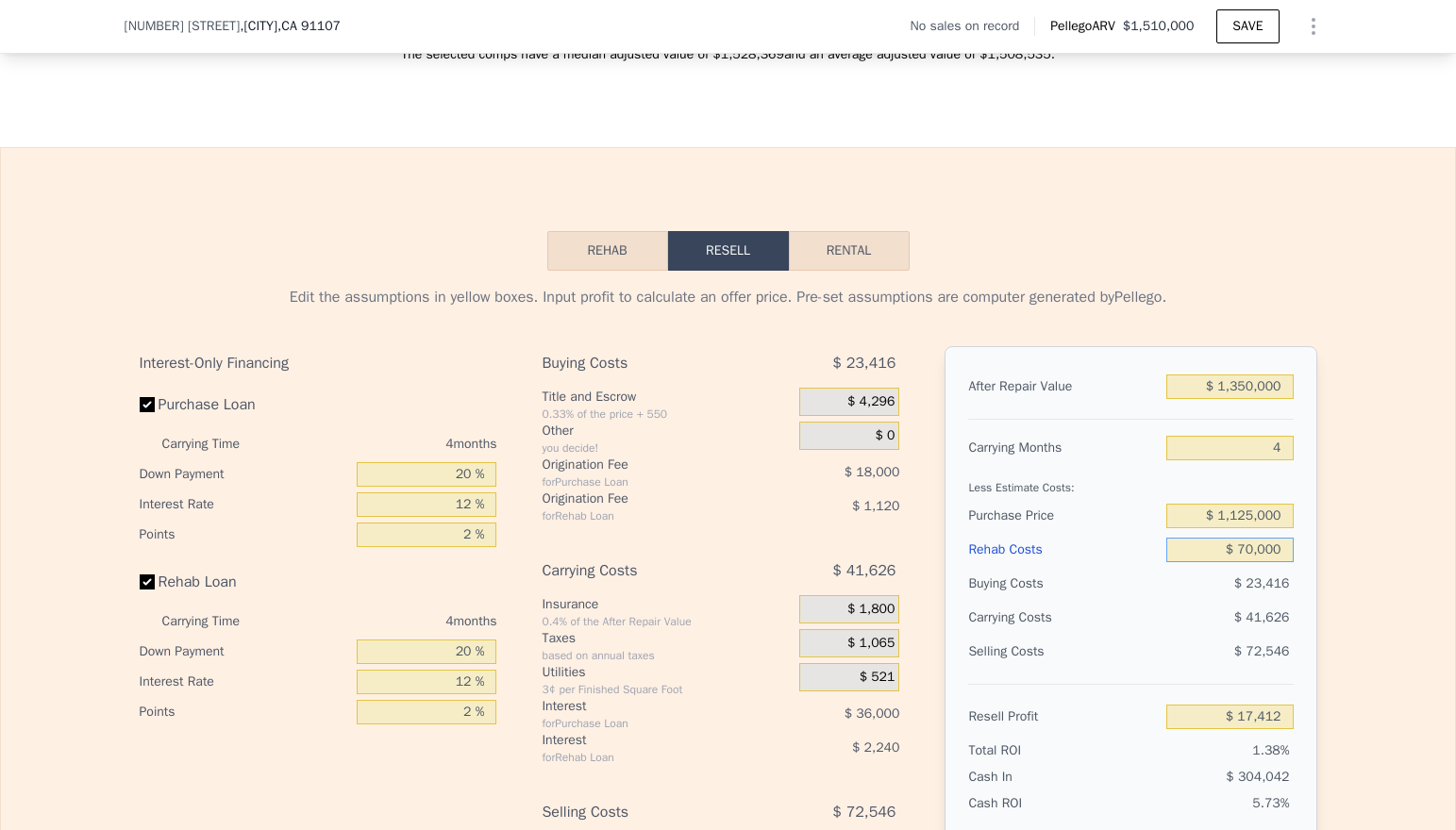 click on "$ 70,000" at bounding box center [1230, 550] 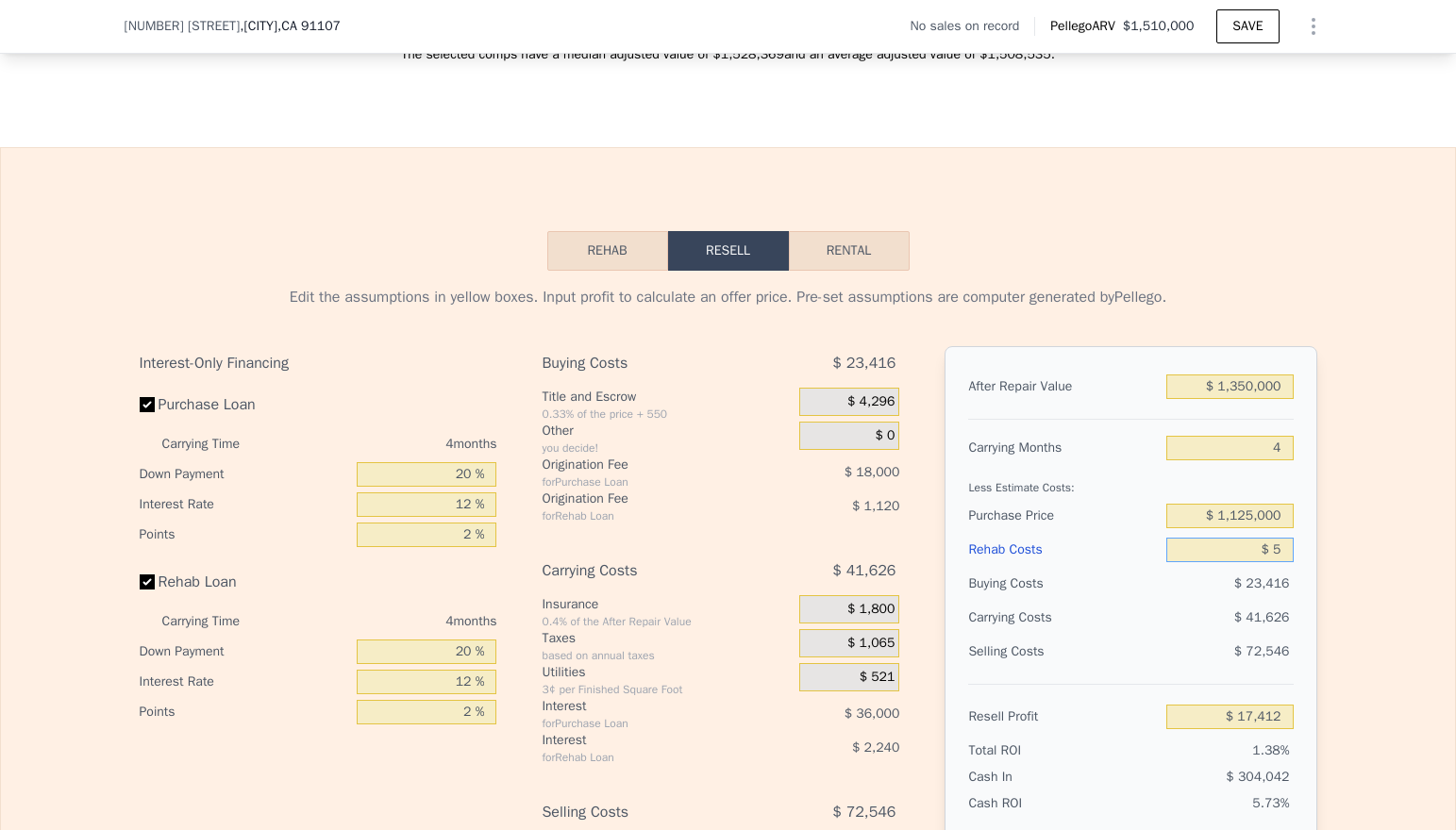 type on "$ 50" 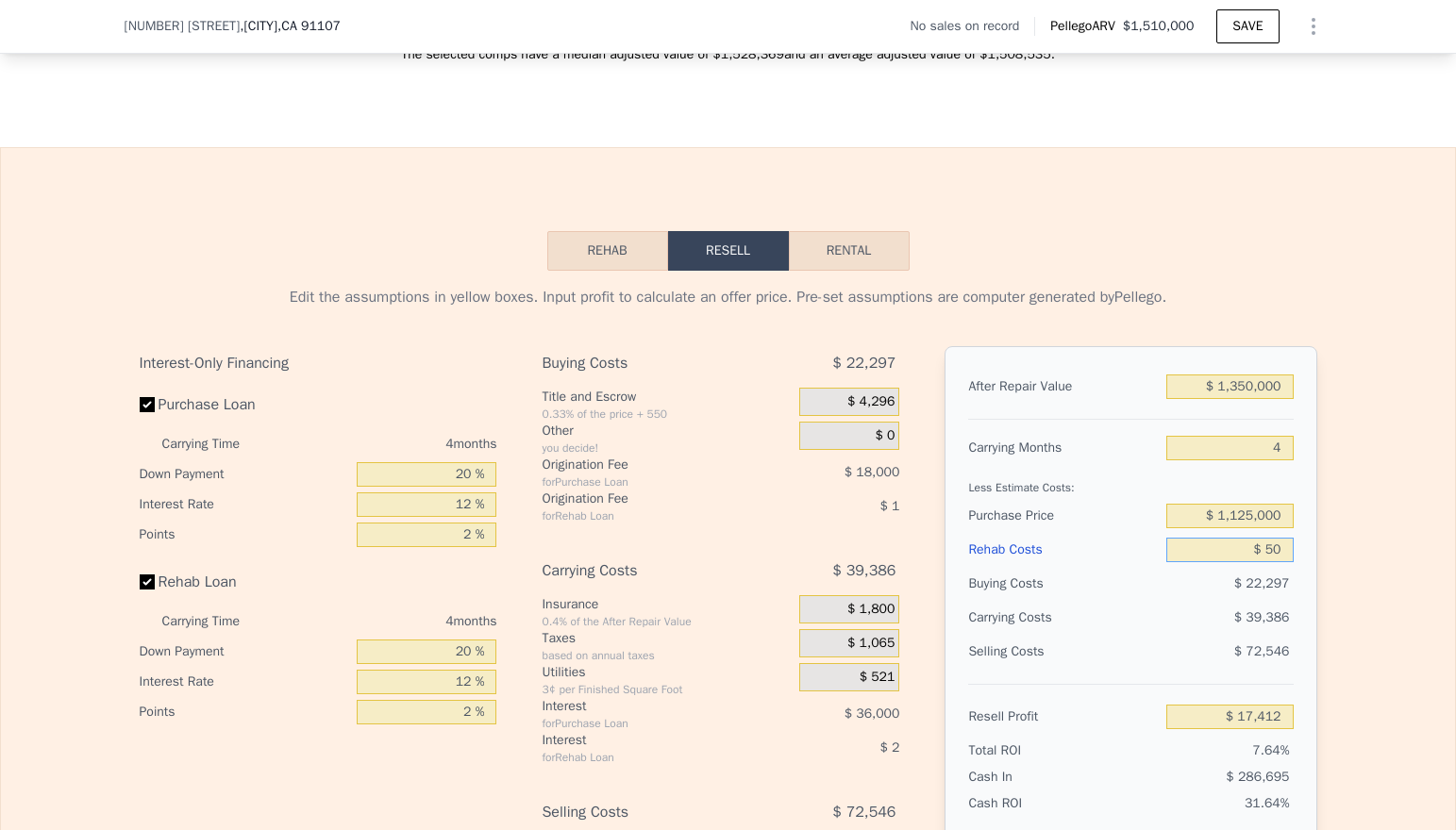 type on "$ 90,721" 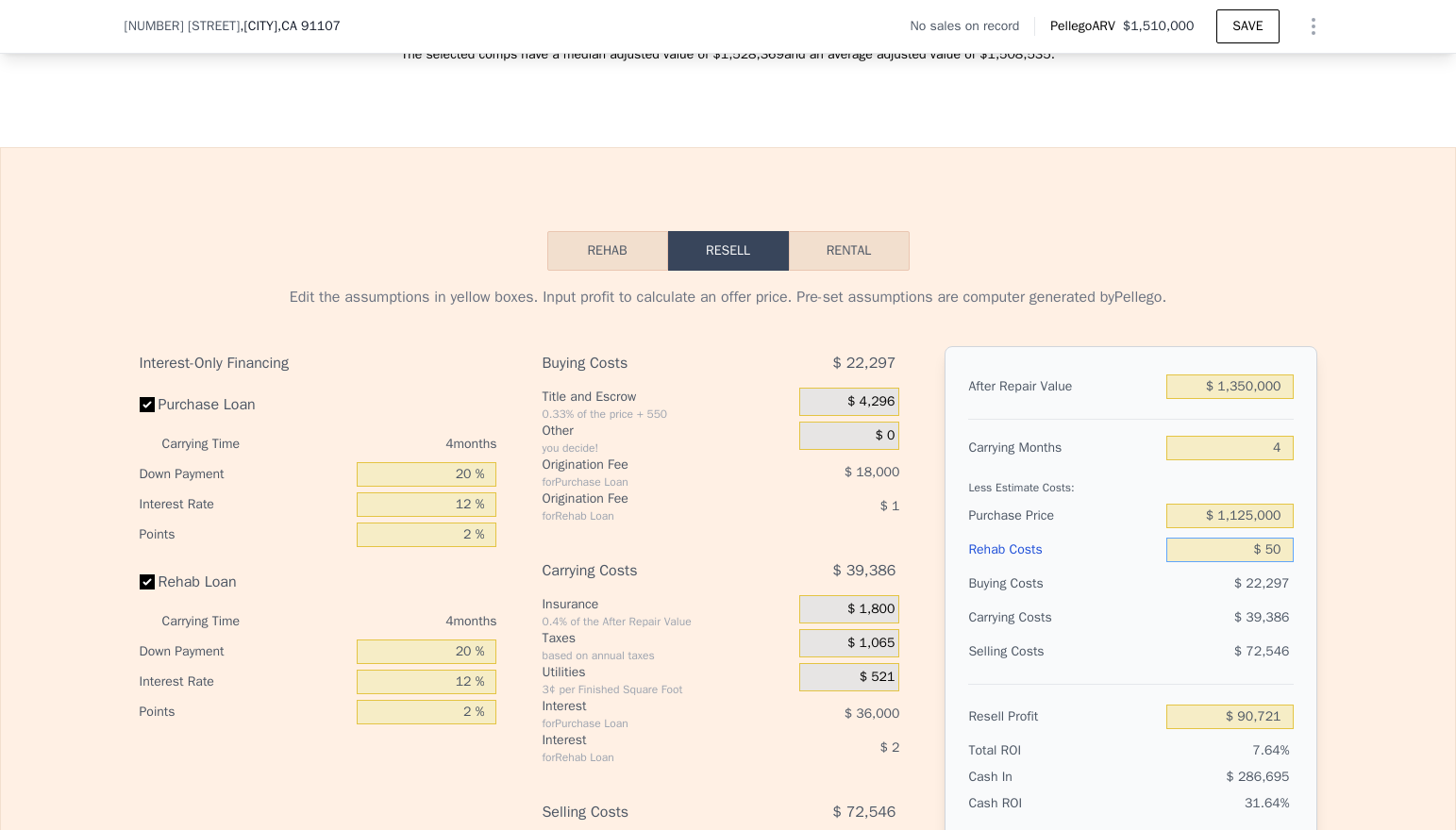 type on "$ 500" 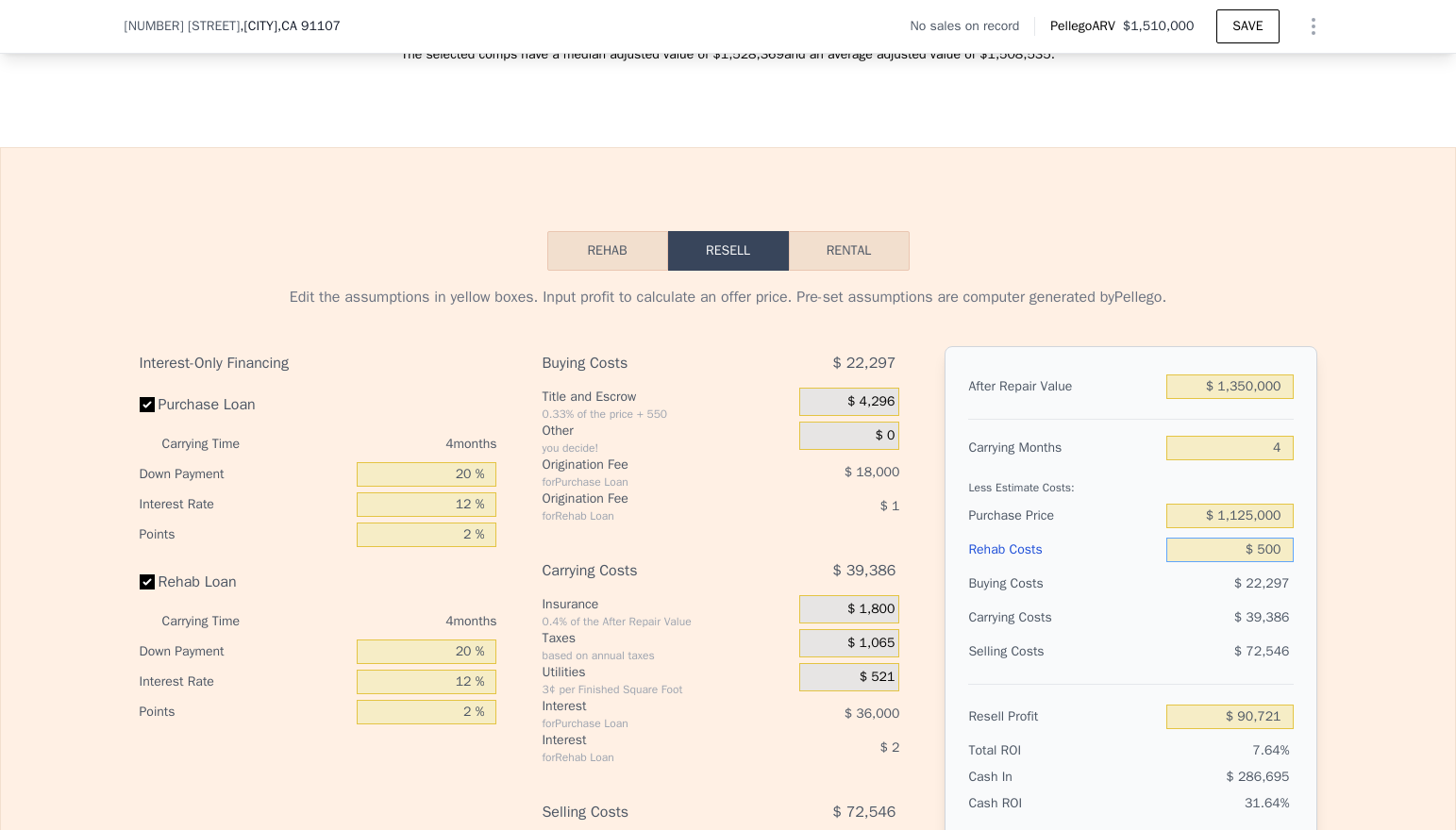 type on "$ 90,248" 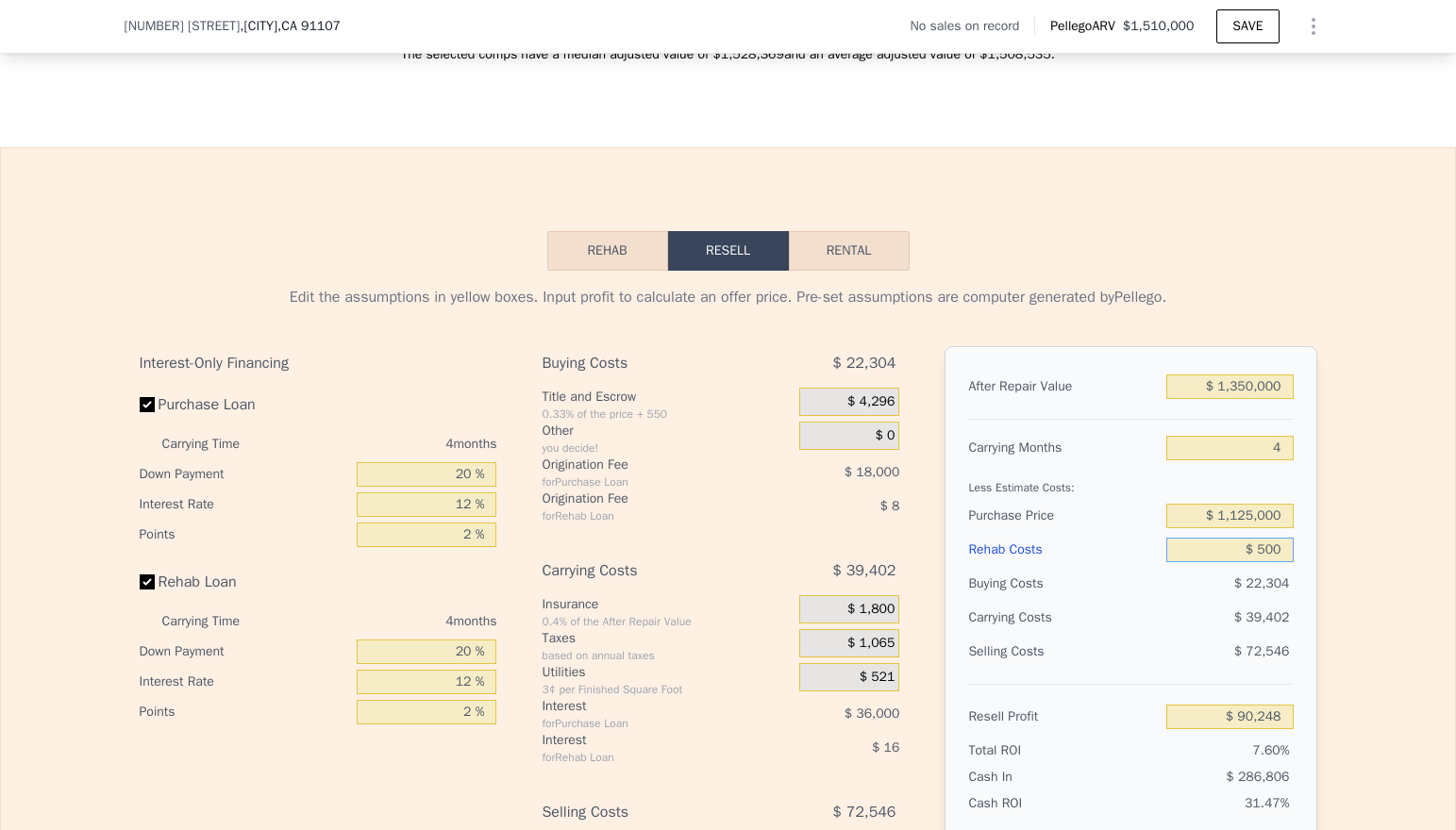 type on "$ 5,000" 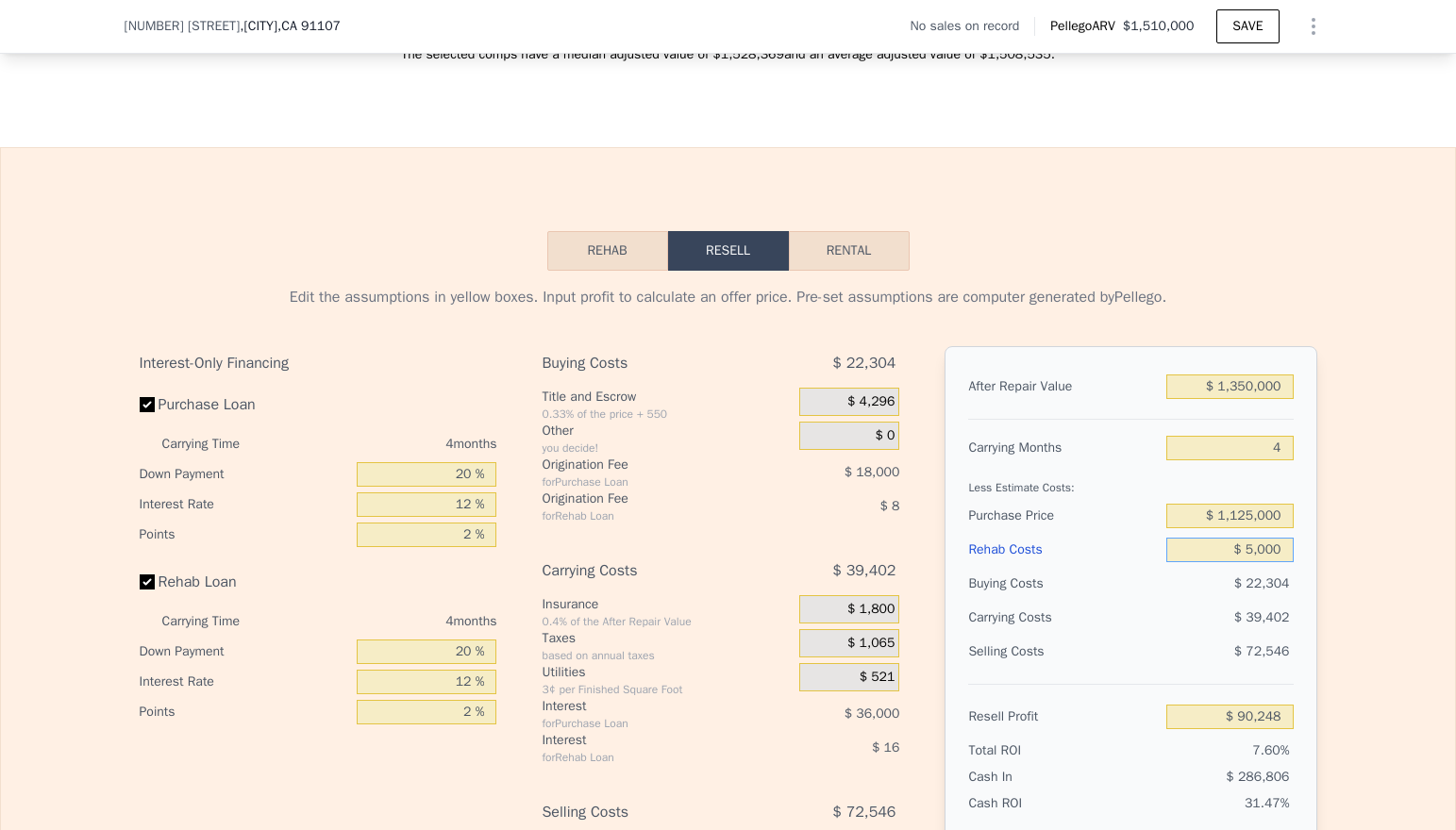 type on "$ 85,532" 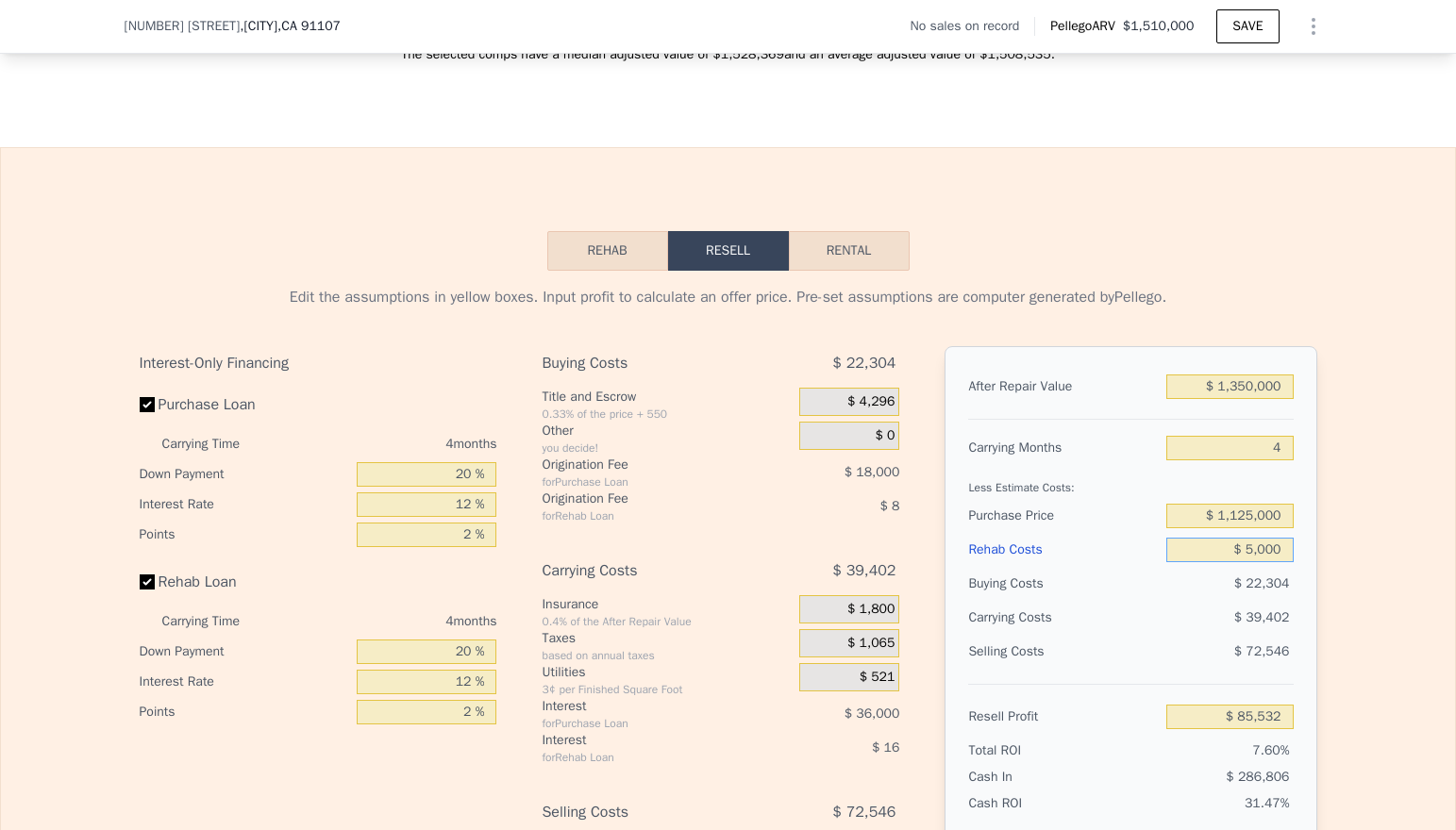 type on "$ 50,000" 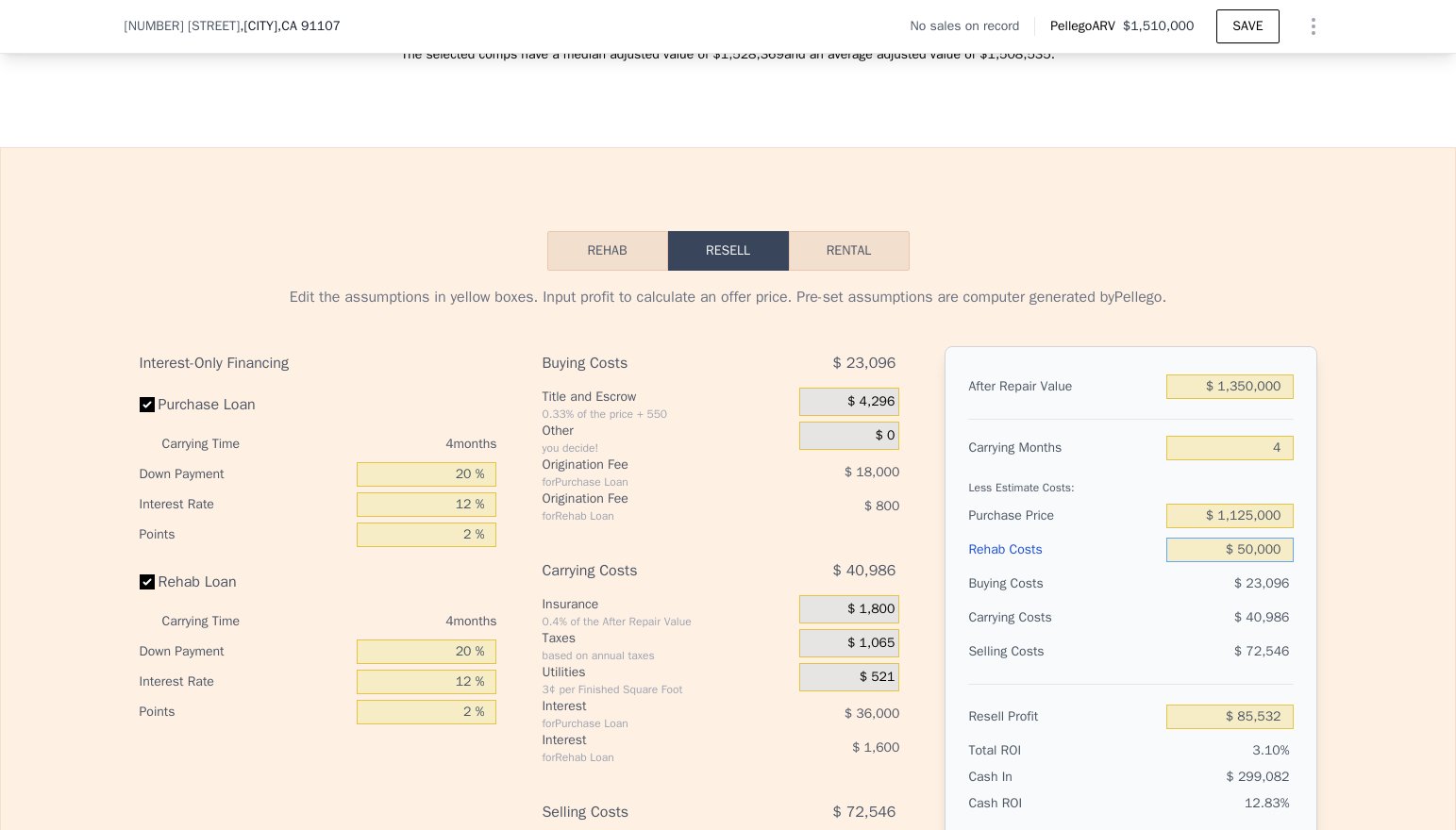 type on "$ 38,372" 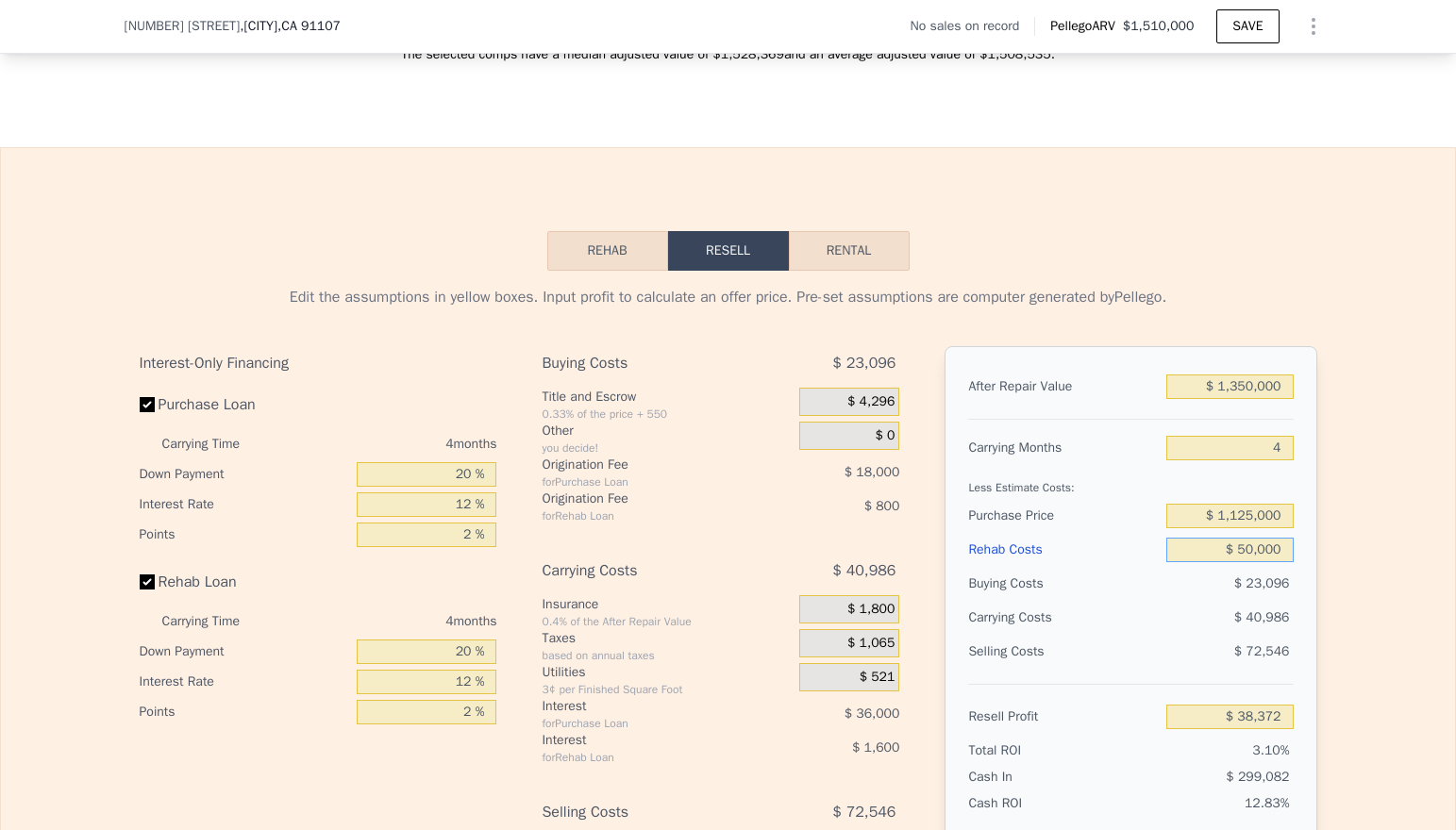 type on "$ 50,000" 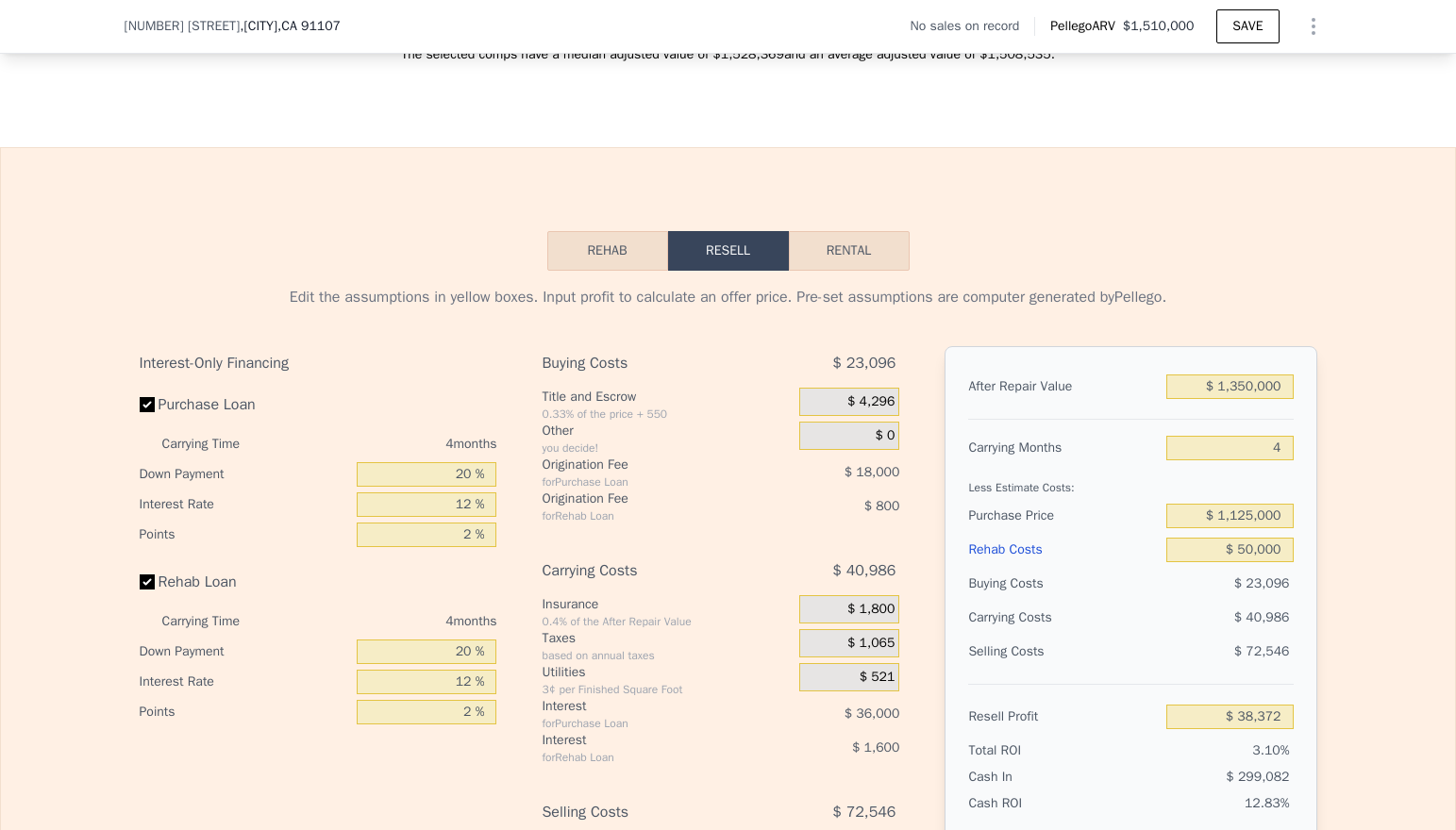 click on "Edit the assumptions in yellow boxes. Input profit to calculate an offer price. Pre-set assumptions are computer generated by Pellego. Interest-Only Financing Purchase Loan Carrying Time 4  months Down Payment 20 % Interest Rate 12 % Points 2 % Rehab Loan Carrying Time 4  months Down Payment 20 % Interest Rate 12 % Points 2 % Buying Costs $ 23,096 Title and Escrow 0.33% of the price + 550 $ 4,296 Other you decide! $ 0 Origination Fee for  Purchase Loan $ 18,000 Origination Fee for  Rehab Loan $ 800 Carrying Costs $ 40,986 Insurance 0.4% of the After Repair Value $ 1,800 Taxes based on annual taxes $ 1,065 Utilities 3¢ per Finished Square Foot $ 521 Interest for  Purchase Loan $ 36,000 Interest for  Rehab Loan $ 1,600 Selling Costs $ 72,546 Excise Tax 0% of the After Repair Value $ 0 Listing Commission 2.5% of the After Repair Value $ 33,750 Selling Commission 2.5% of the After Repair Value $ 33,750 Title and Escrow 0.33% of the After Repair Value $ 5,046 After Repair Value $ 1,350,000 Carrying Months 4" at bounding box center (728, 622) 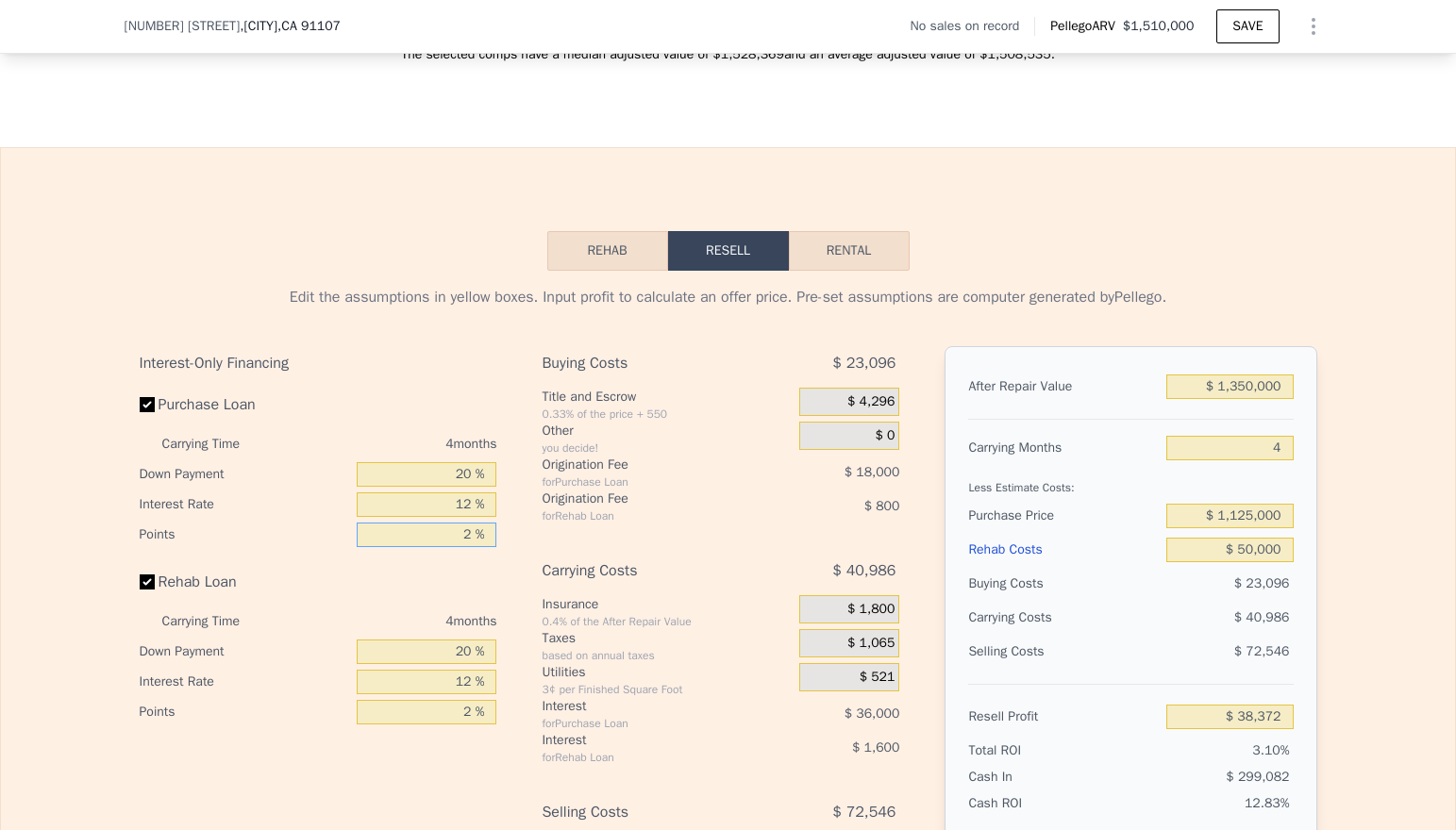 click on "2 %" at bounding box center (427, 535) 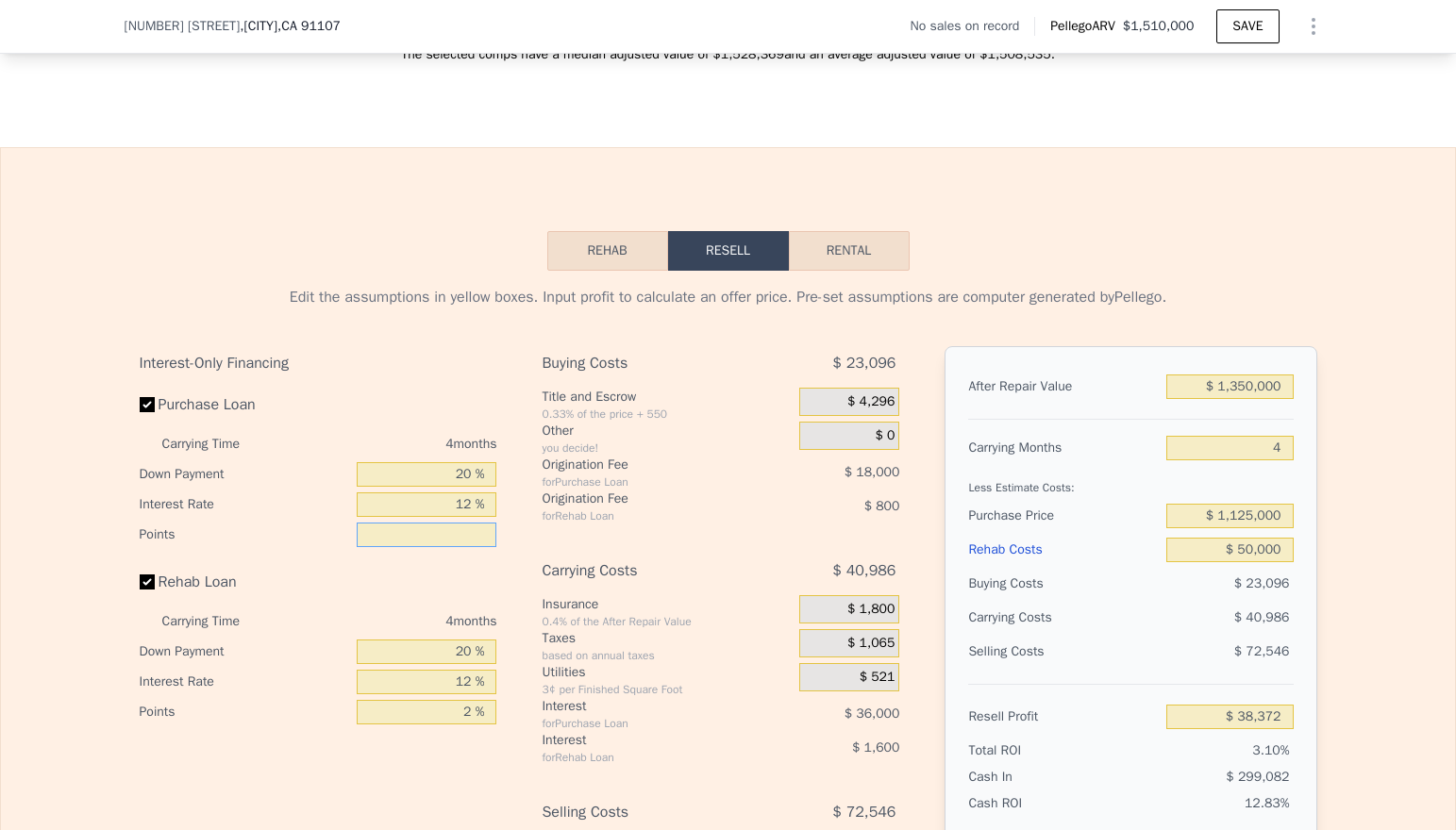 type on "1 %" 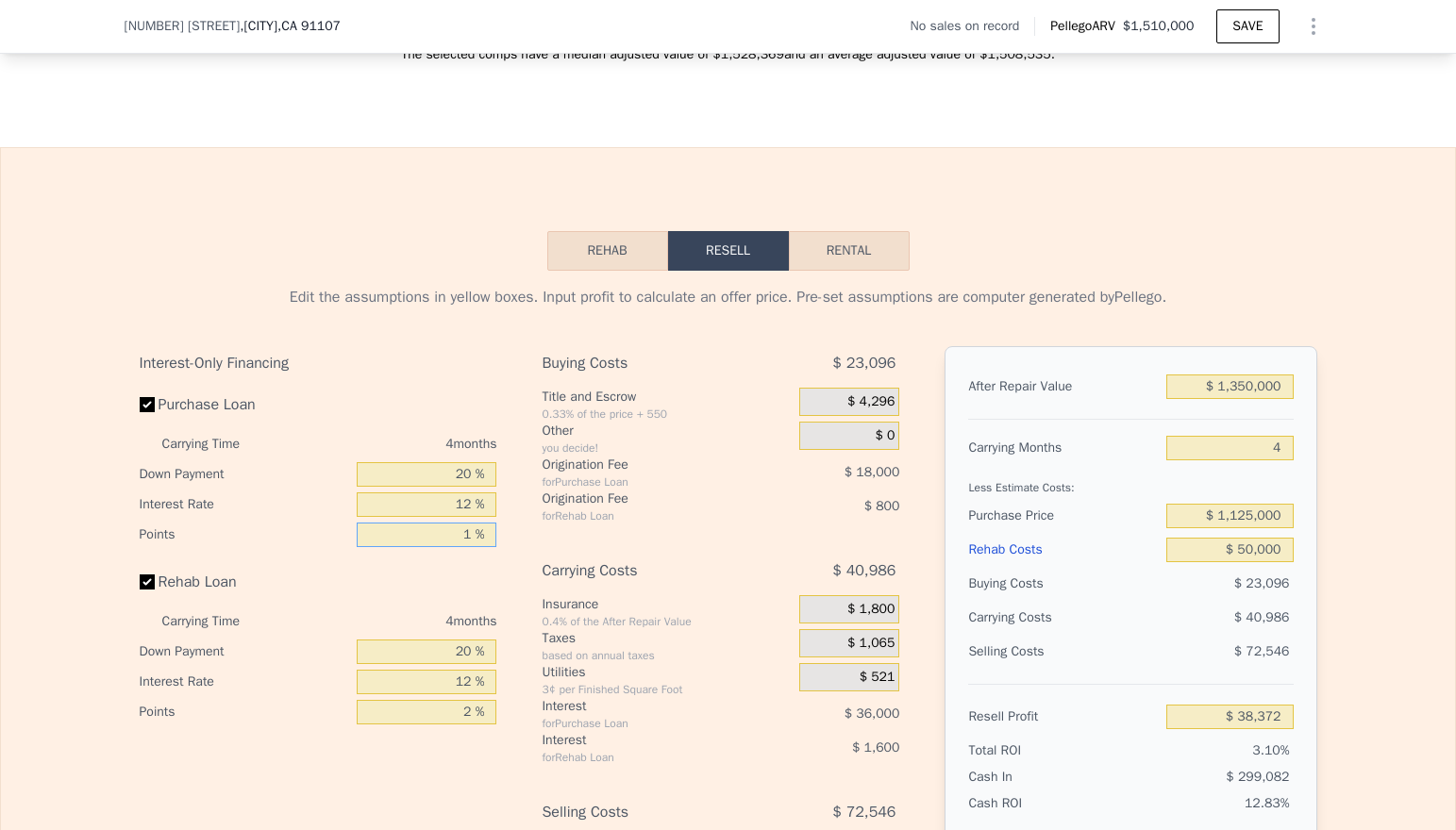 type on "$ 47,372" 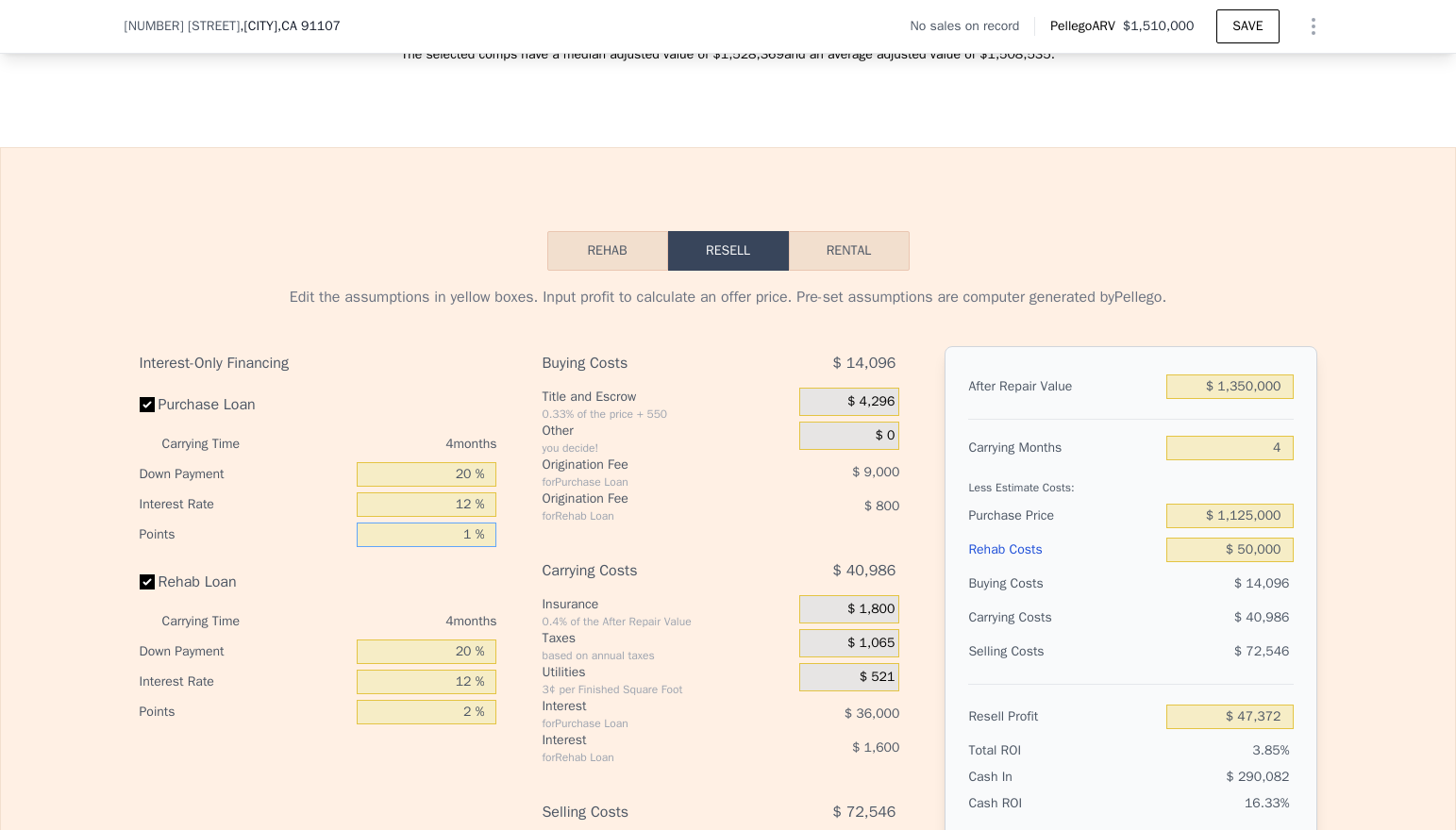type on "1 %" 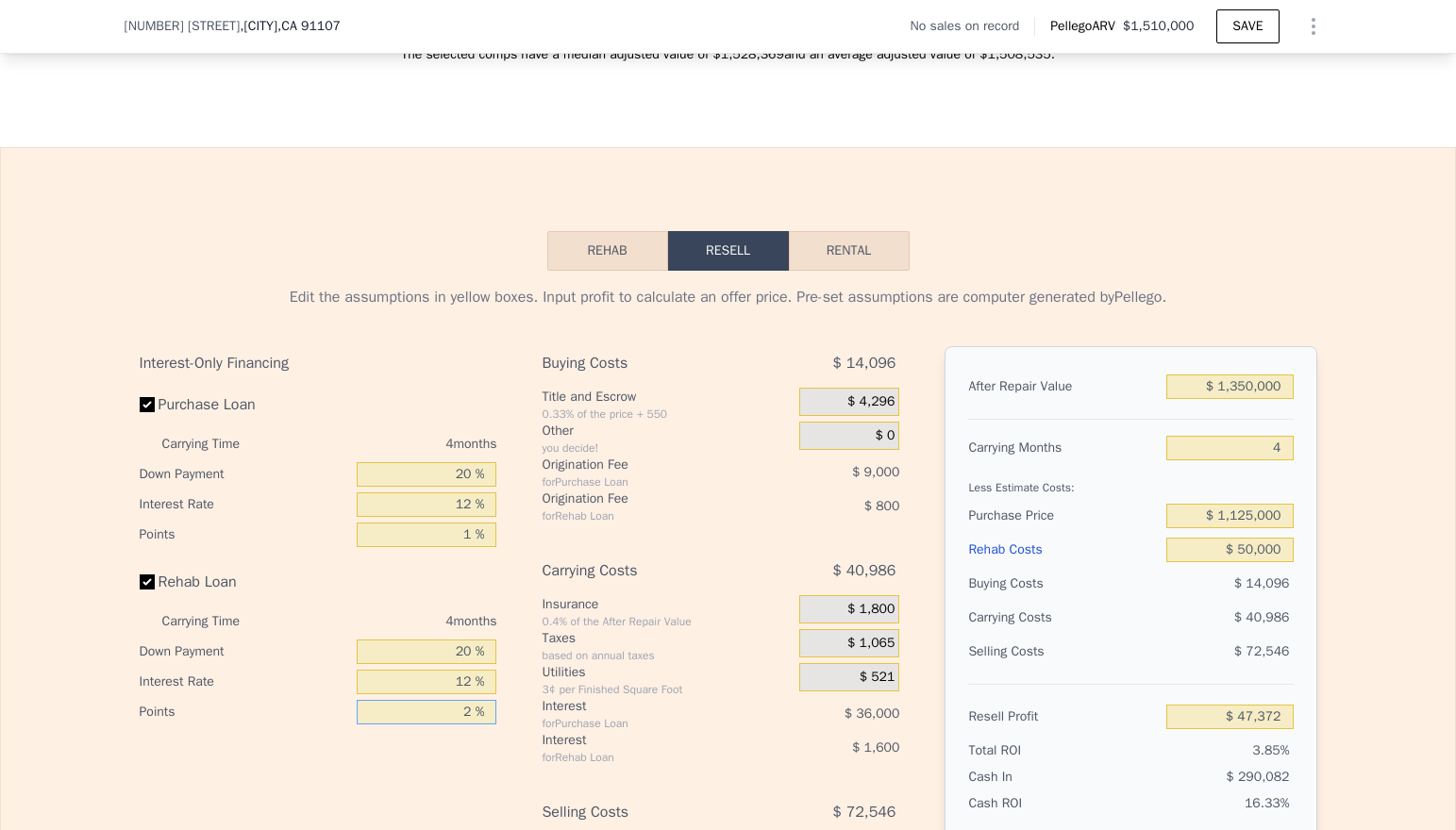 click on "2 %" at bounding box center (427, 712) 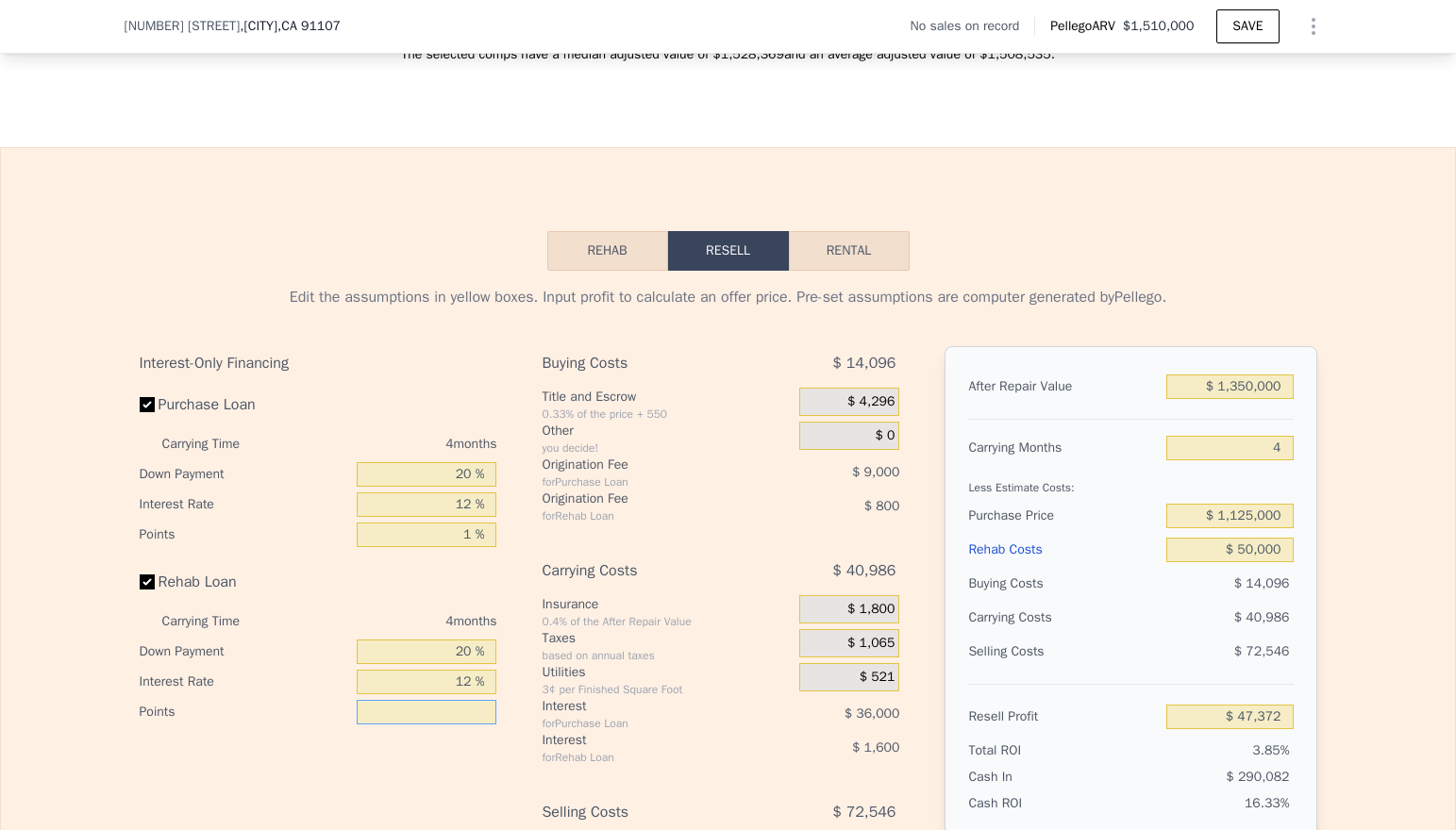 type on "1 %" 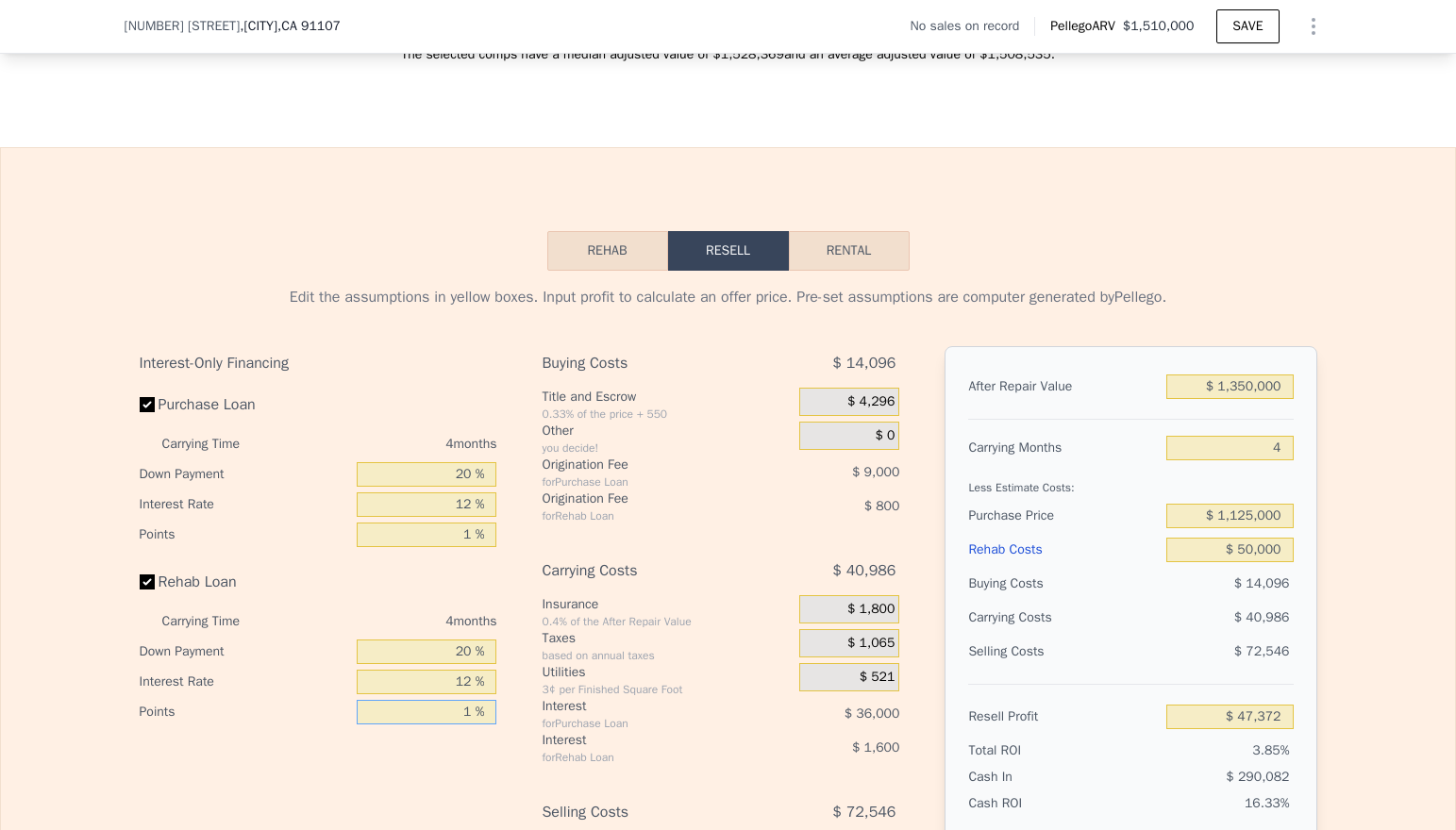 type on "$ 47,772" 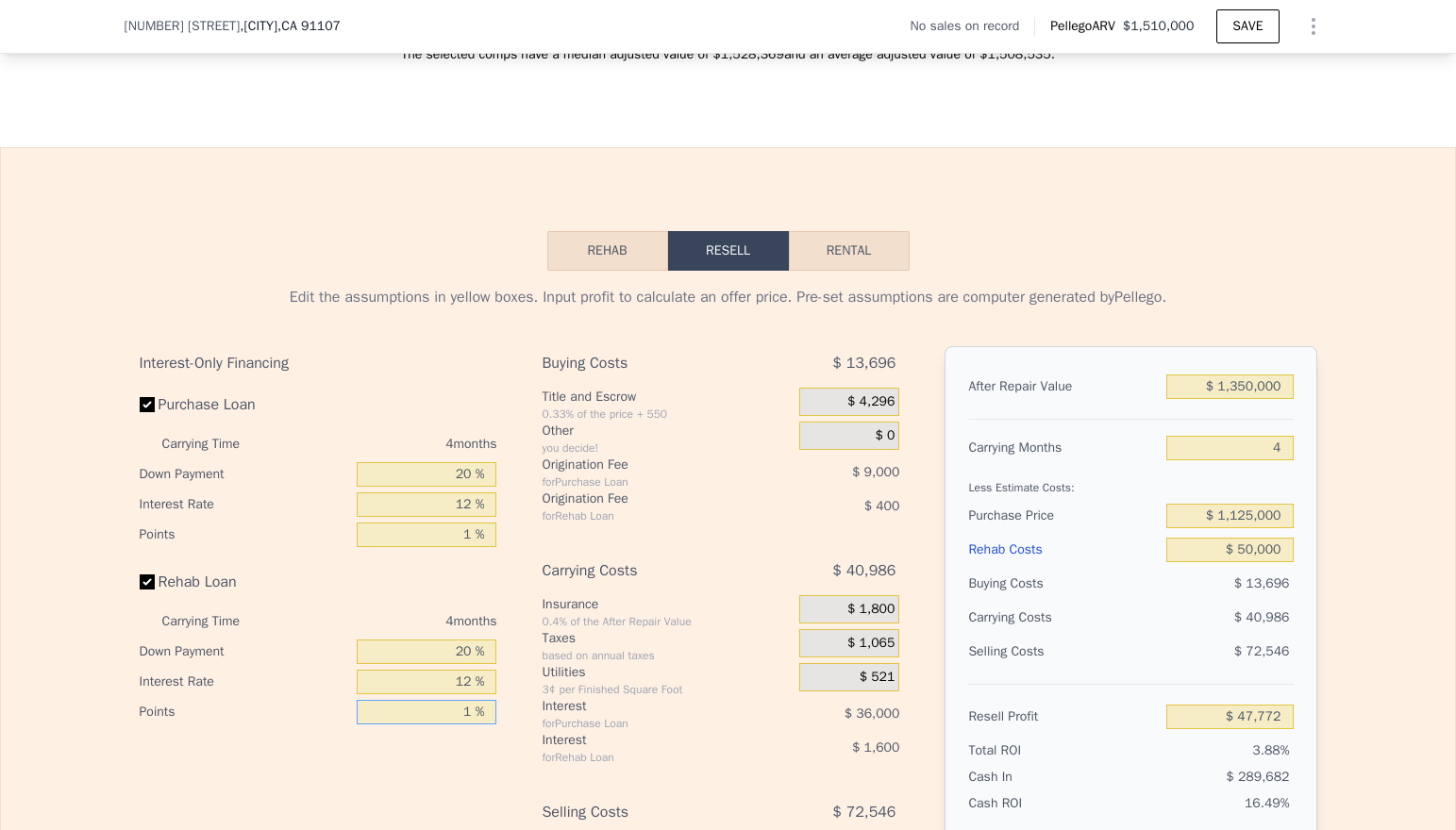 type on "1 %" 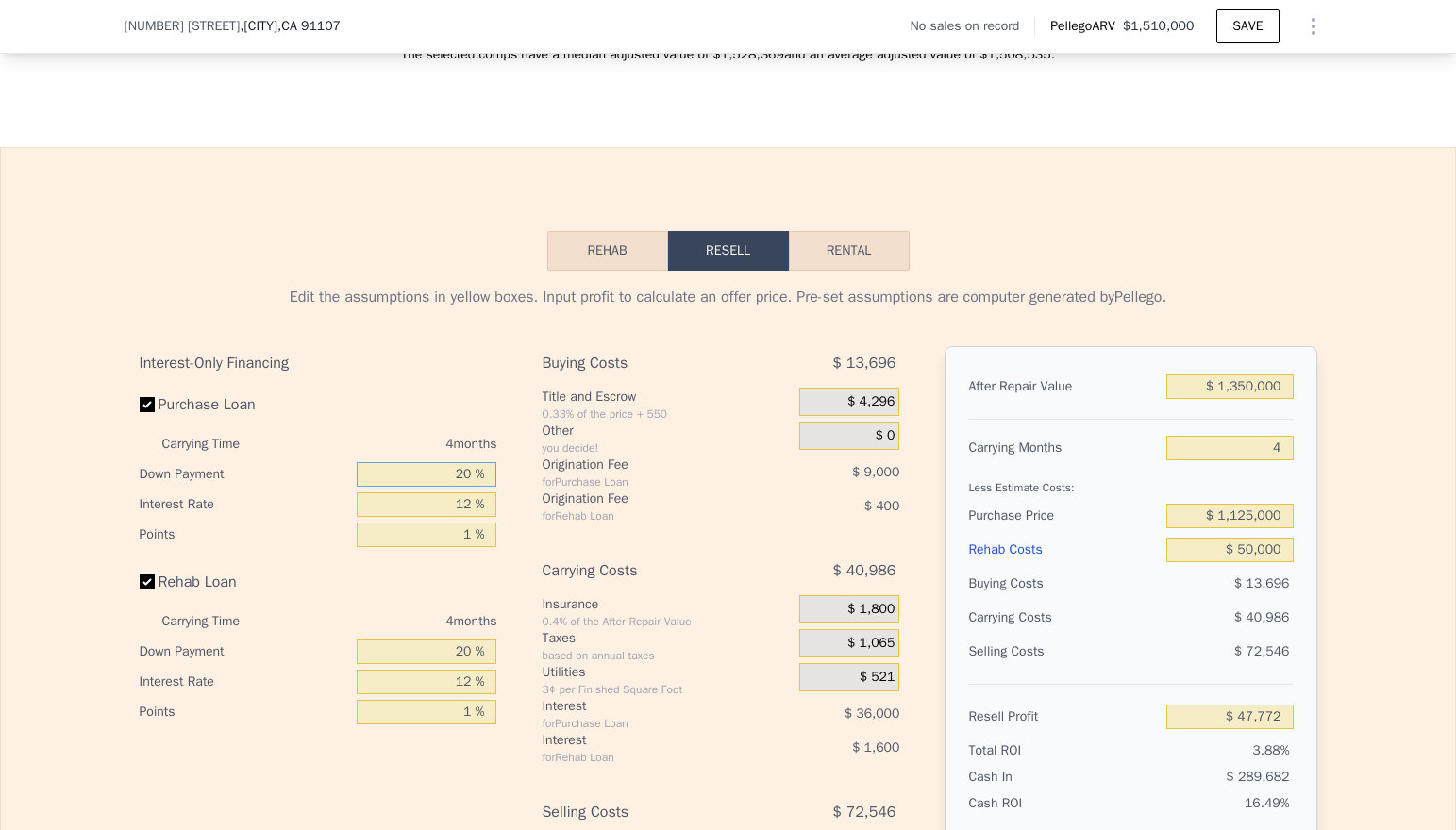 click on "20 %" at bounding box center (427, 474) 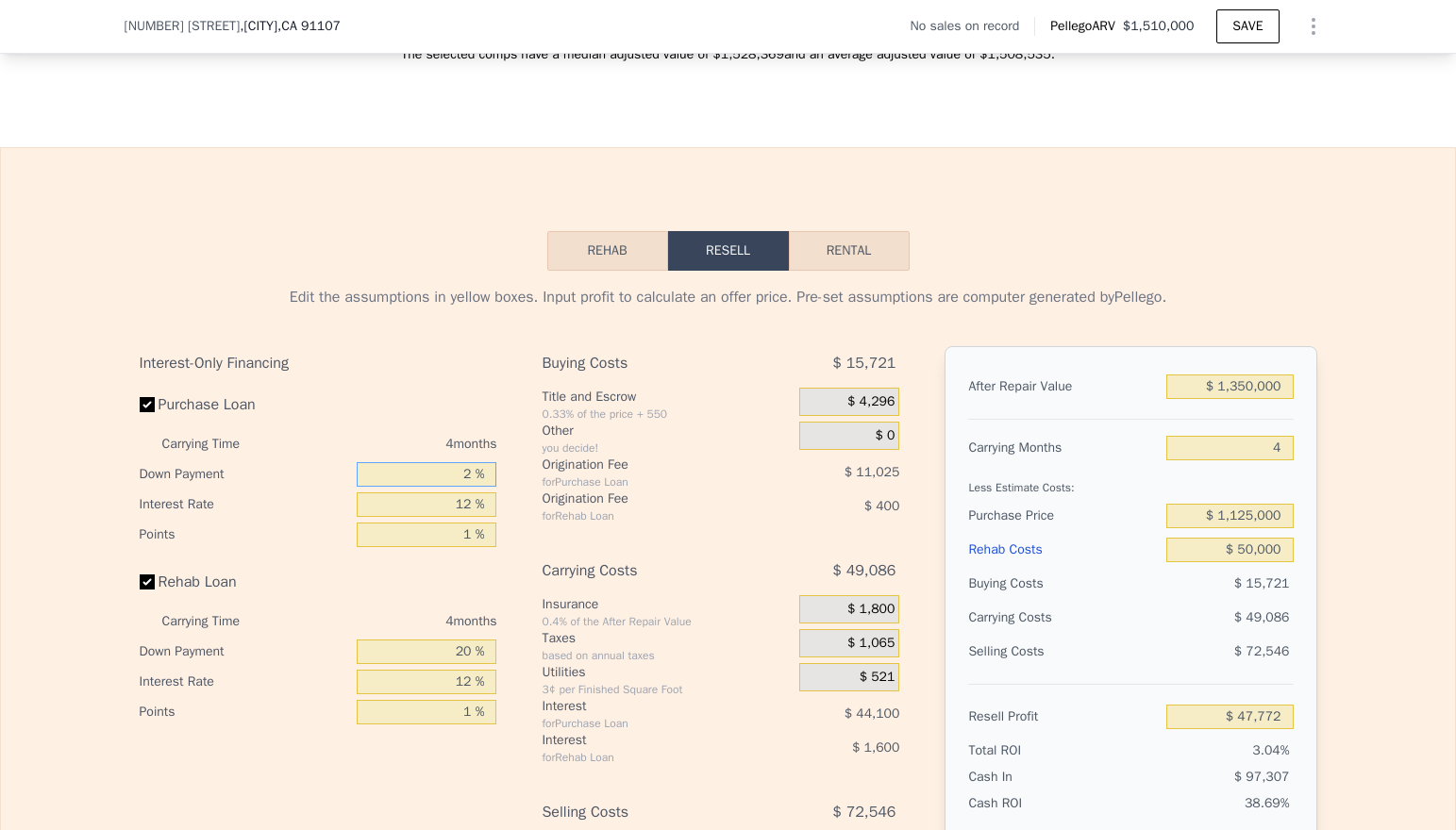 type on "$ 37,647" 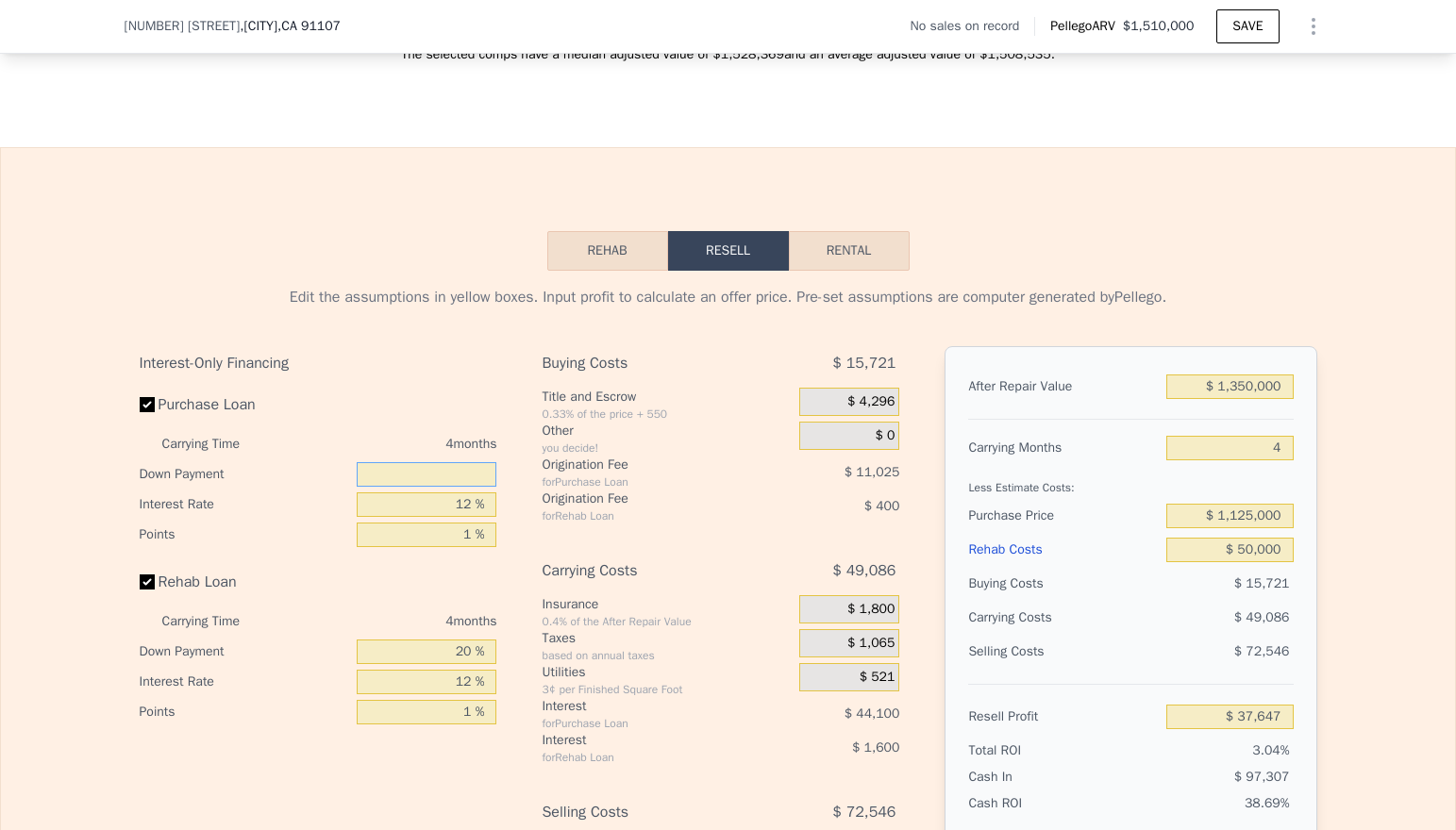 type on "1 %" 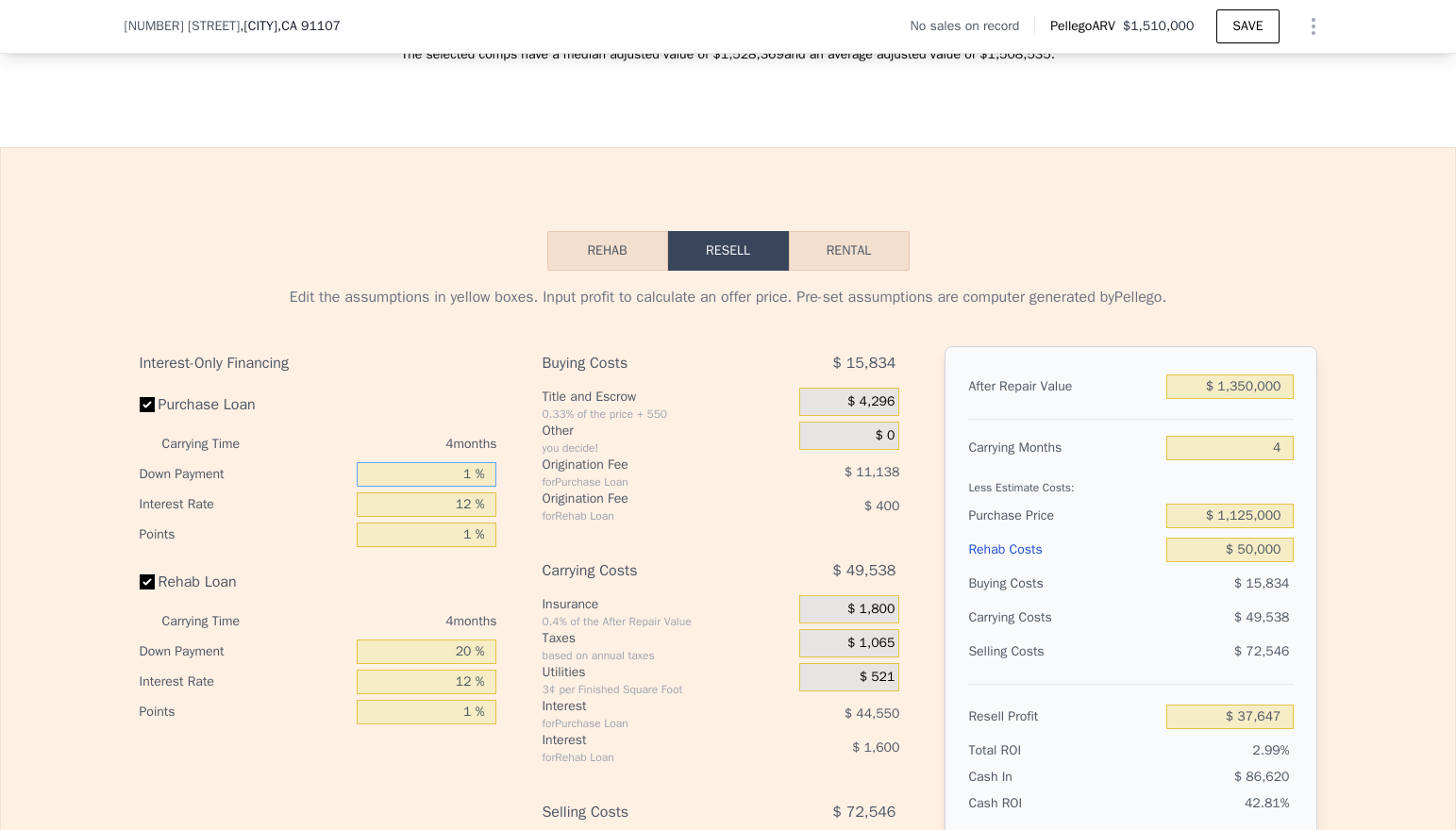 type on "$ 37,082" 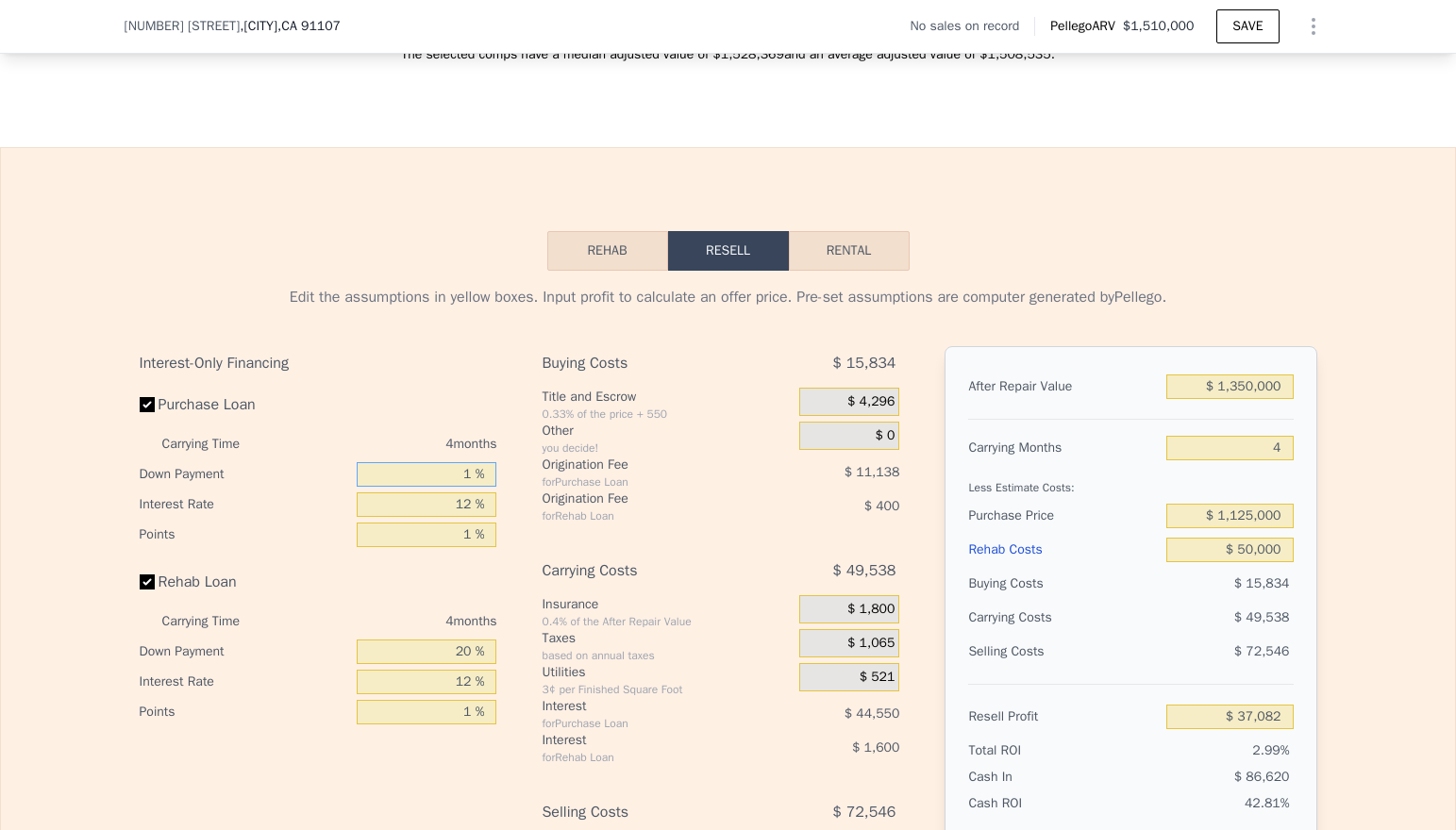 type on "10 %" 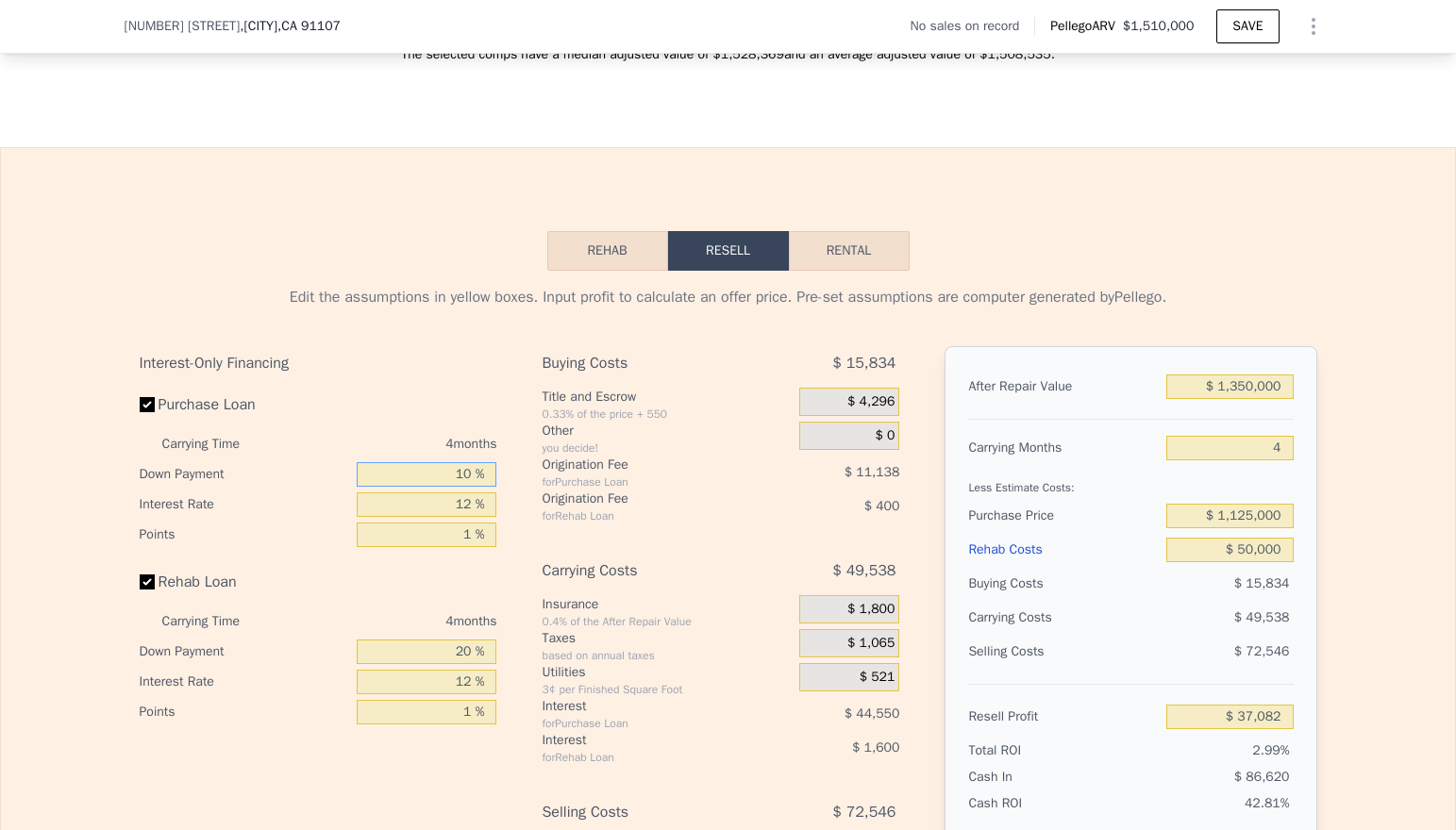 type on "$ 42,147" 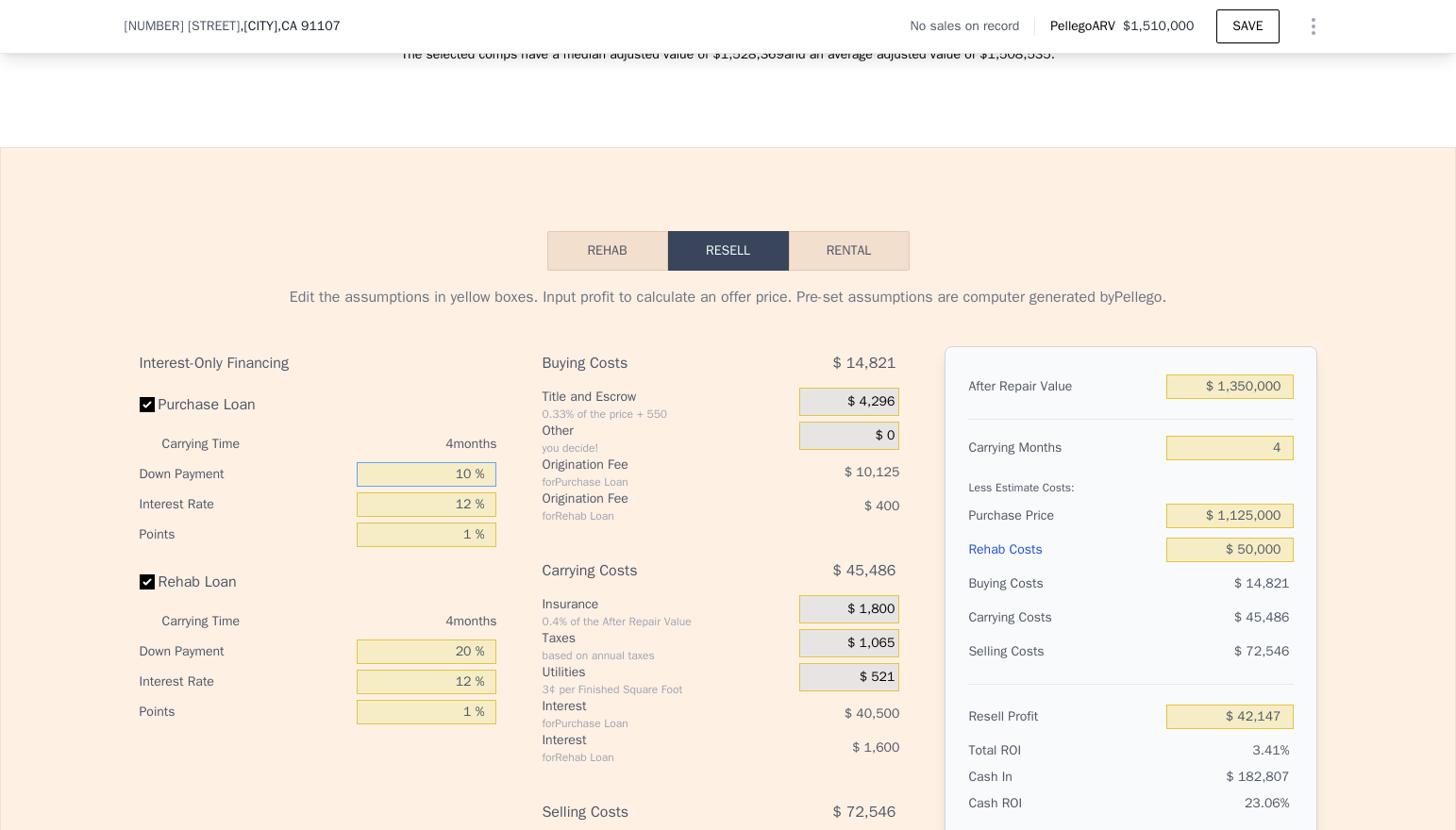 type on "10 %" 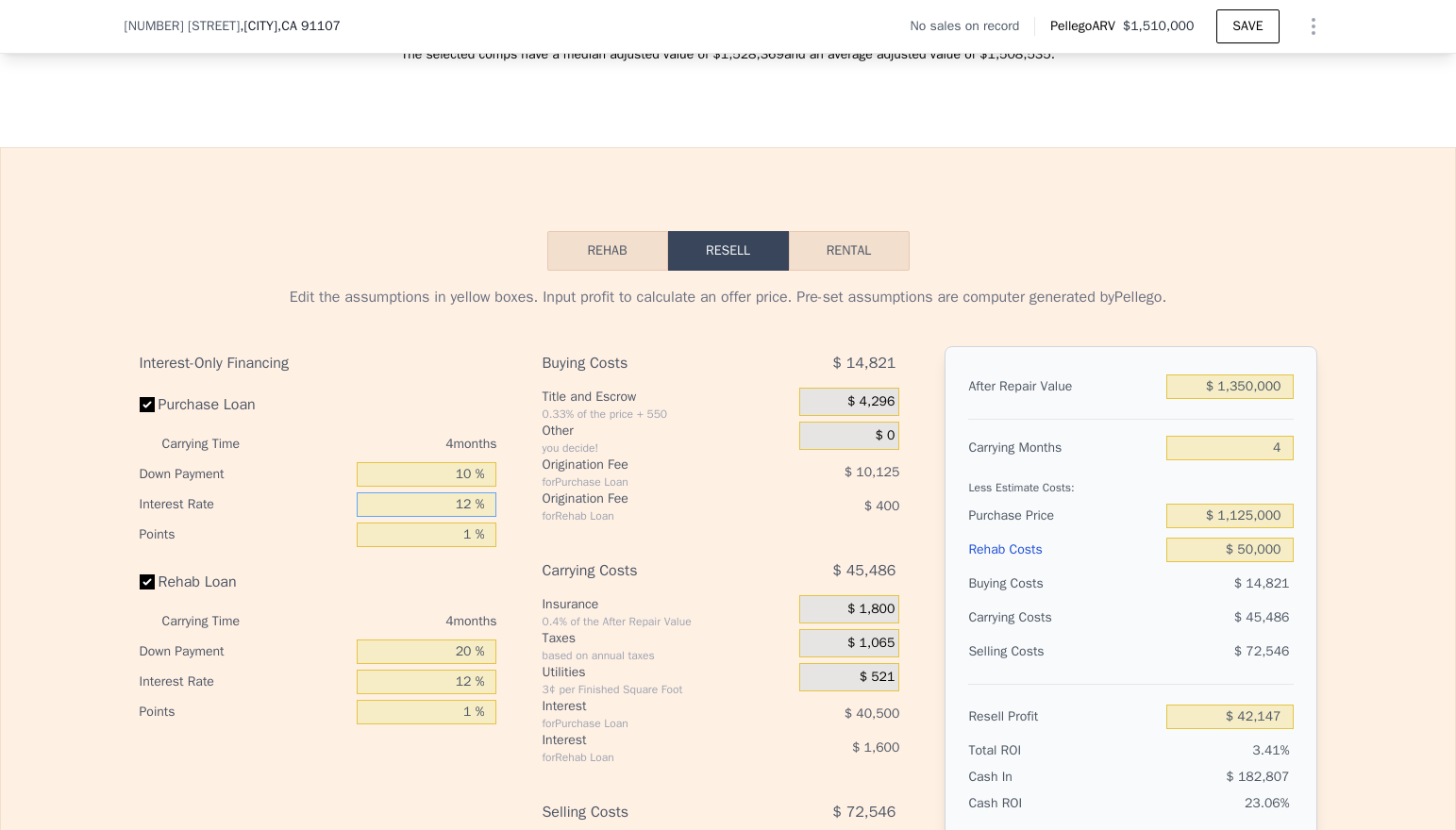 click on "12 %" at bounding box center (427, 505) 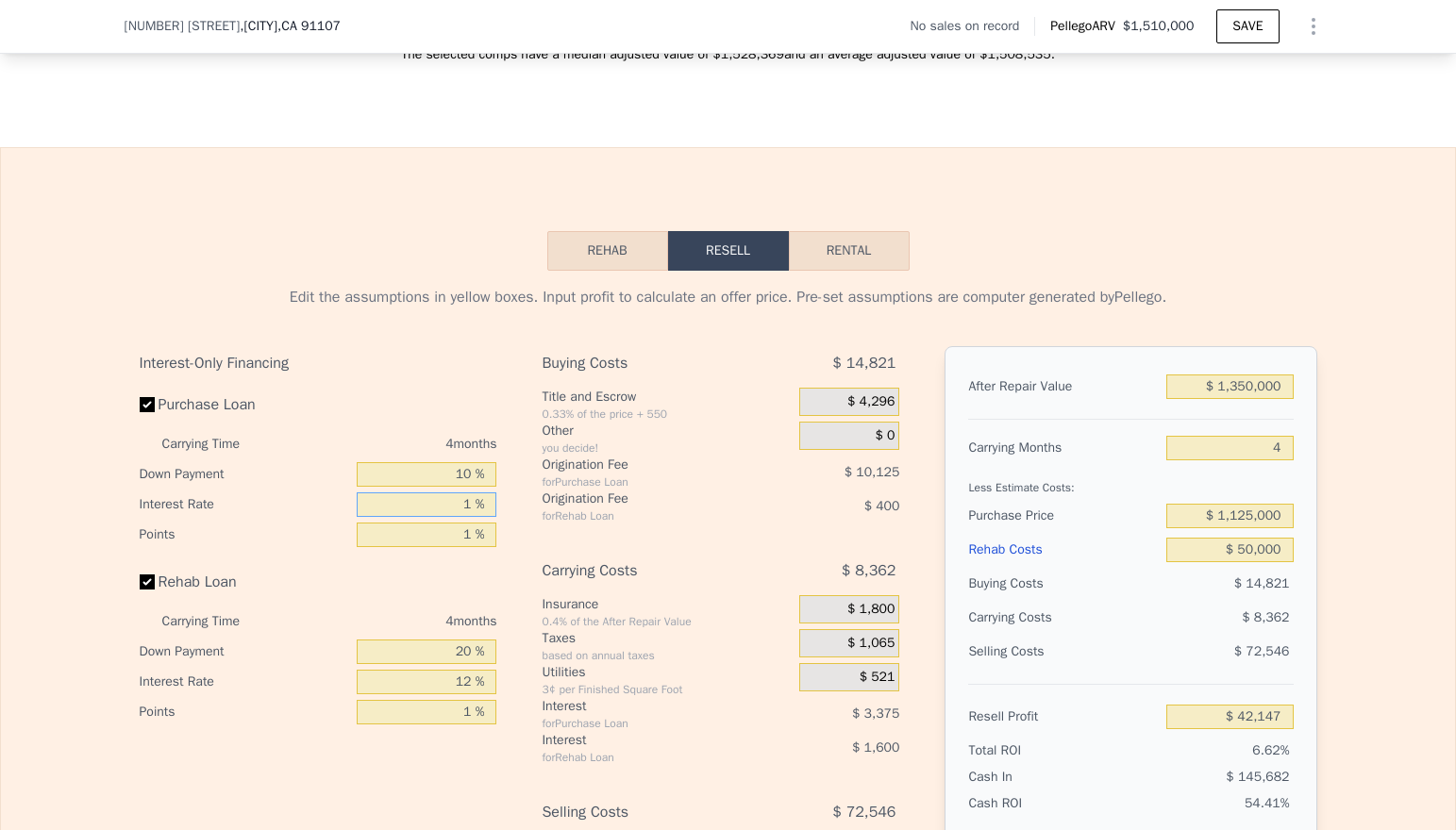 type on "$ 79,271" 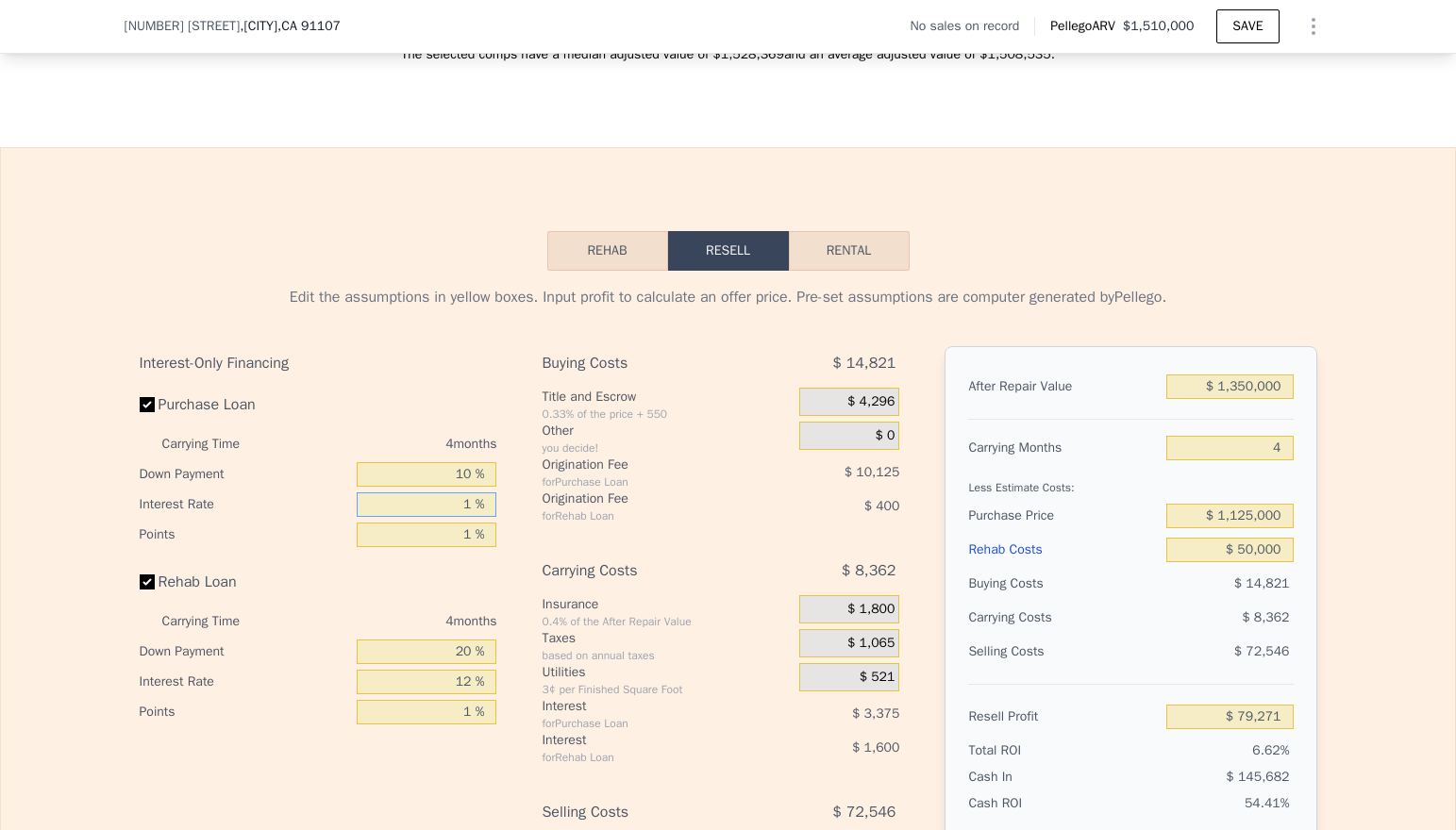 type on "10 %" 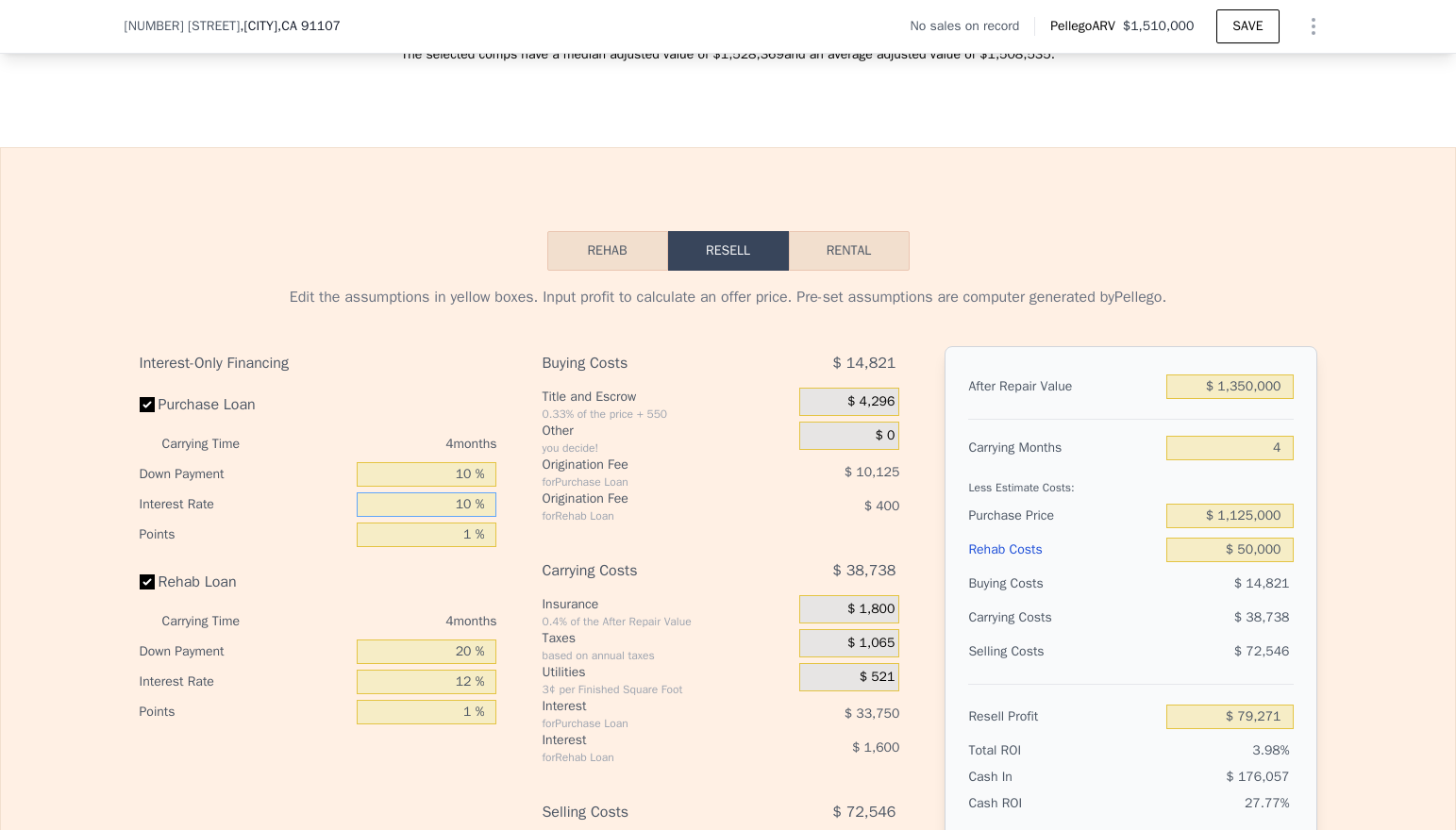 type on "$ 48,895" 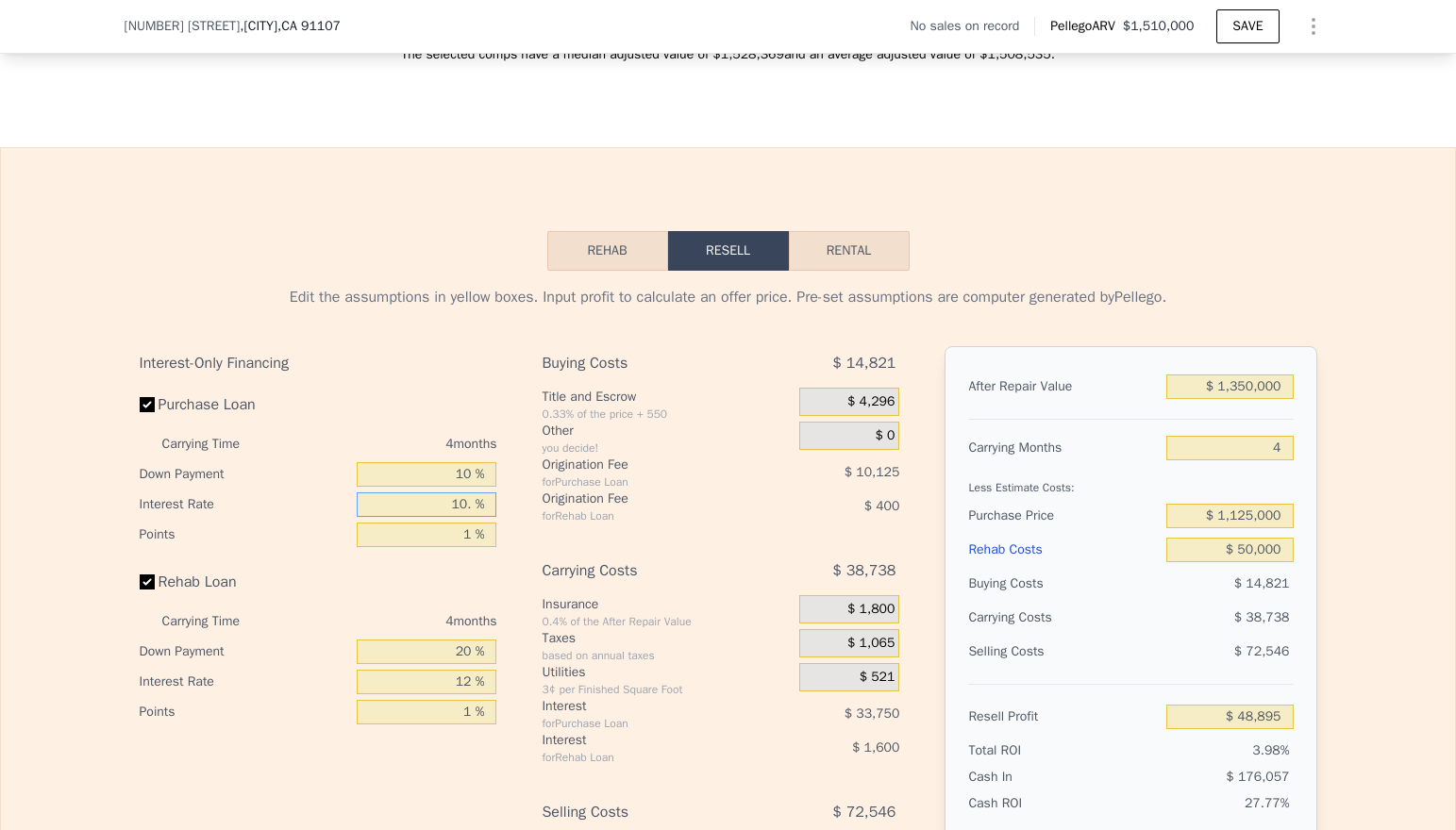 type on "10.5 %" 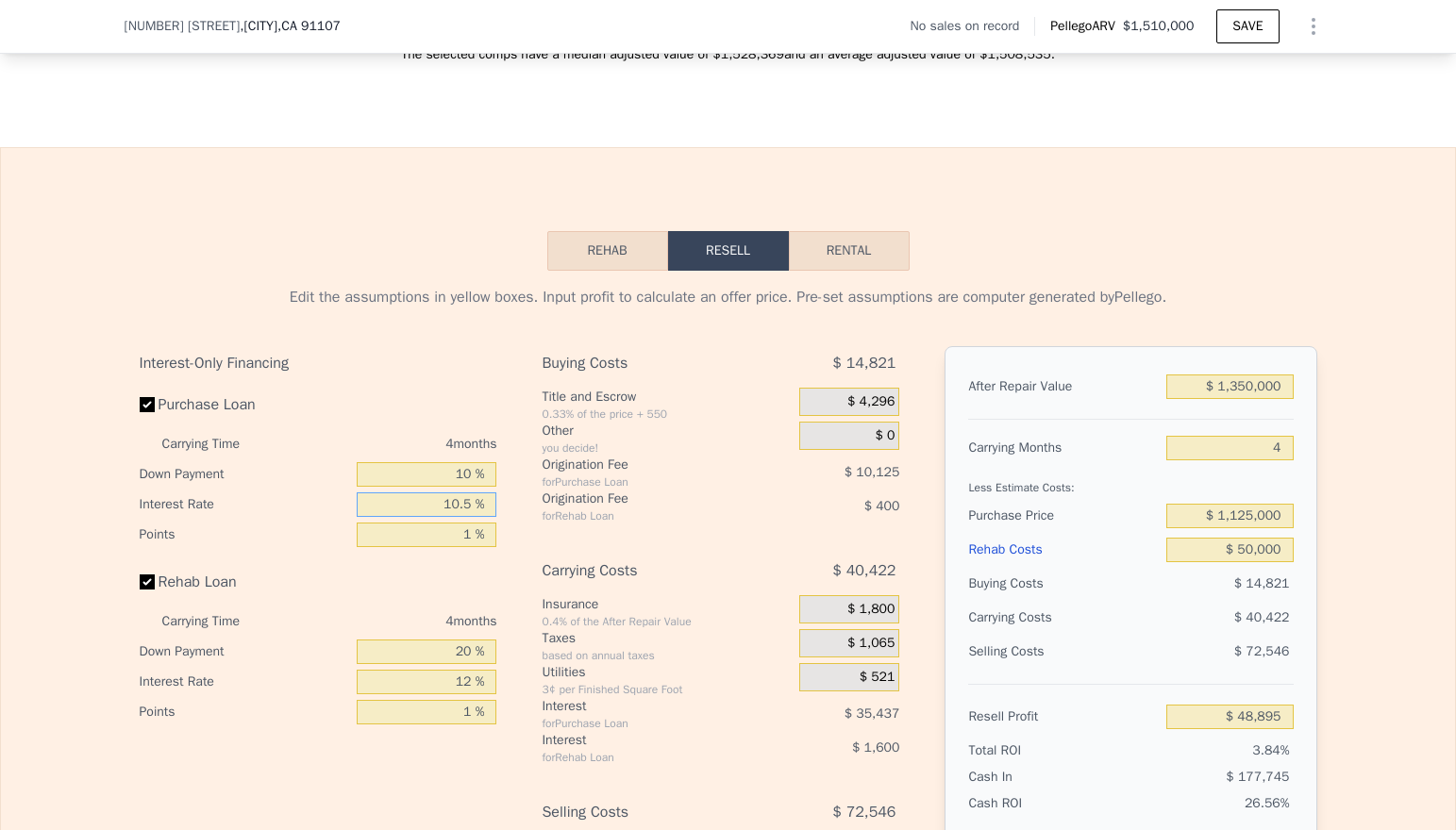 type on "$ 47,211" 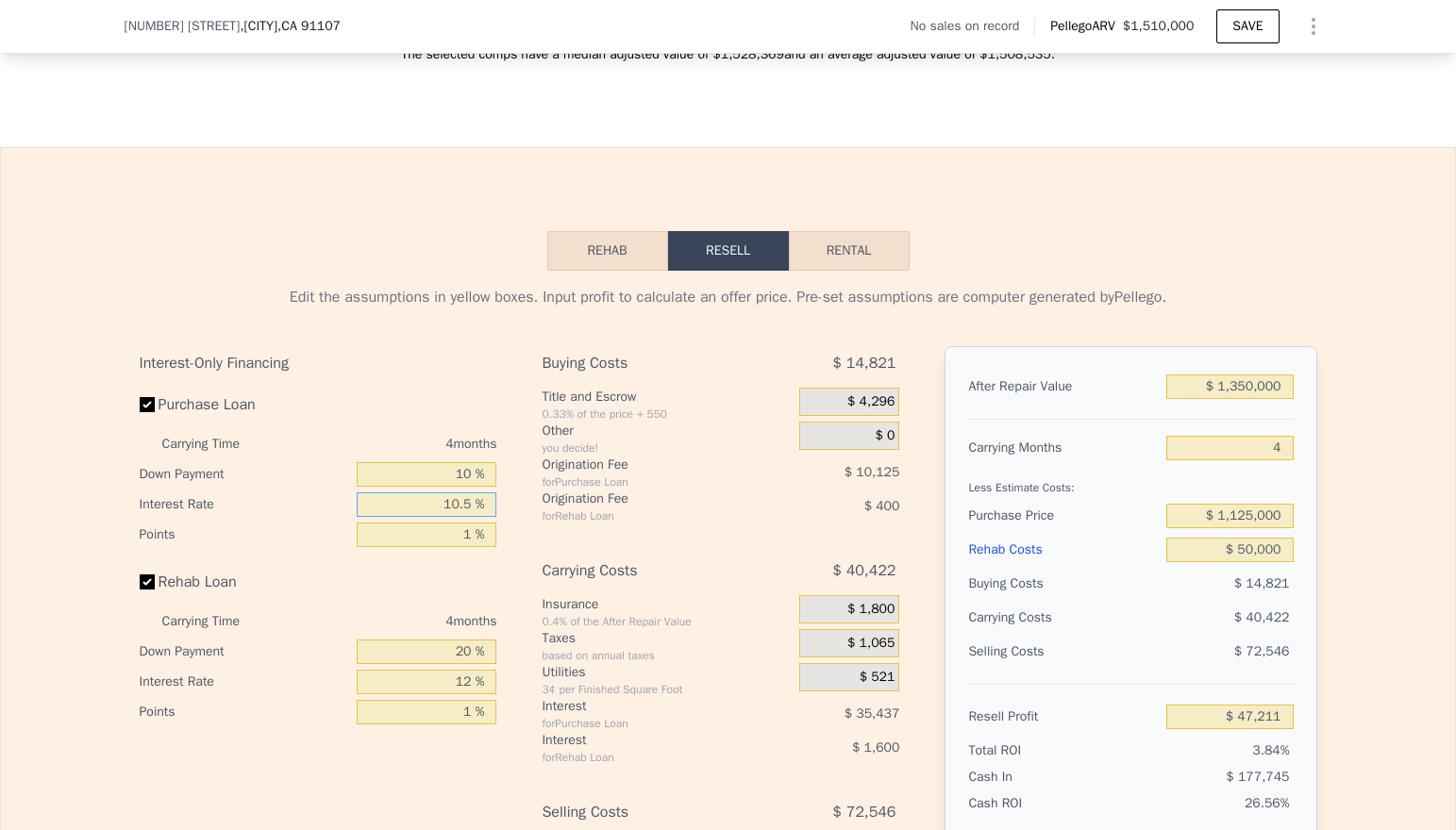 type on "10.5 %" 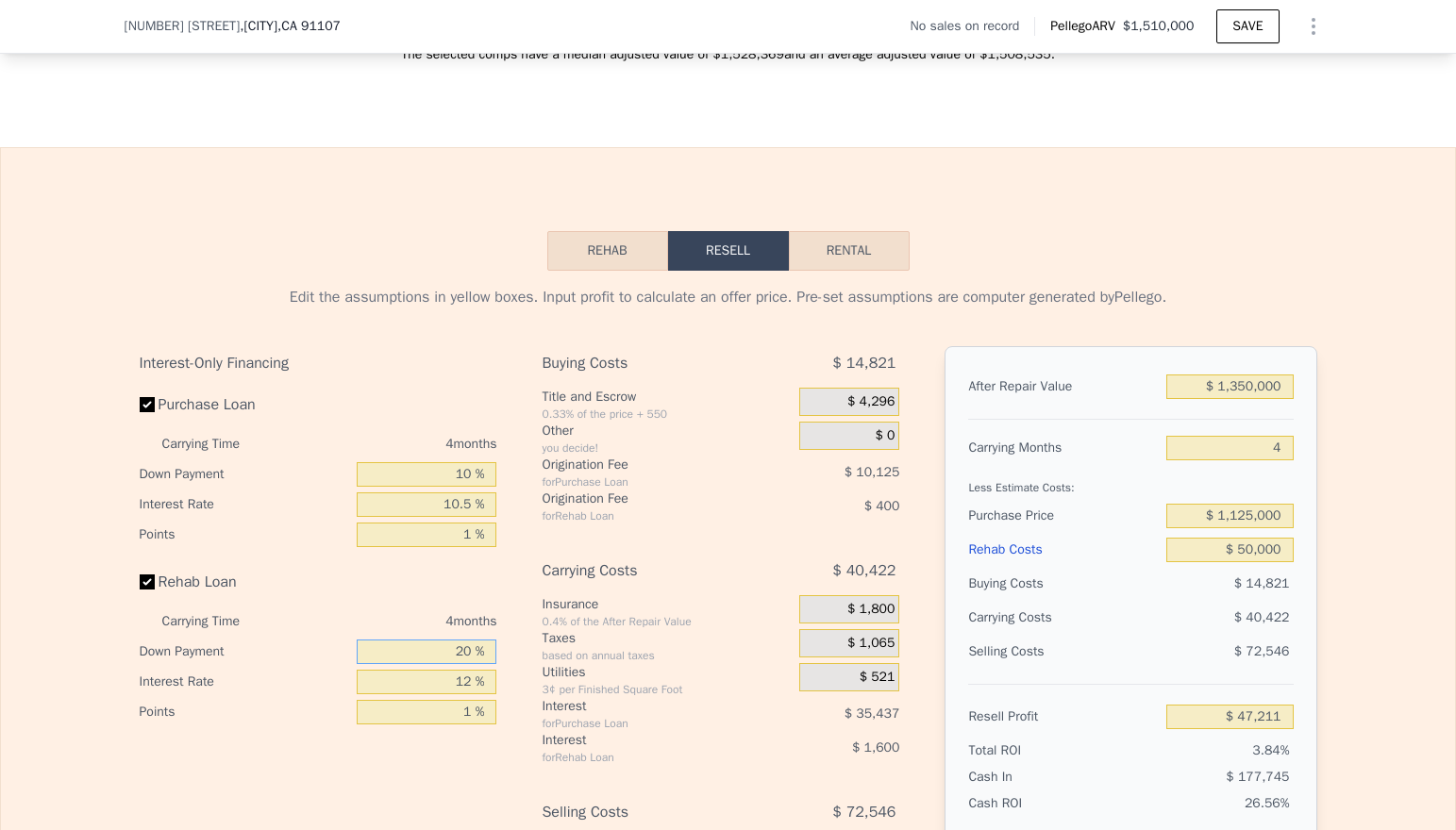 click on "20 %" at bounding box center (427, 652) 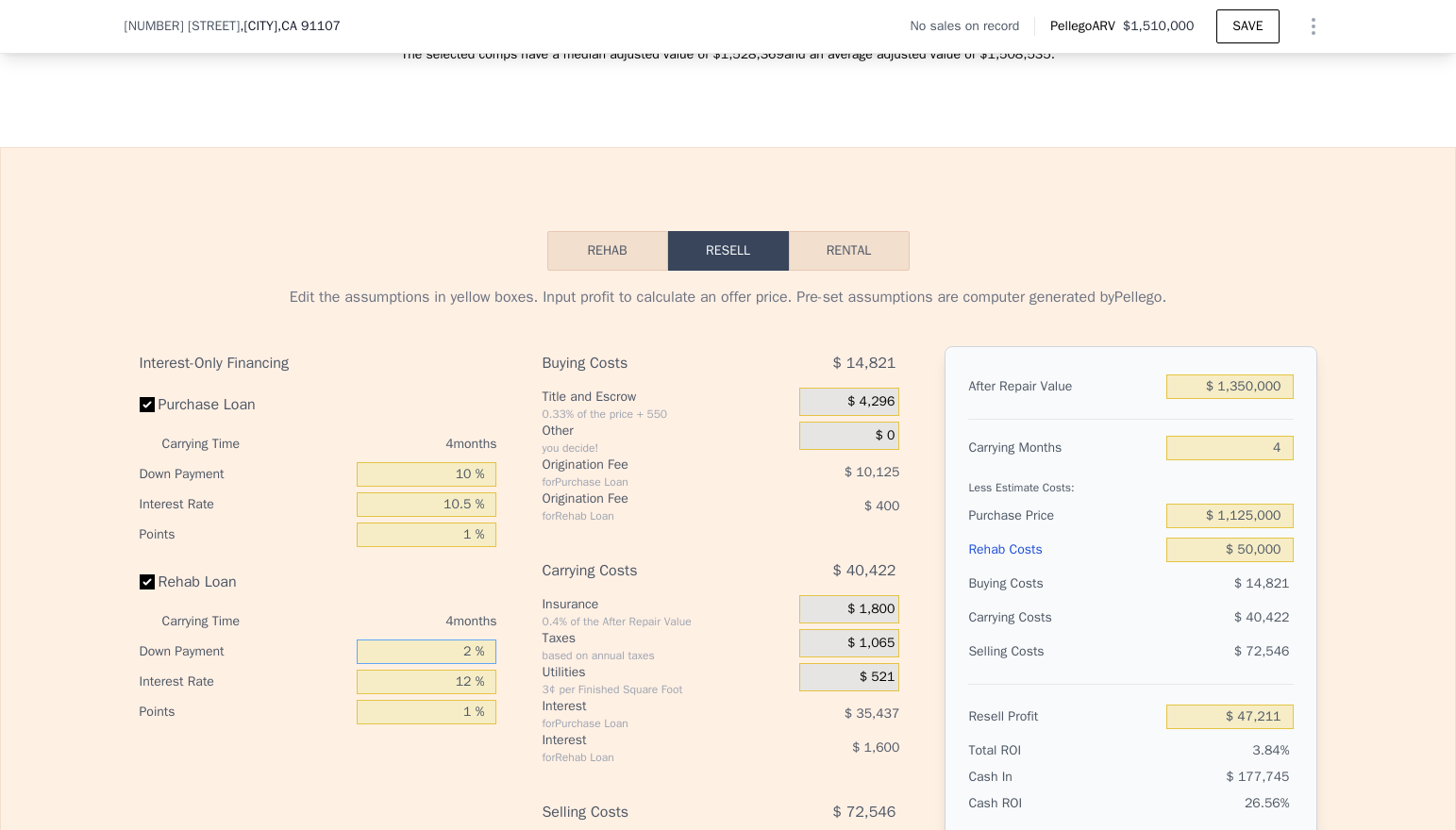 type on "$ 46,761" 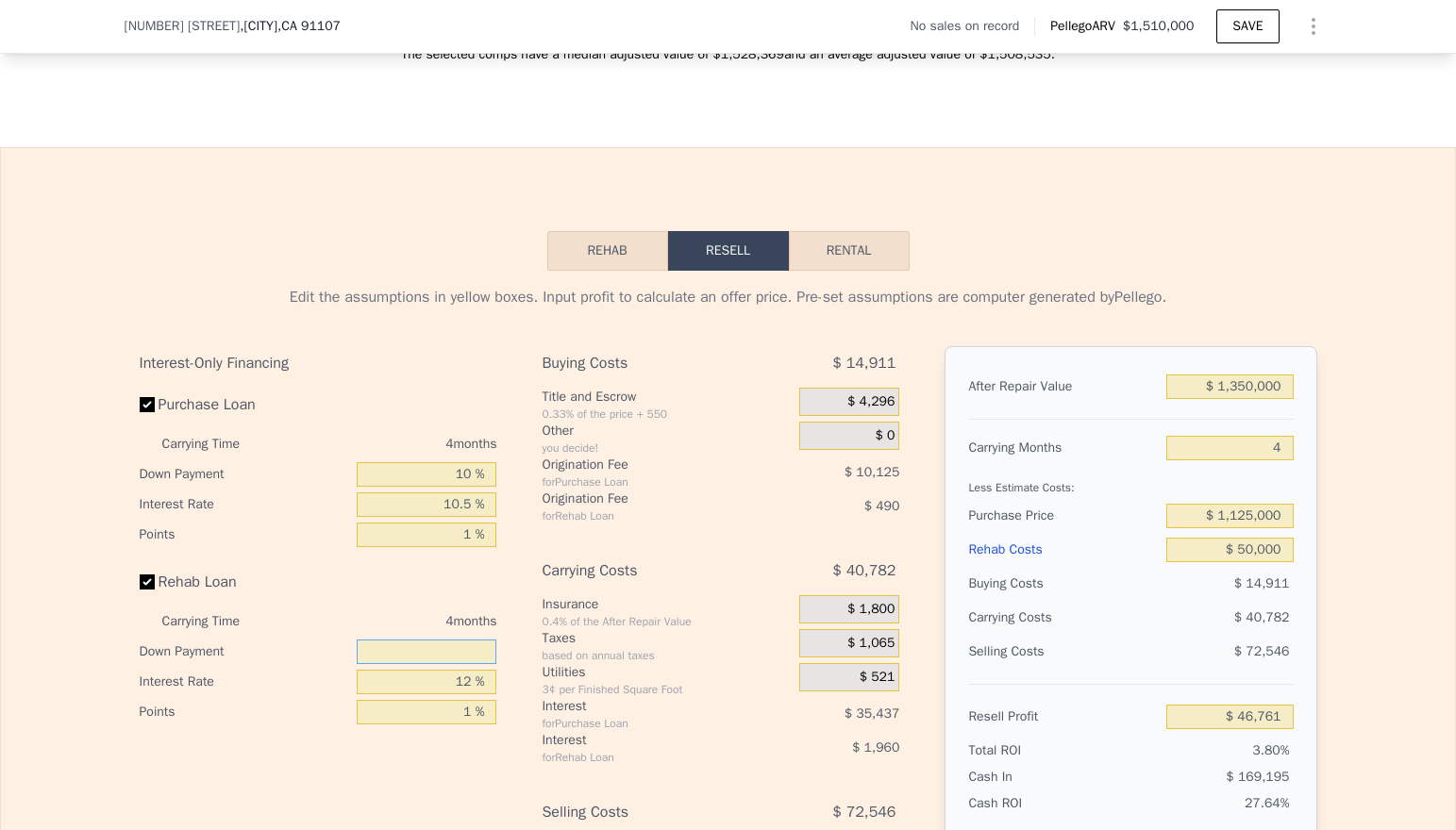 type on "1 %" 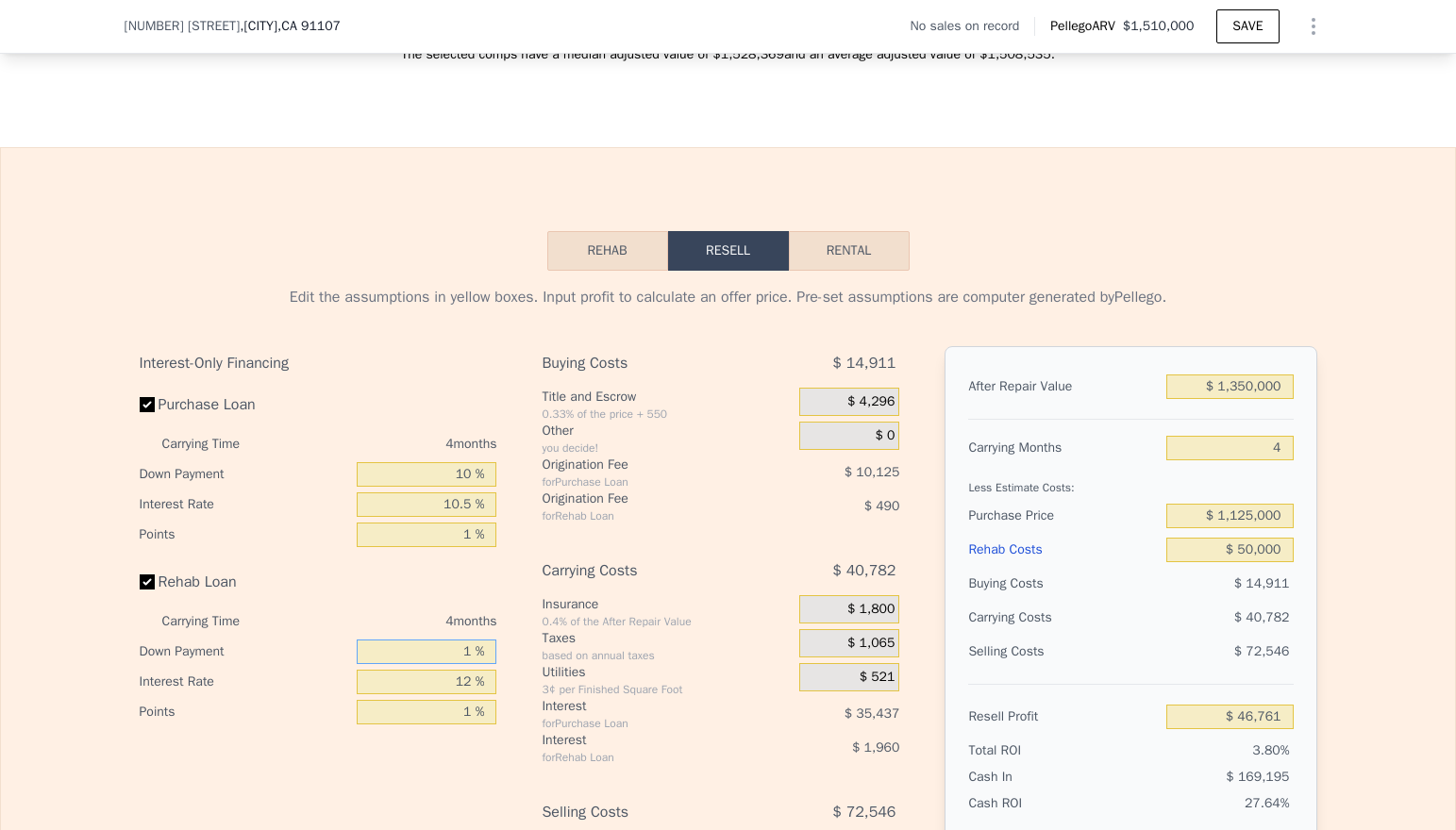 type on "$ 46,736" 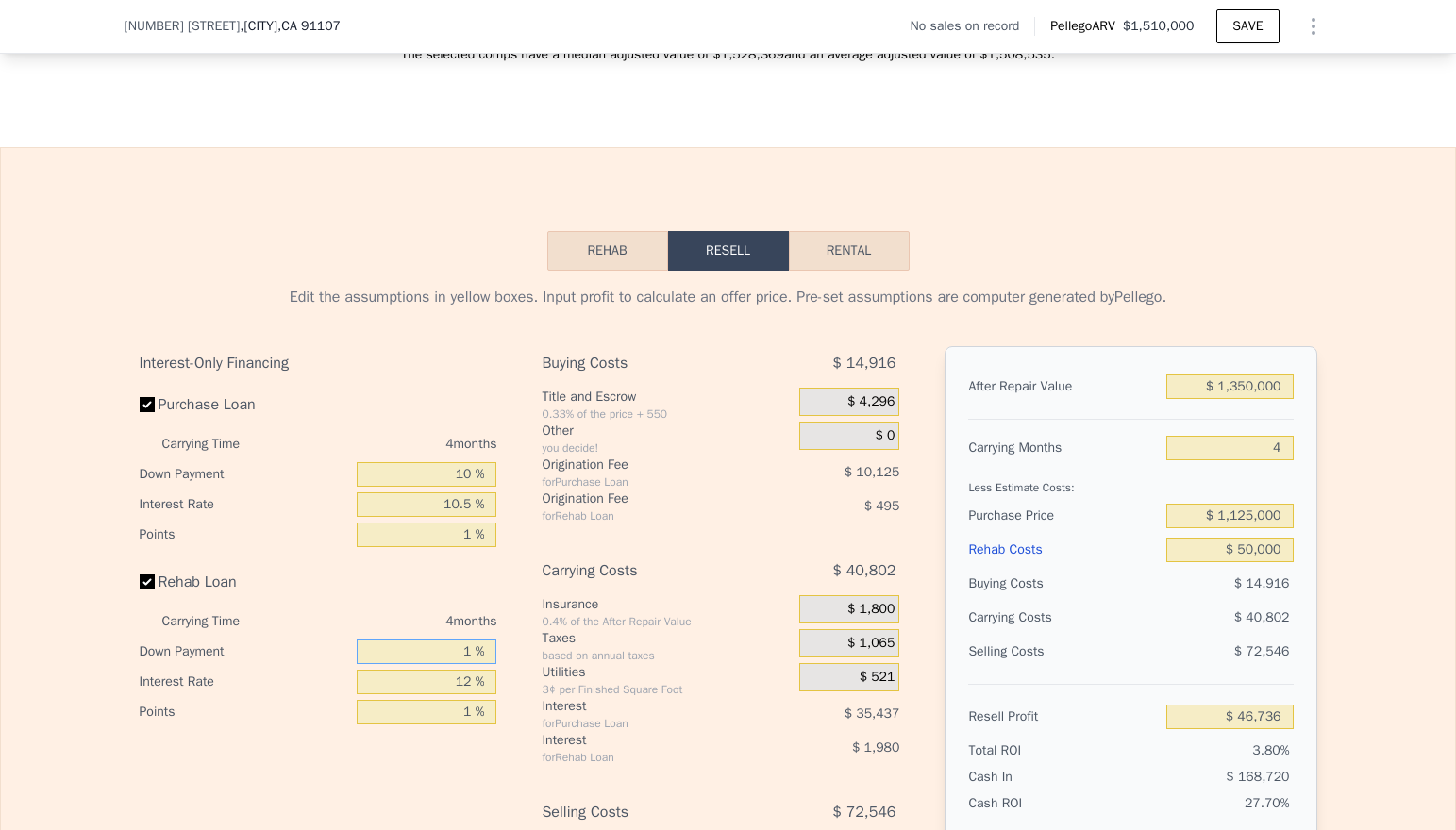 type on "10 %" 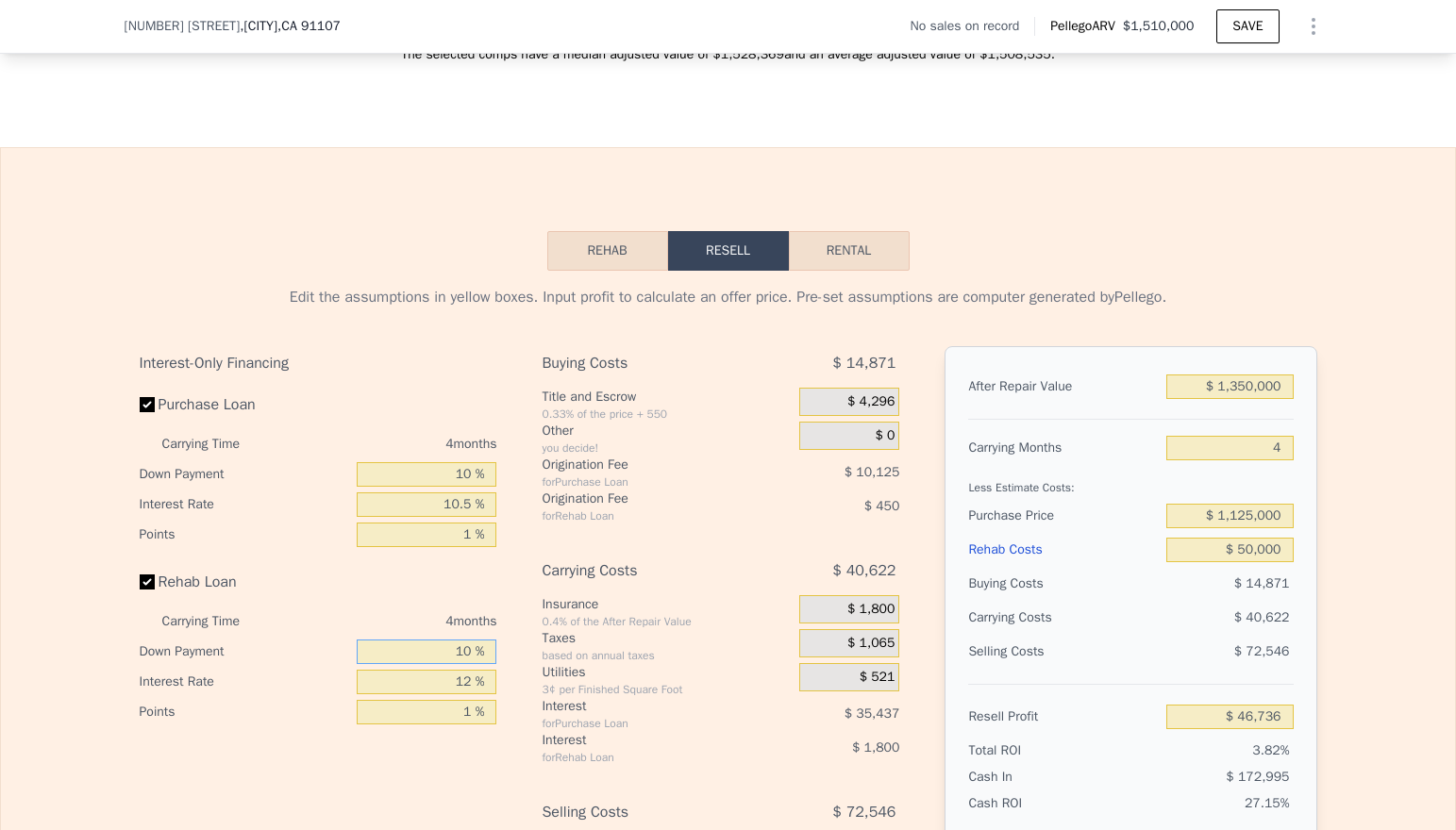 type on "$ 46,961" 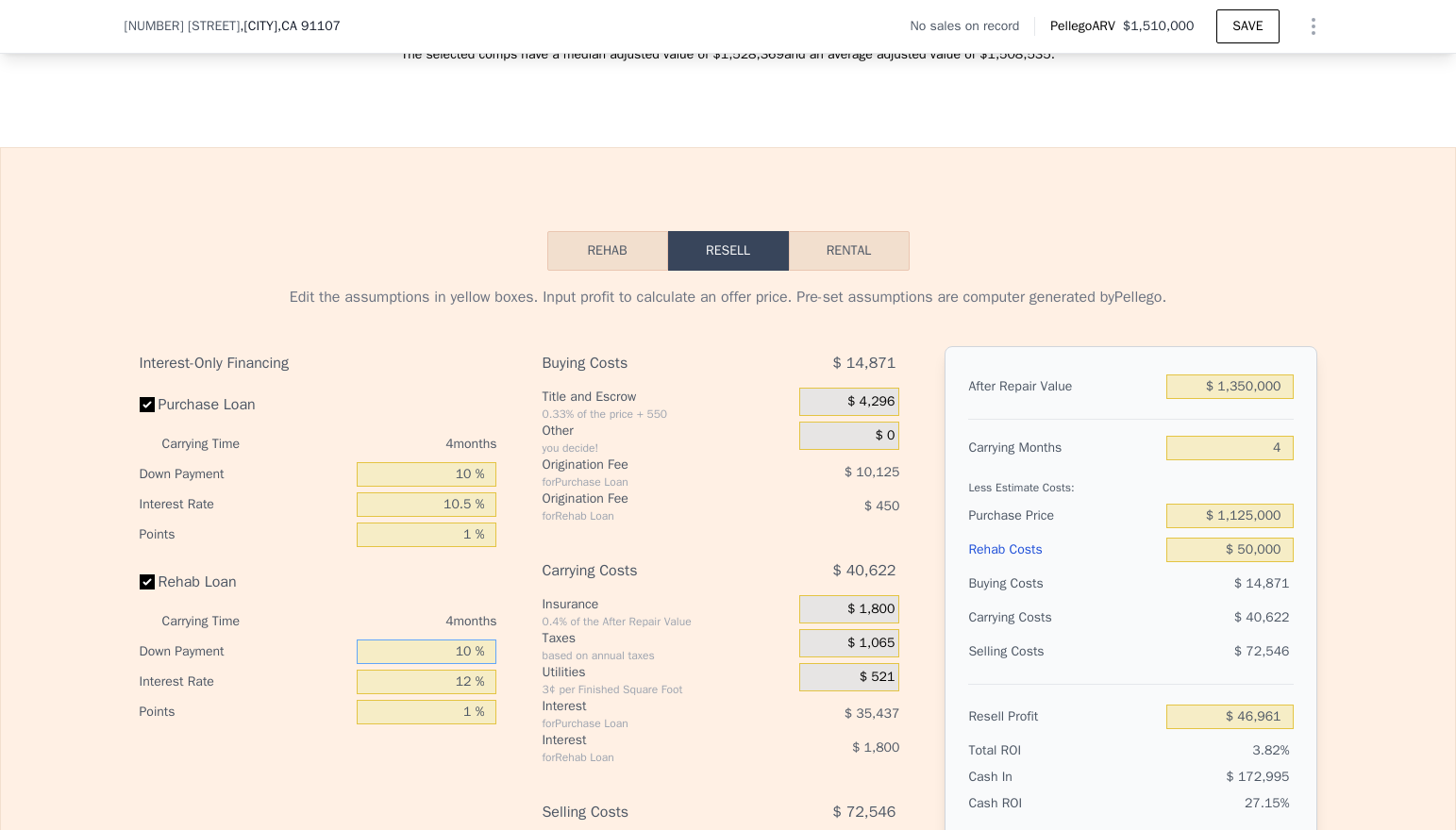 type on "10 %" 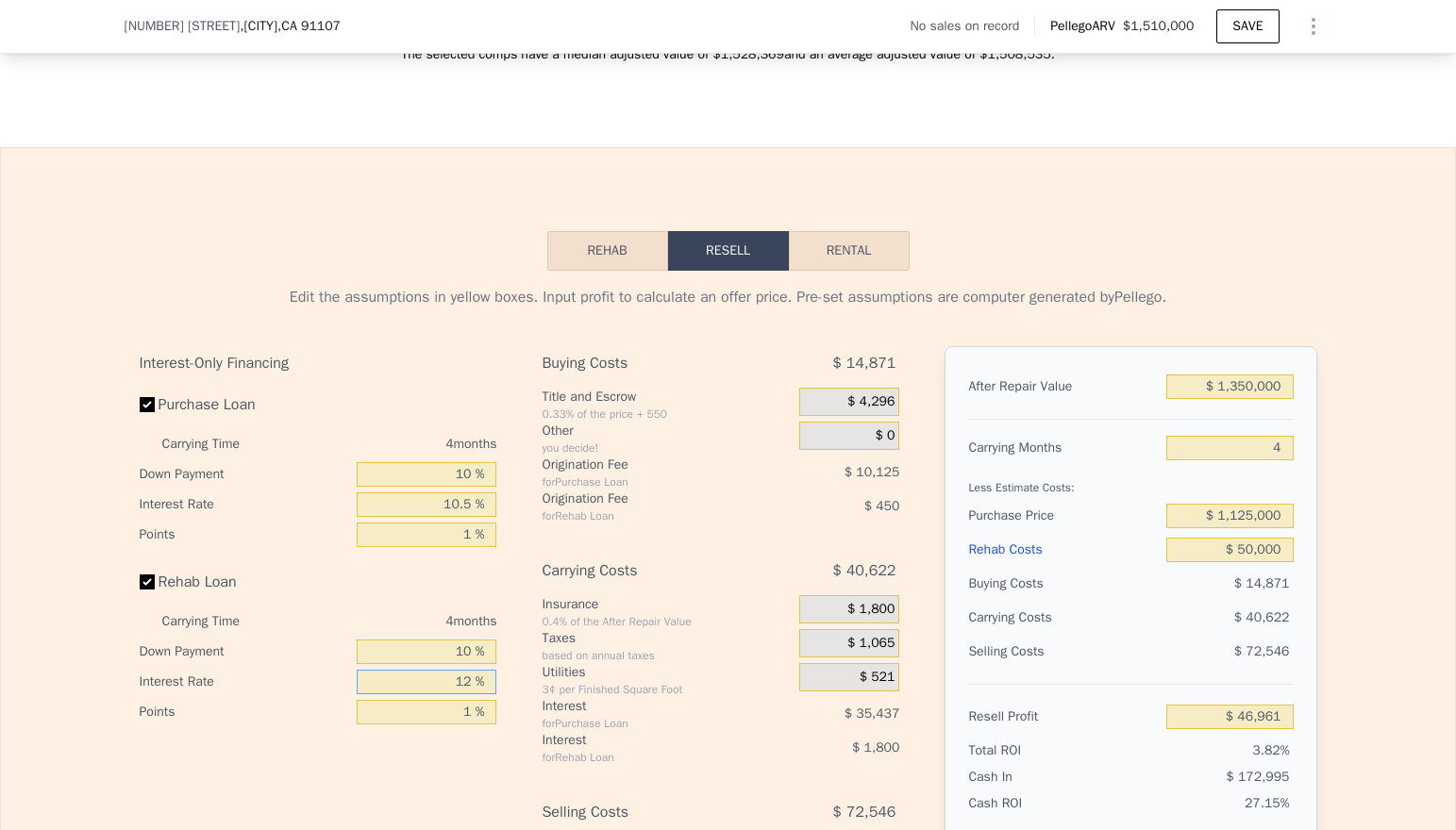click on "12 %" at bounding box center (427, 682) 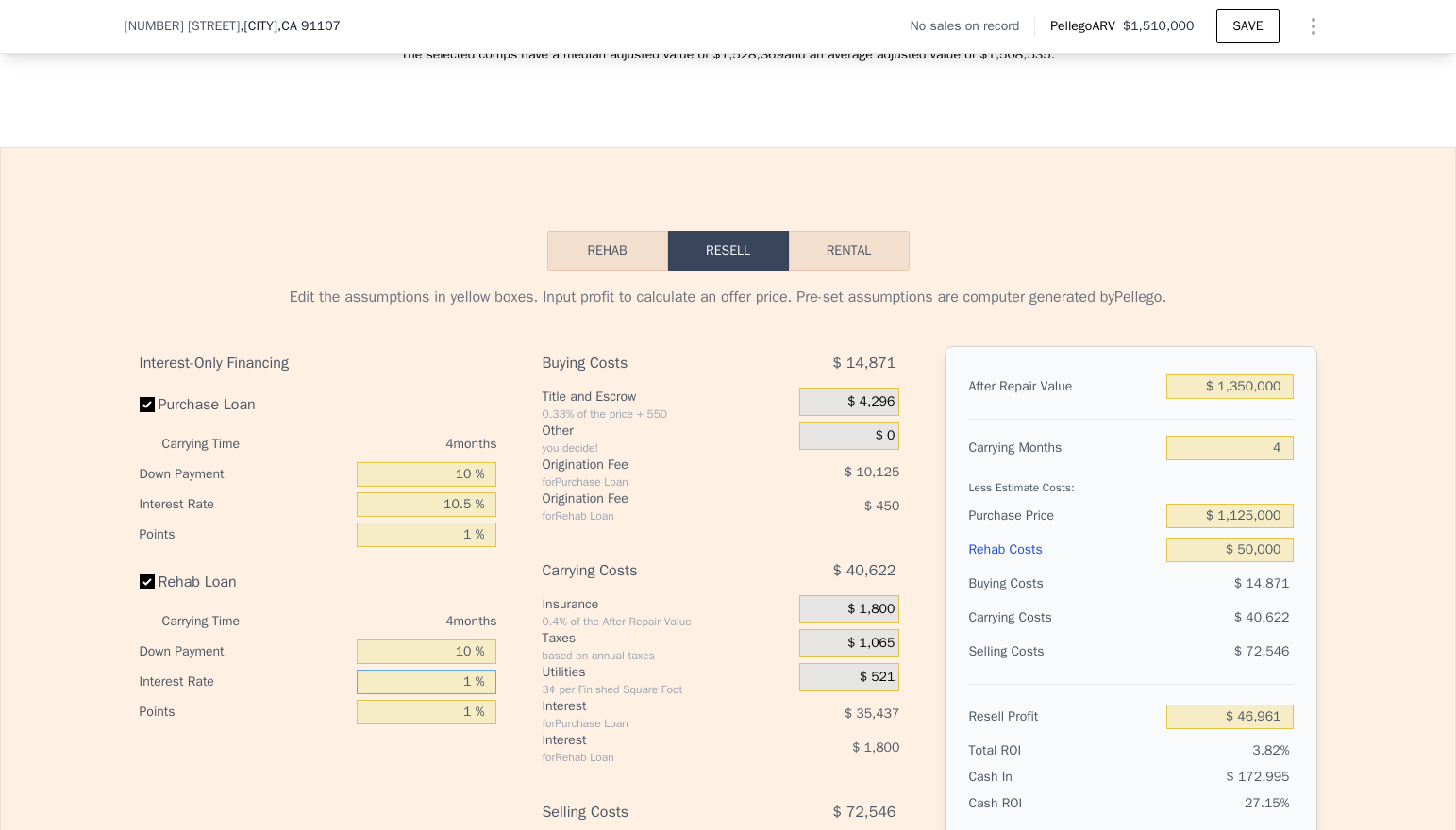 type on "$ 48,609" 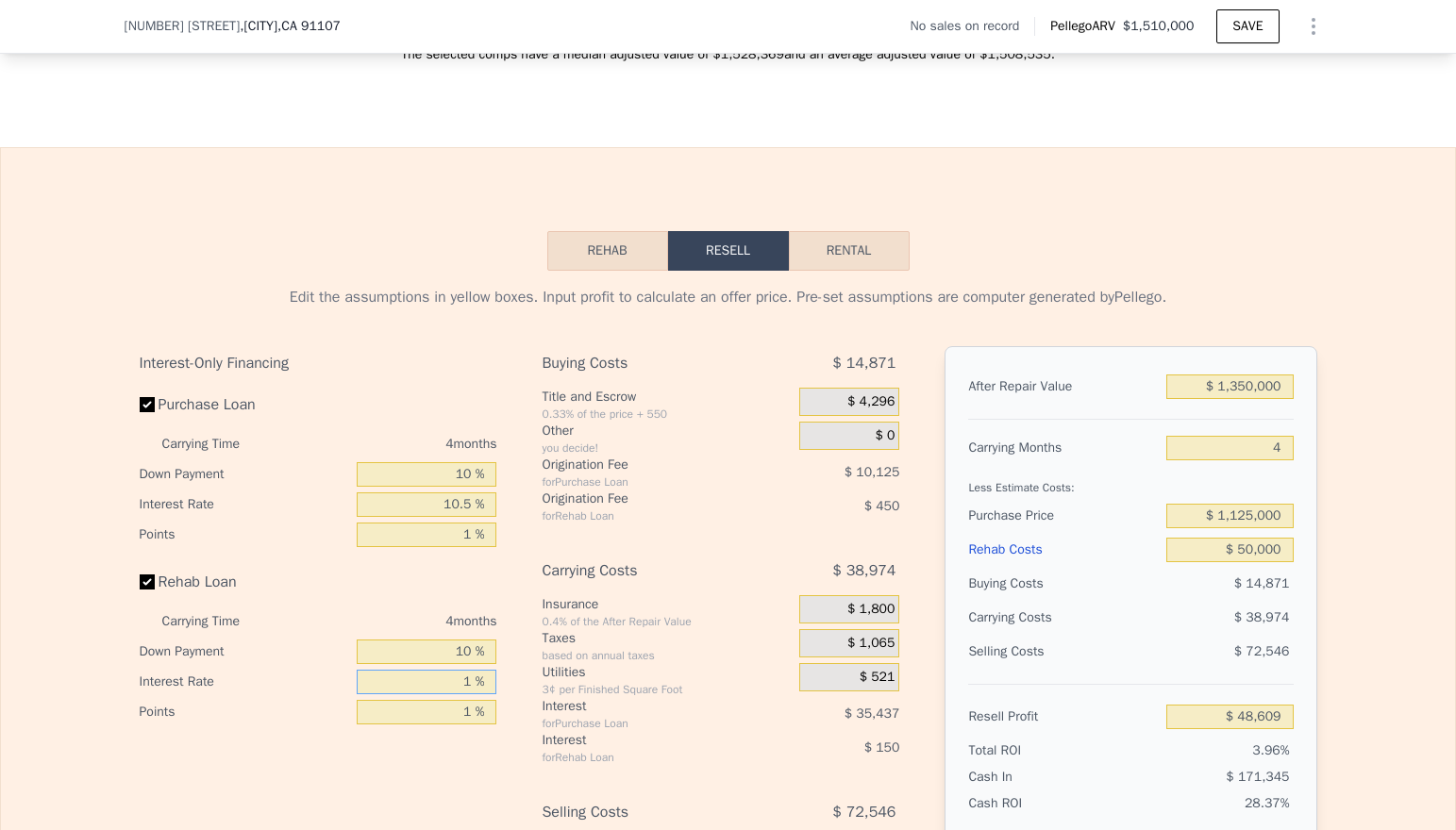type on "10 %" 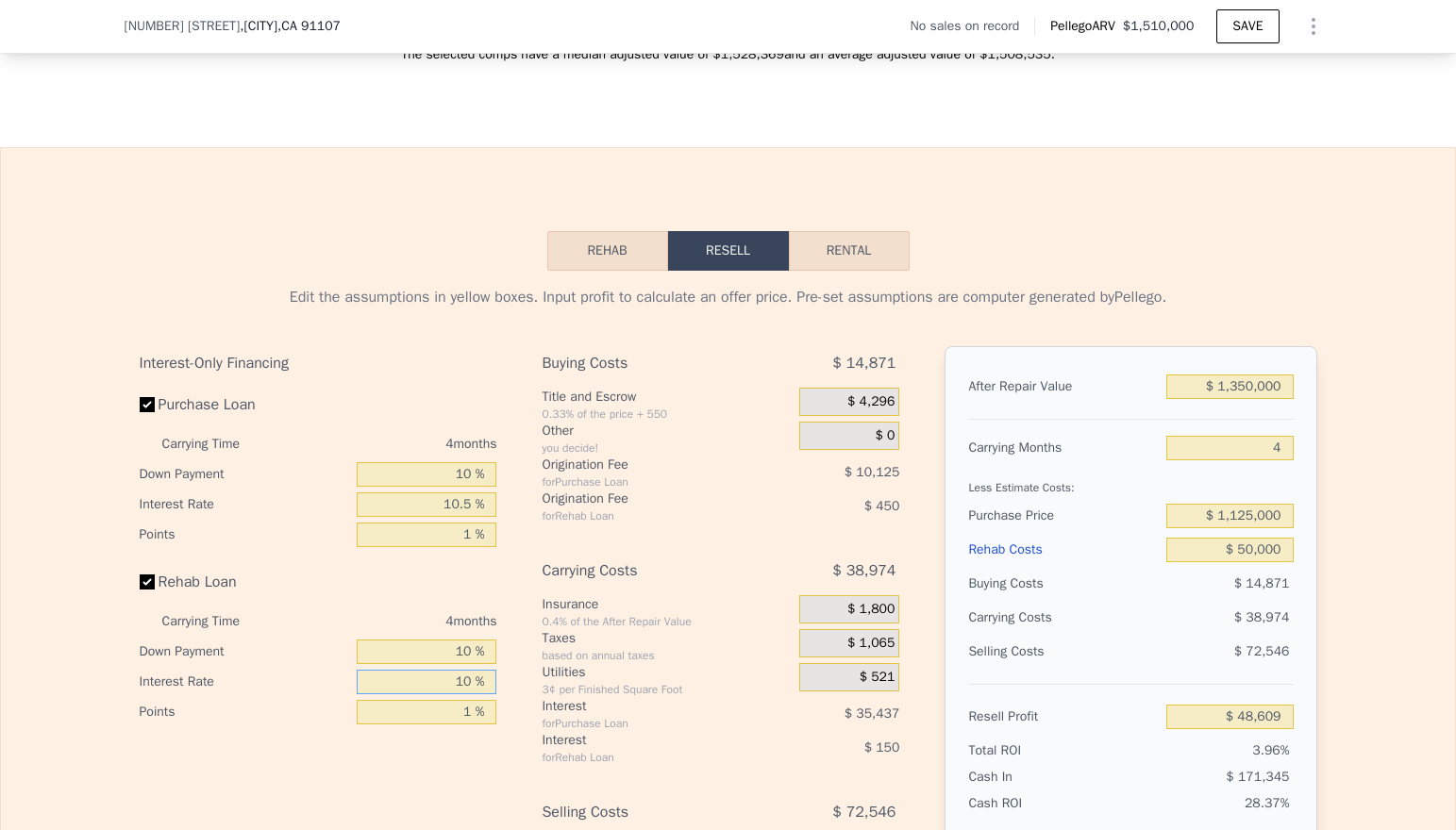 type on "$ 47,261" 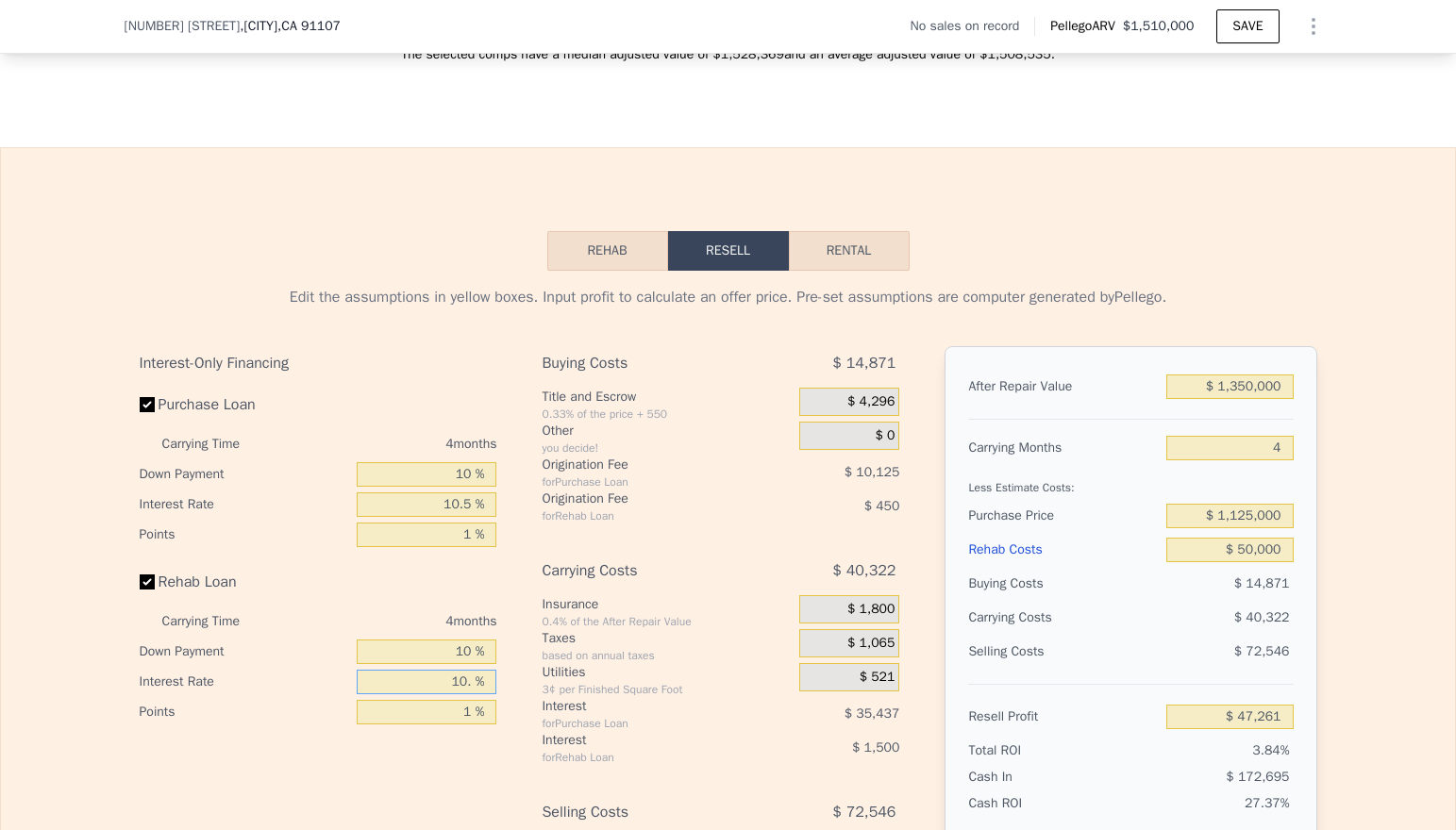 type on "10.5 %" 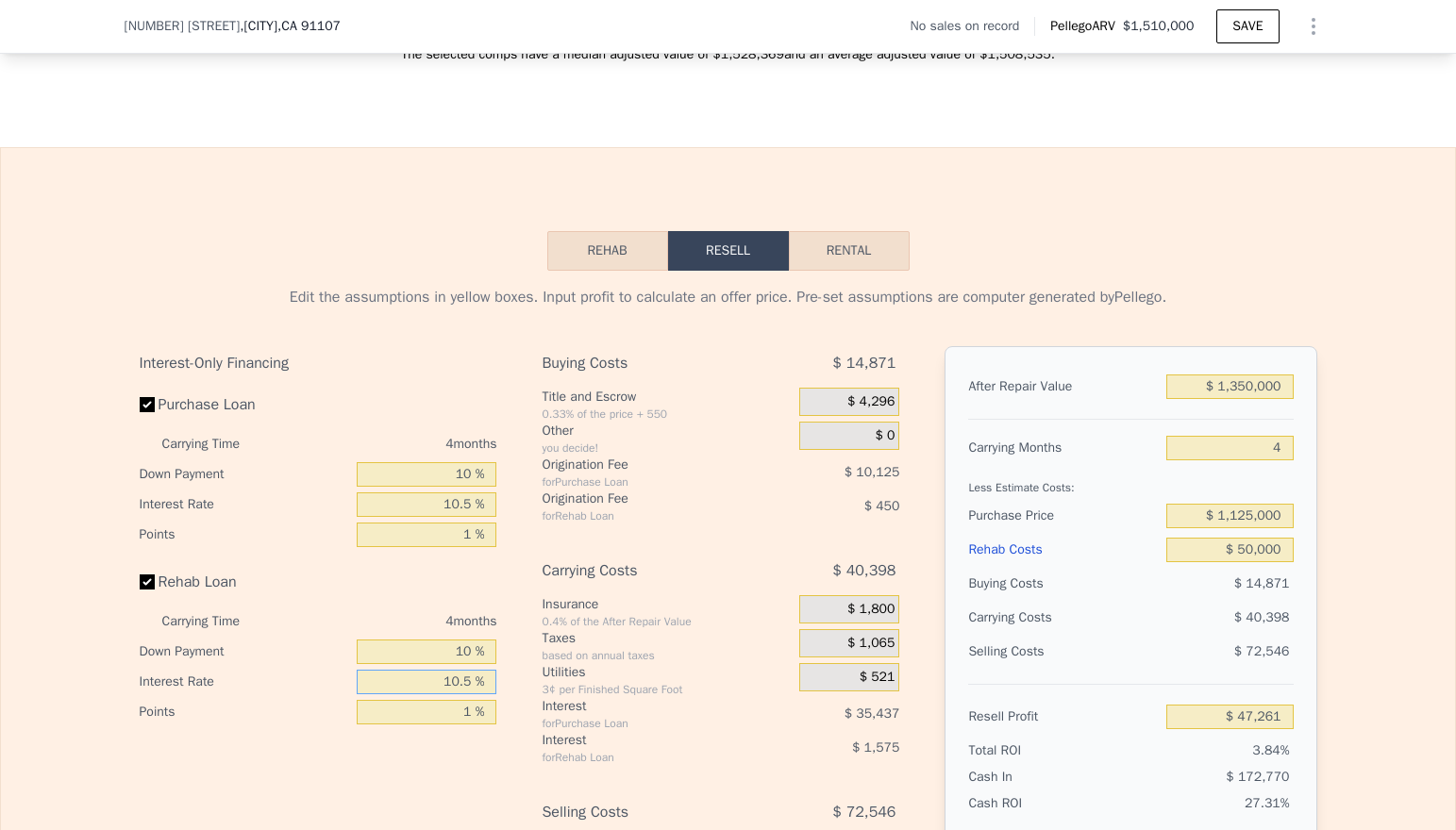 type on "$ 47,185" 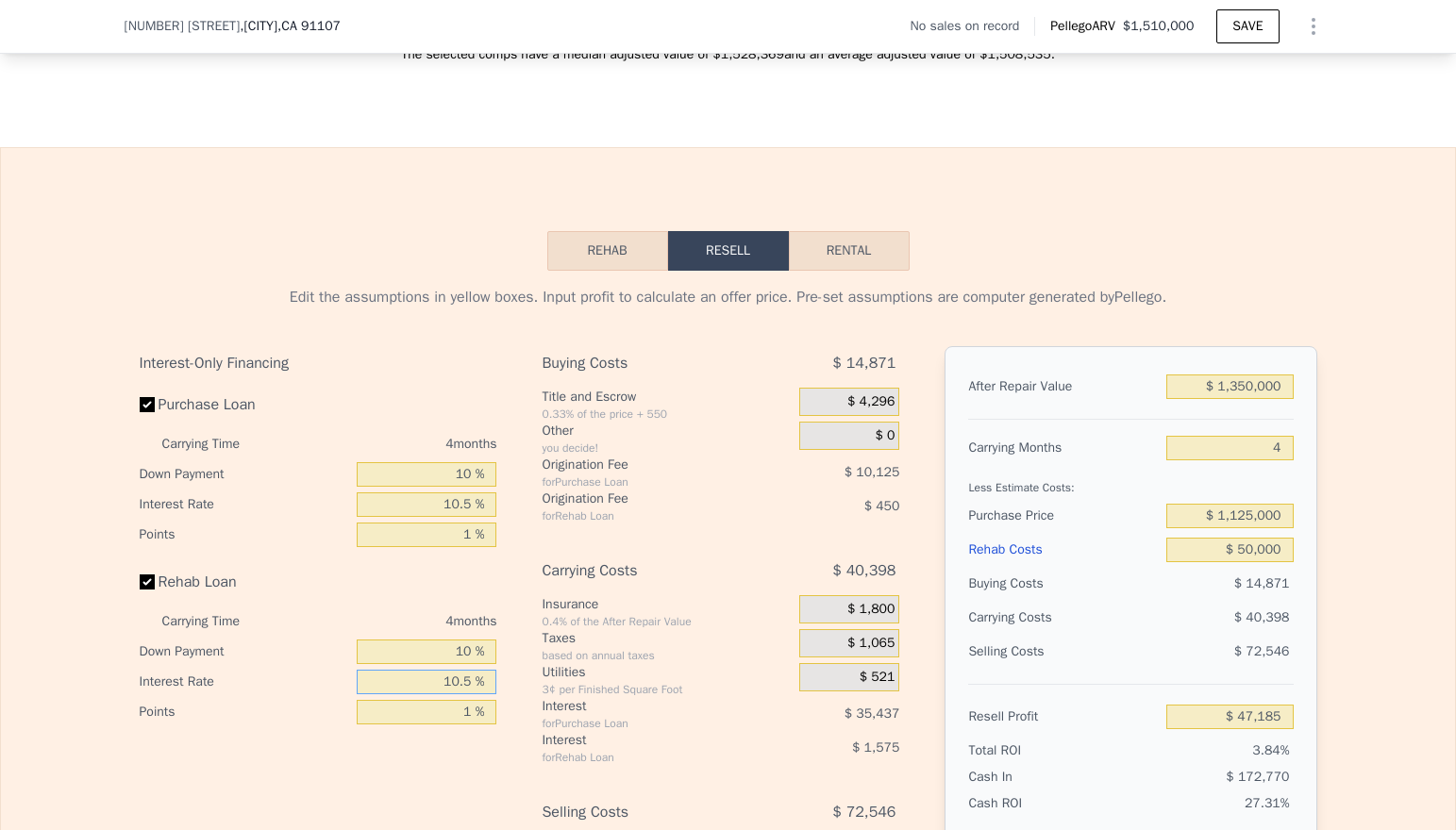 type on "10.5 %" 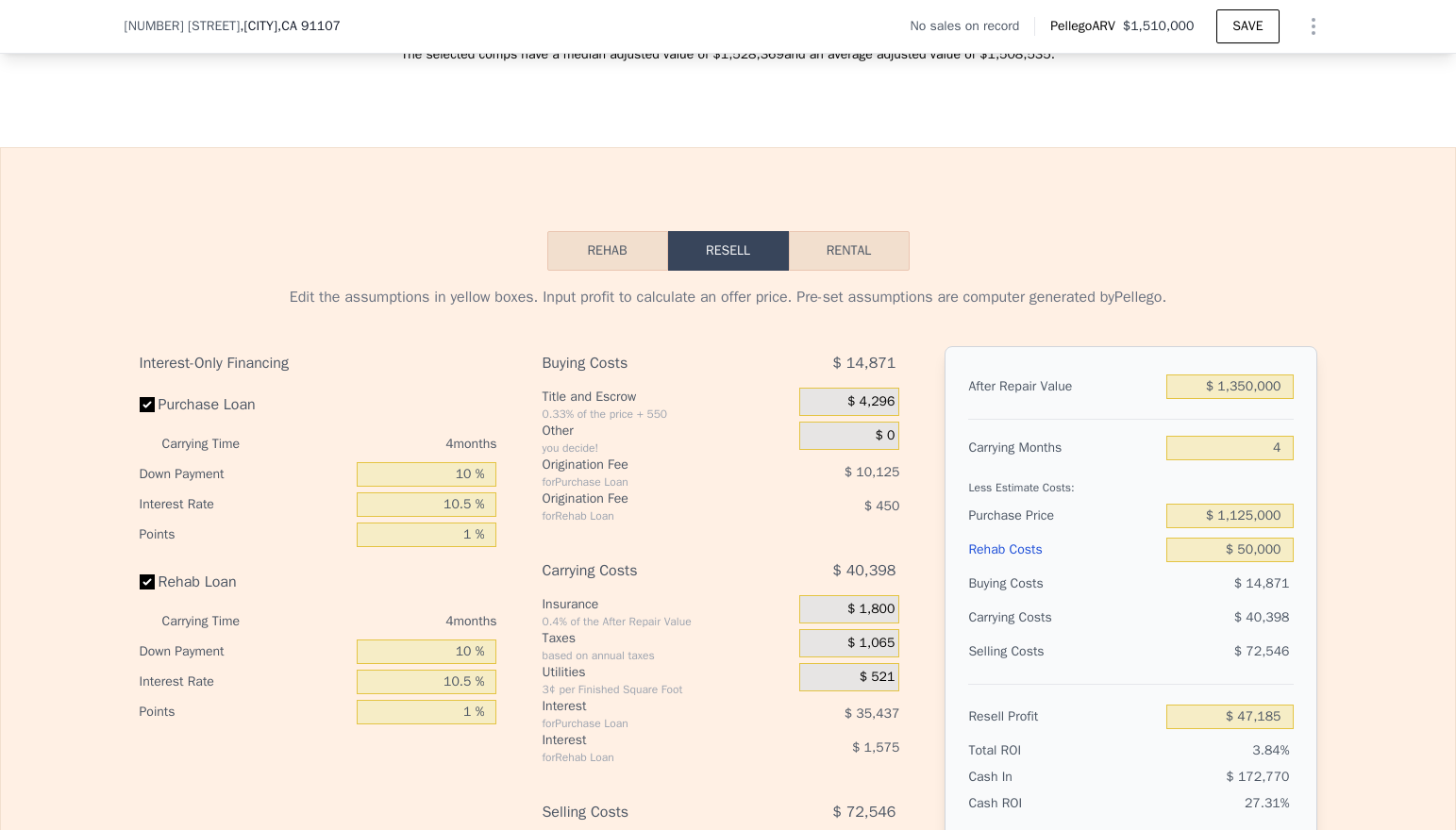 click on "Buying Costs $ 14,871 Title and Escrow 0.33% of the price + 550 $ 4,296 Other you decide! $ 0 Origination Fee for  Purchase Loan $ 10,125 Origination Fee for  Rehab Loan $ 450 Carrying Costs $ 40,398 Insurance 0.4% of the After Repair Value $ 1,800 Taxes based on annual taxes $ 1,065 Utilities 3¢ per Finished Square Foot $ 521 Interest for  Purchase Loan $ 35,437 Interest for  Rehab Loan $ 1,575 Selling Costs $ 72,546 Excise Tax 0% of the After Repair Value $ 0 Listing Commission 2.5% of the After Repair Value $ 33,750 Selling Commission 2.5% of the After Repair Value $ 33,750 Title and Escrow 0.33% of the After Repair Value $ 5,046" at bounding box center (720, 659) 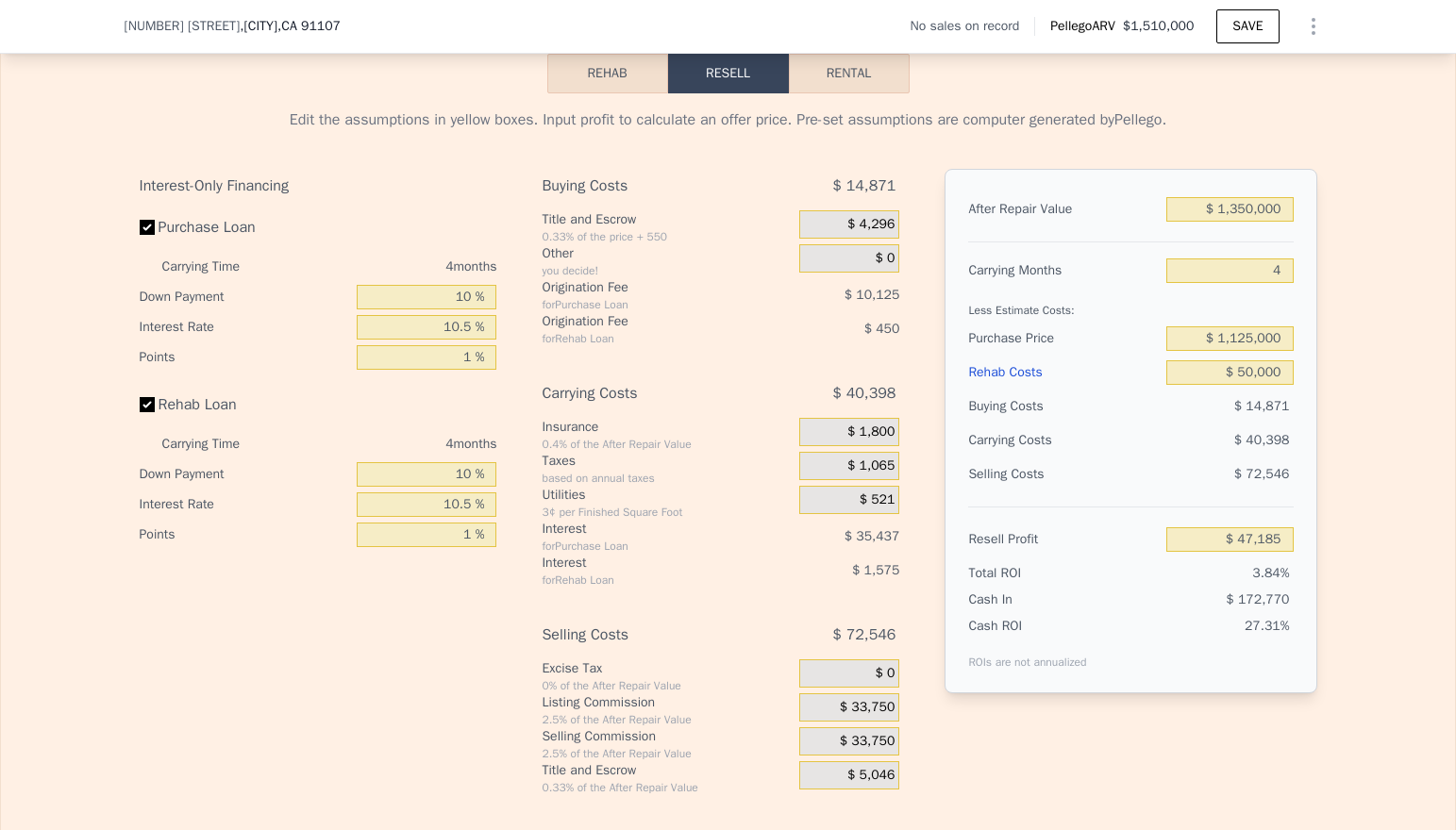 scroll, scrollTop: 2613, scrollLeft: 0, axis: vertical 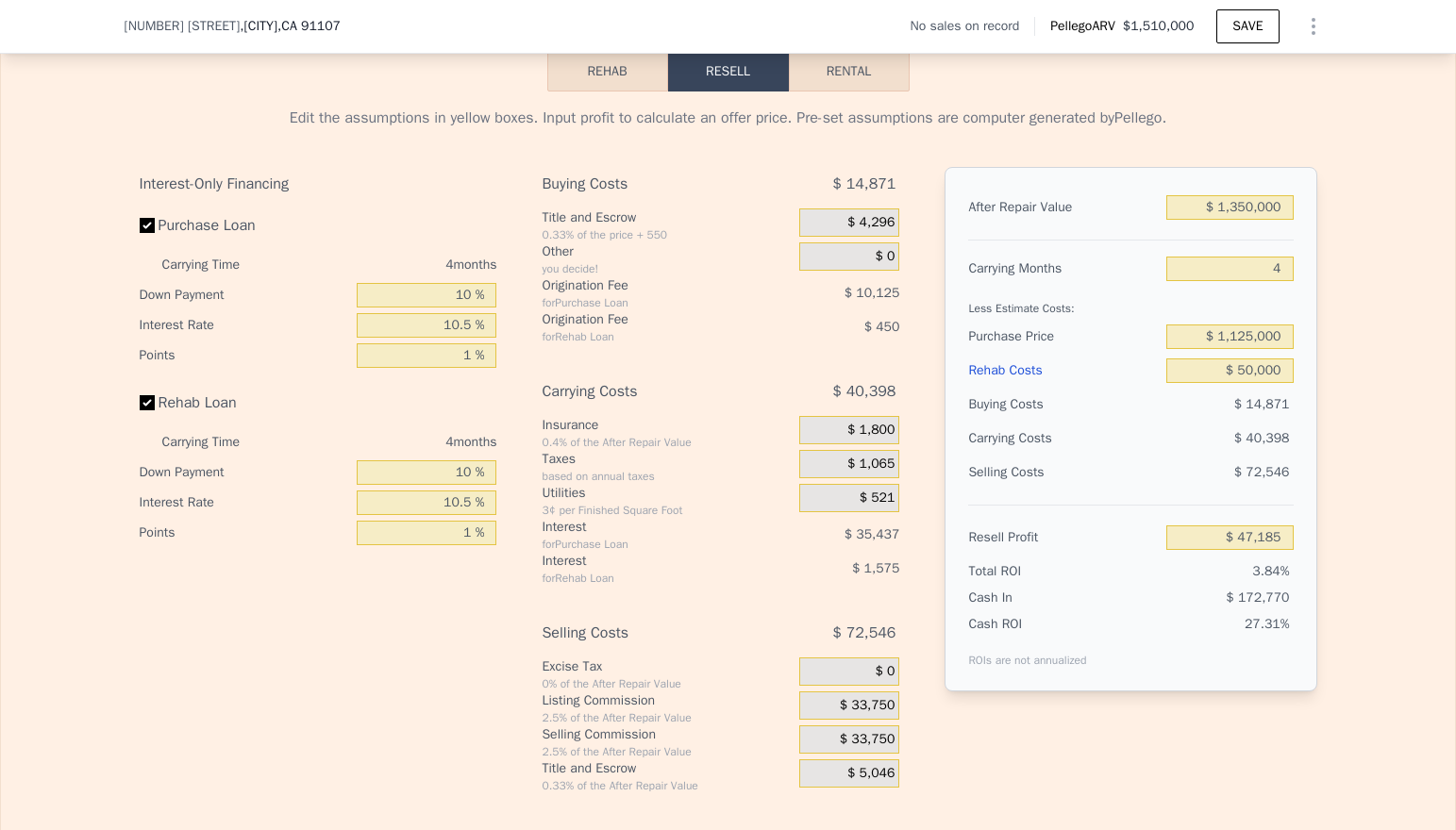 click on "$ 4,296" at bounding box center (871, 223) 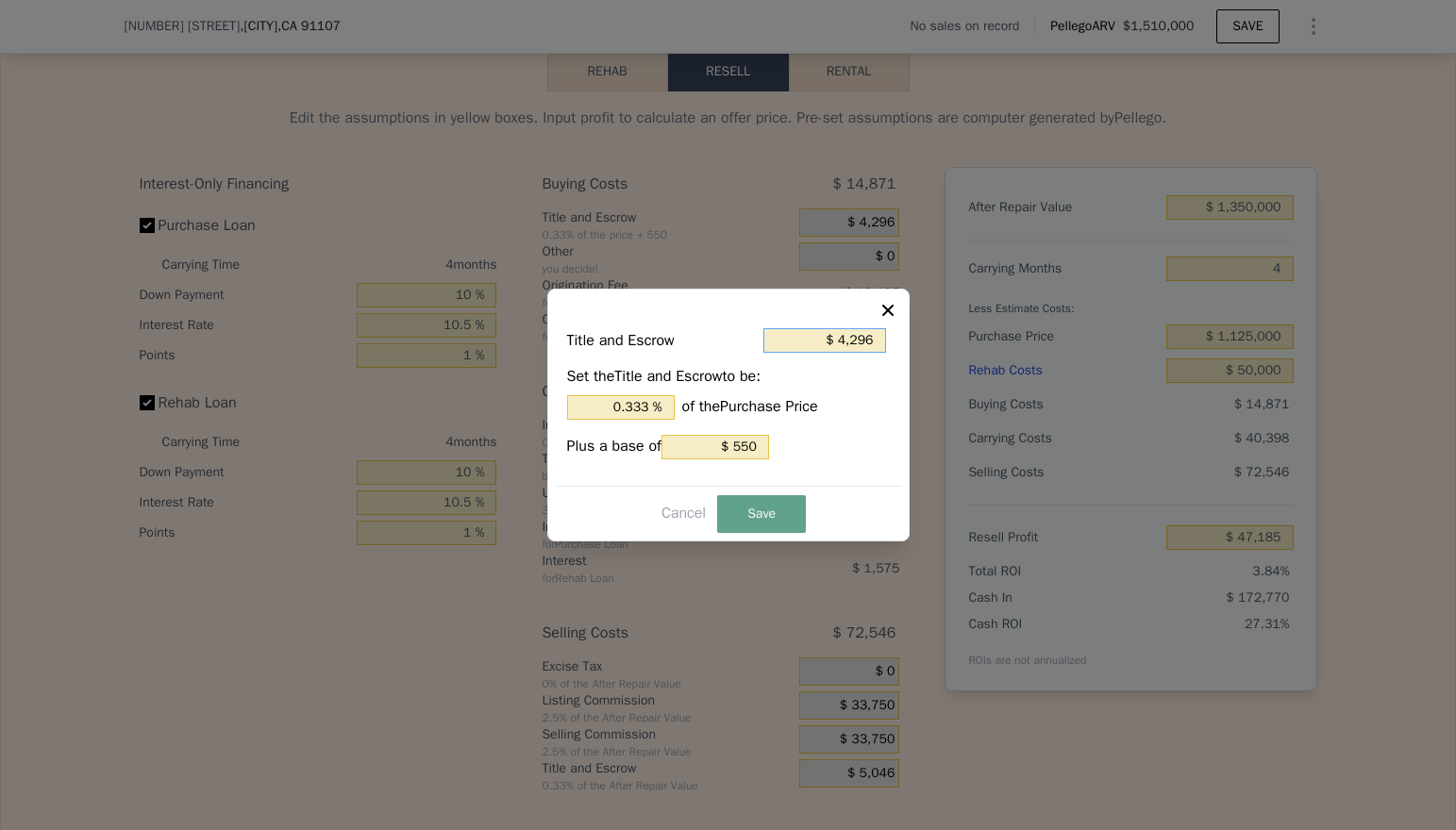 click on "$ 4,296" at bounding box center [825, 340] 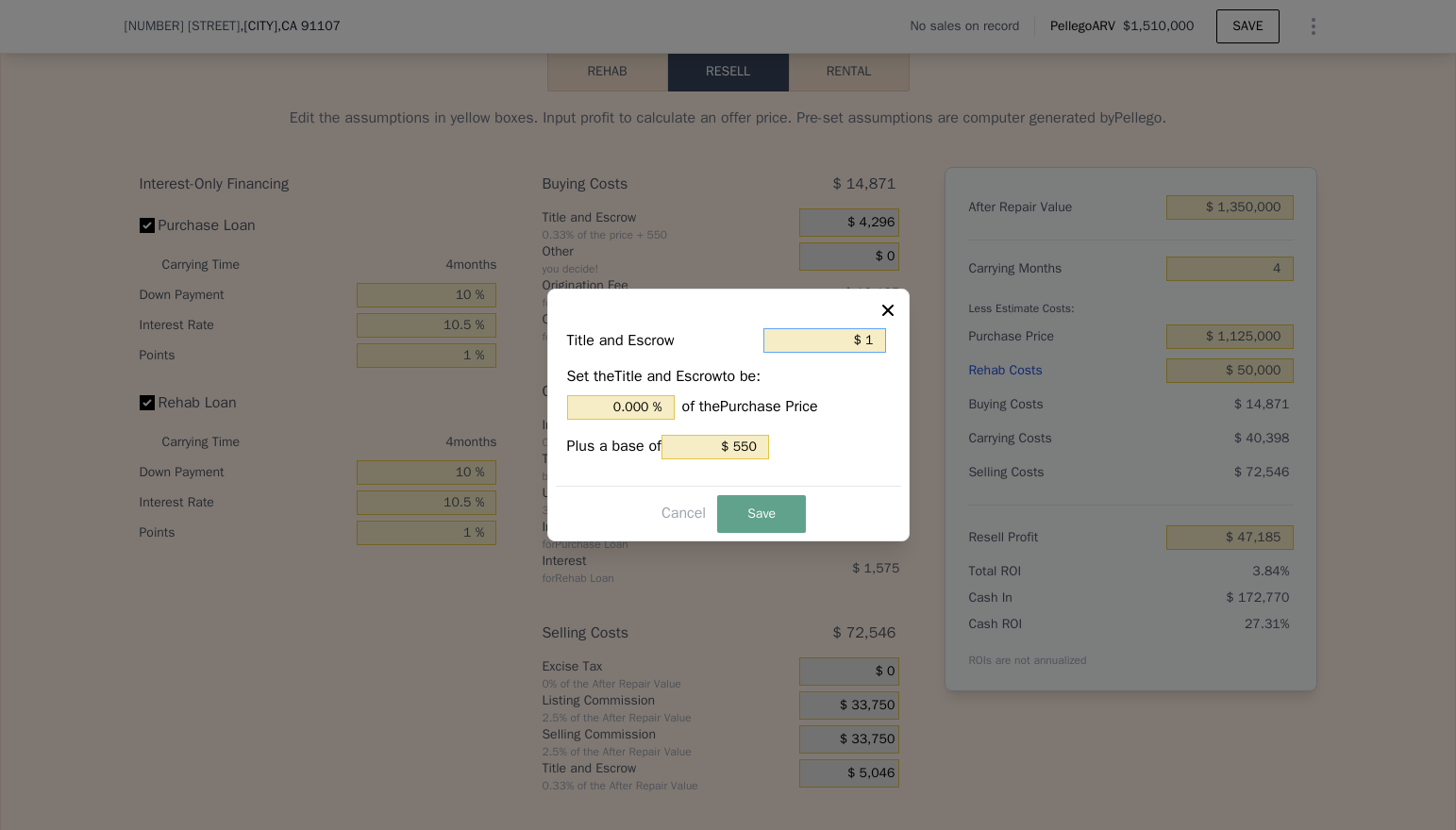 type on "$ 10" 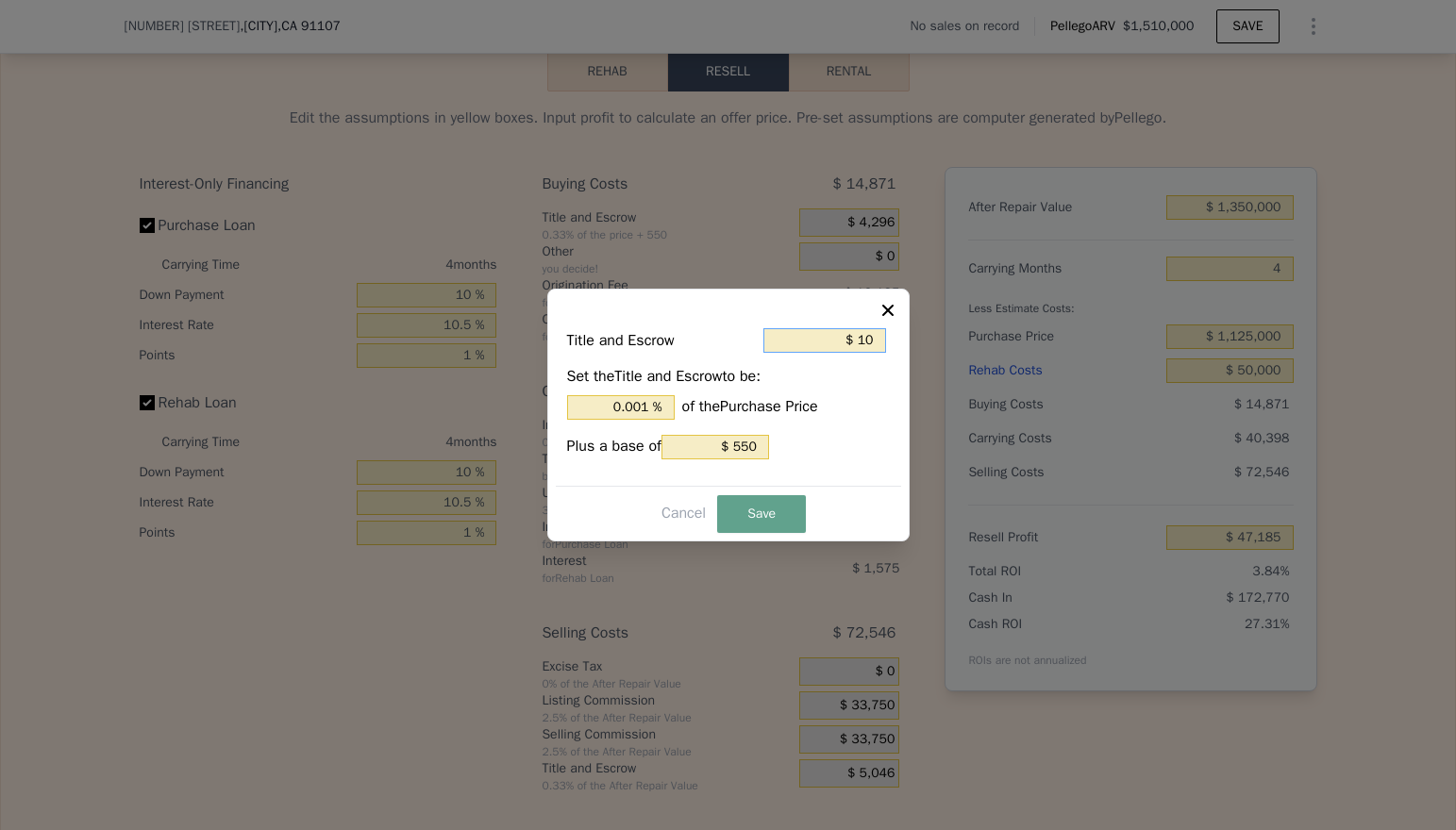 type on "$ 100" 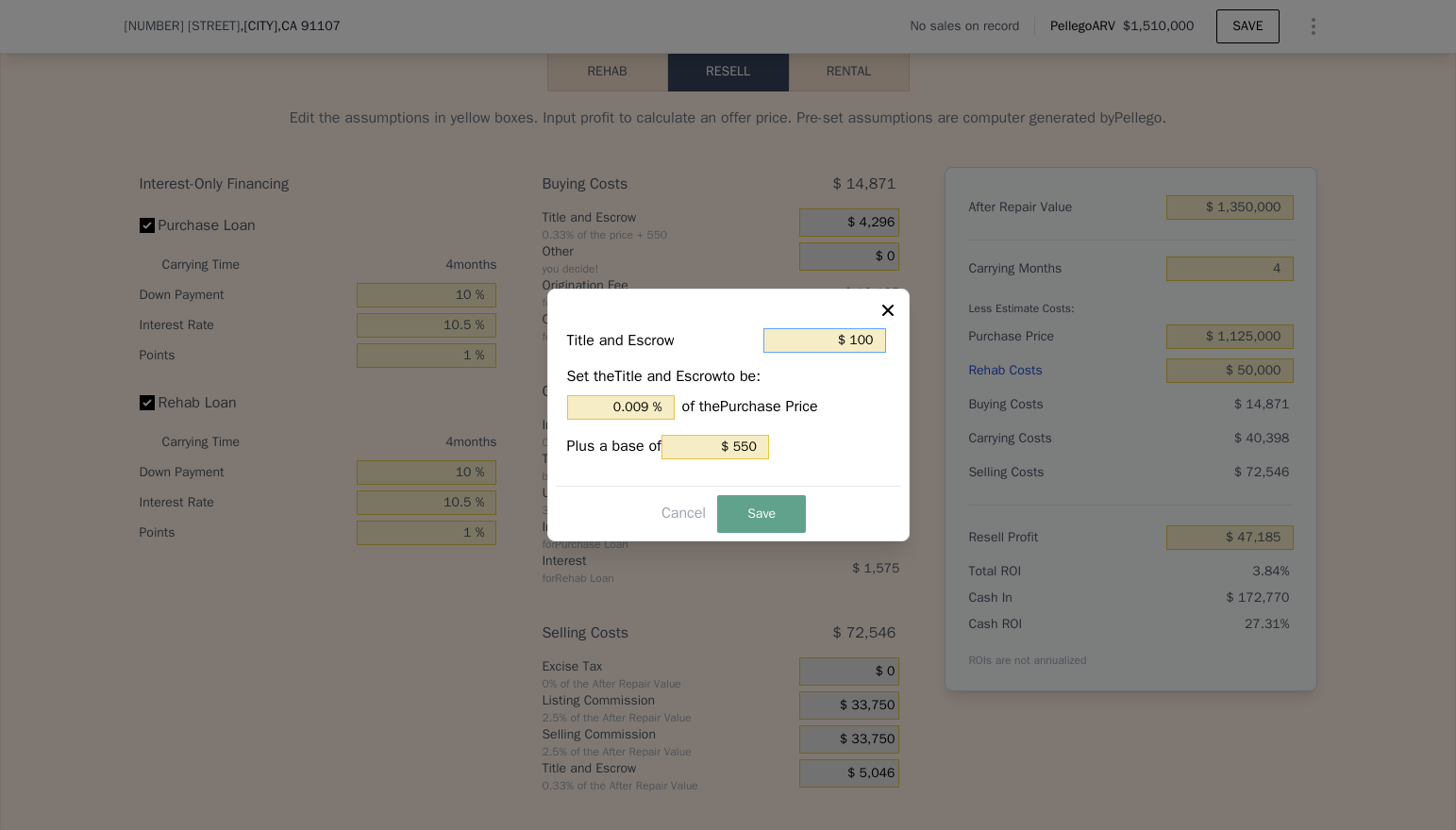 type on "$ 1,000" 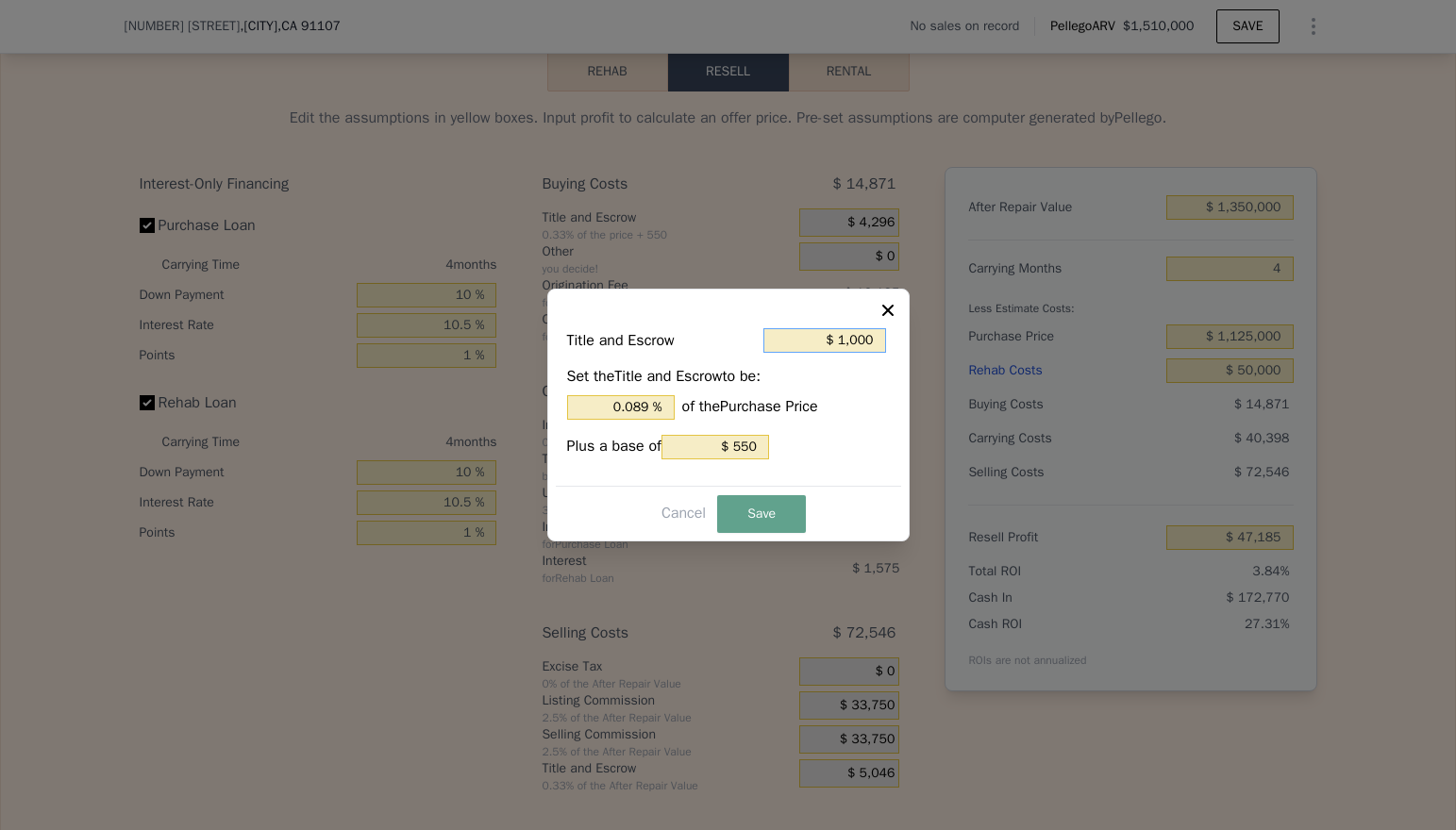 type on "$ 10,000" 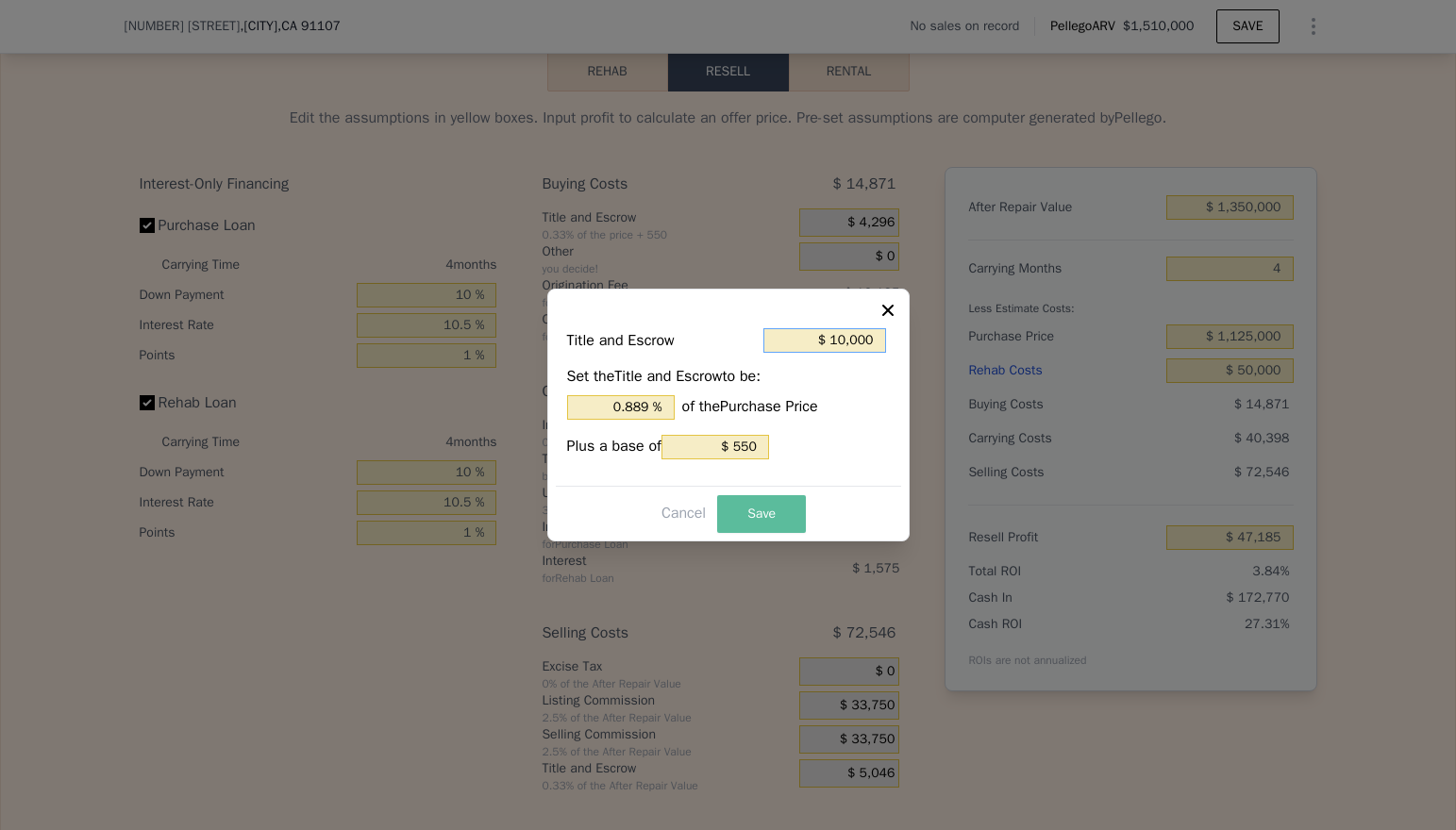 type on "$ 10,000" 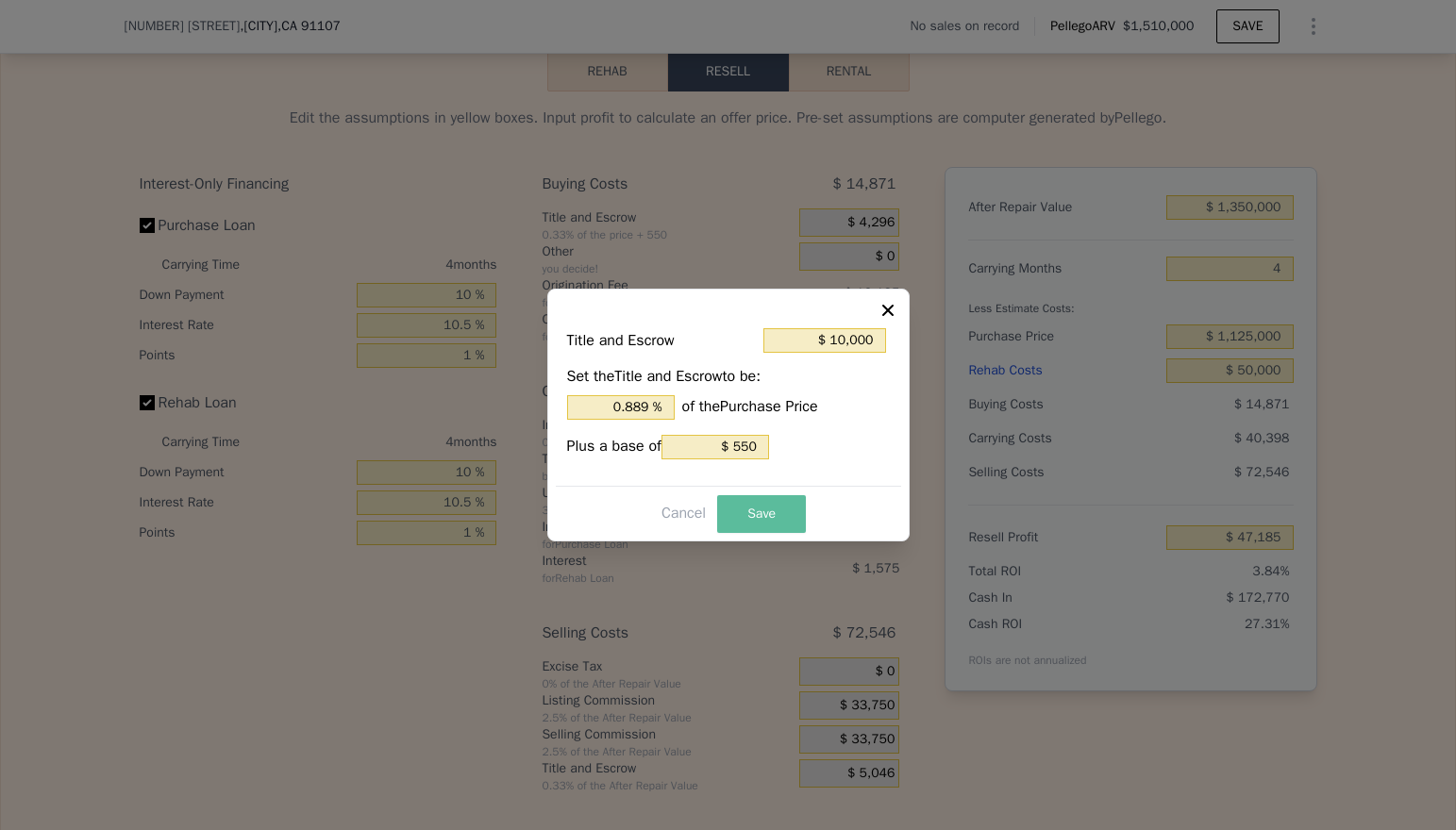 click on "Save" at bounding box center (761, 514) 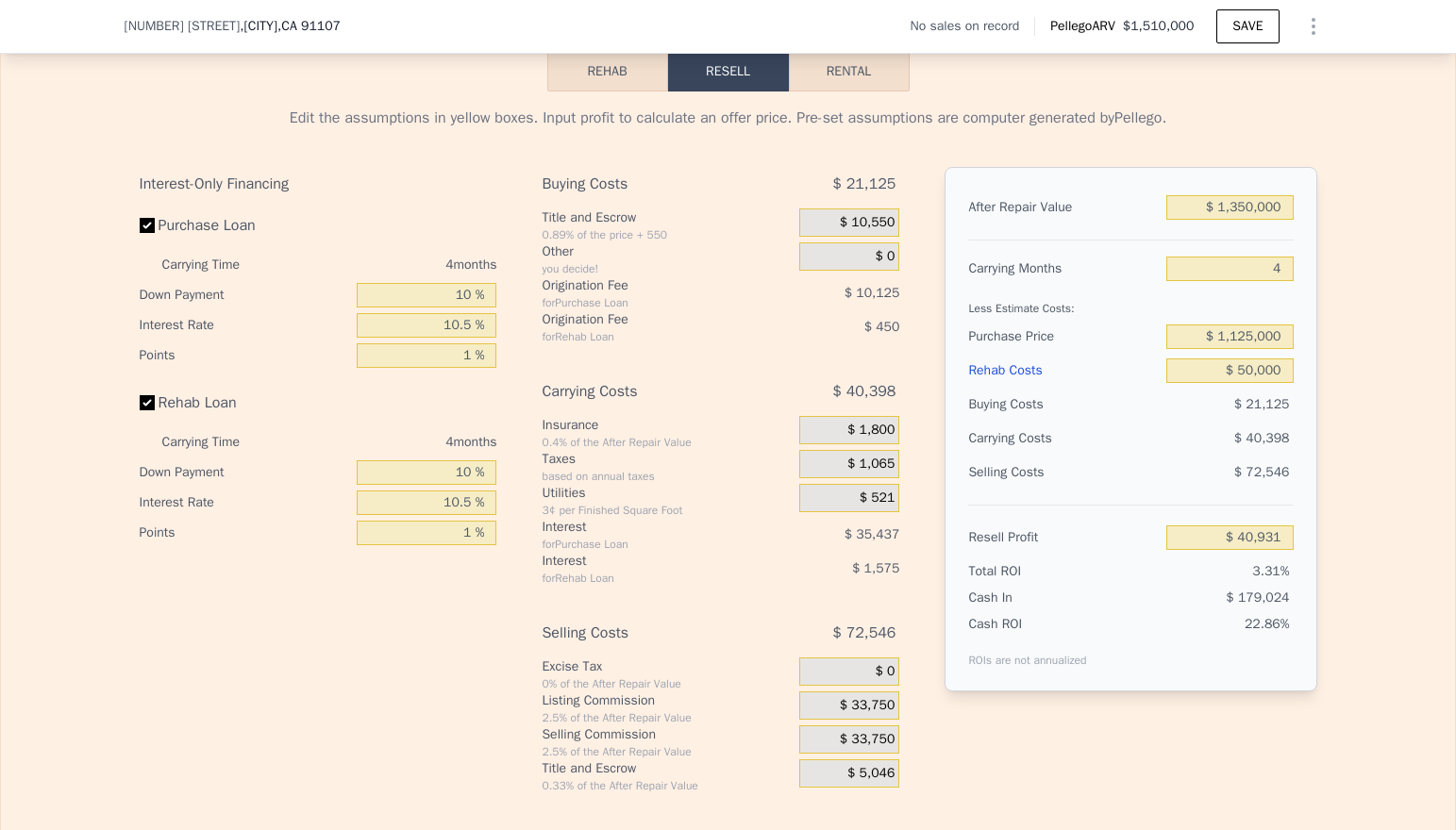 click on "$ 40,398" at bounding box center [829, 391] 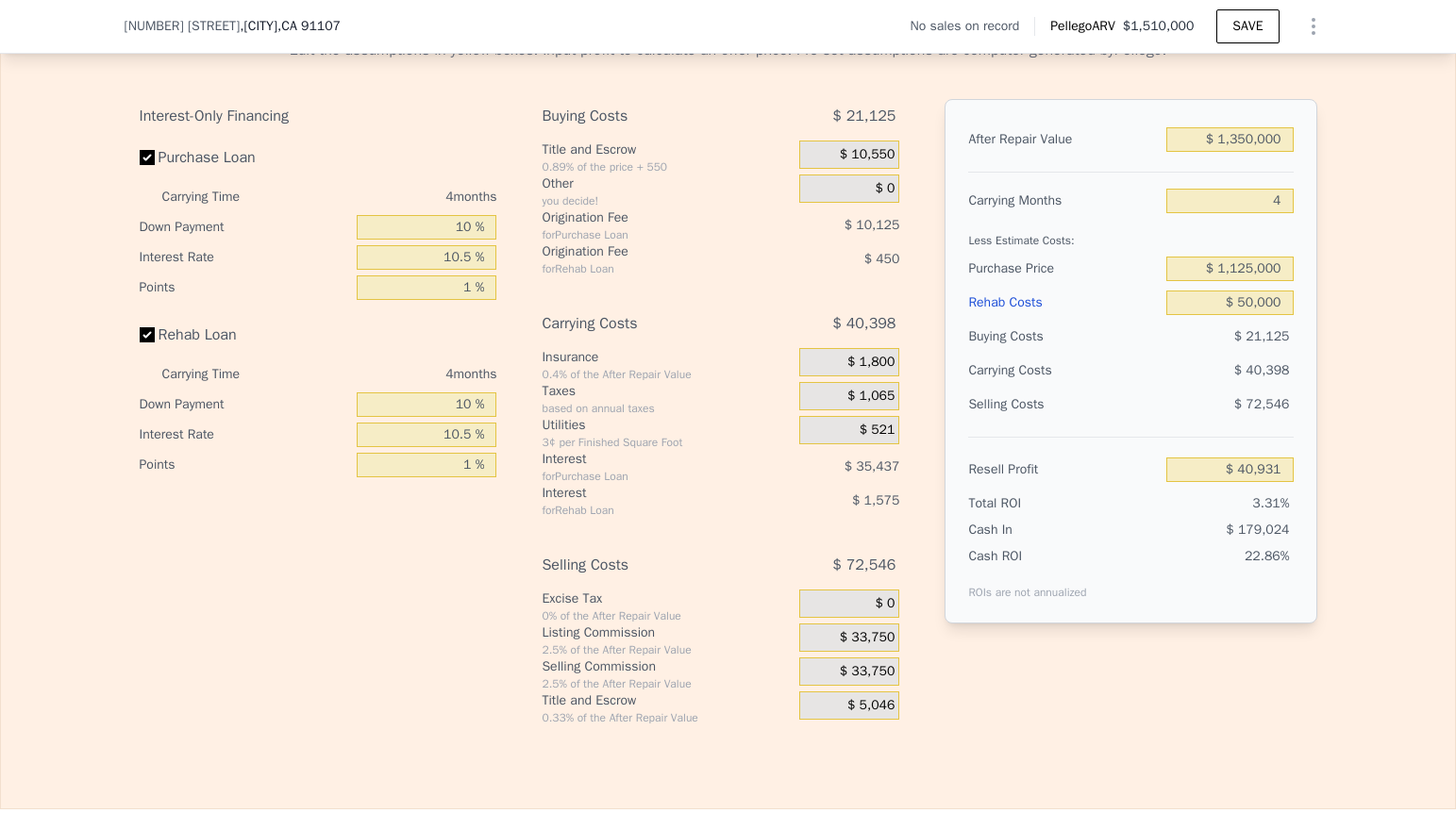 scroll, scrollTop: 2696, scrollLeft: 0, axis: vertical 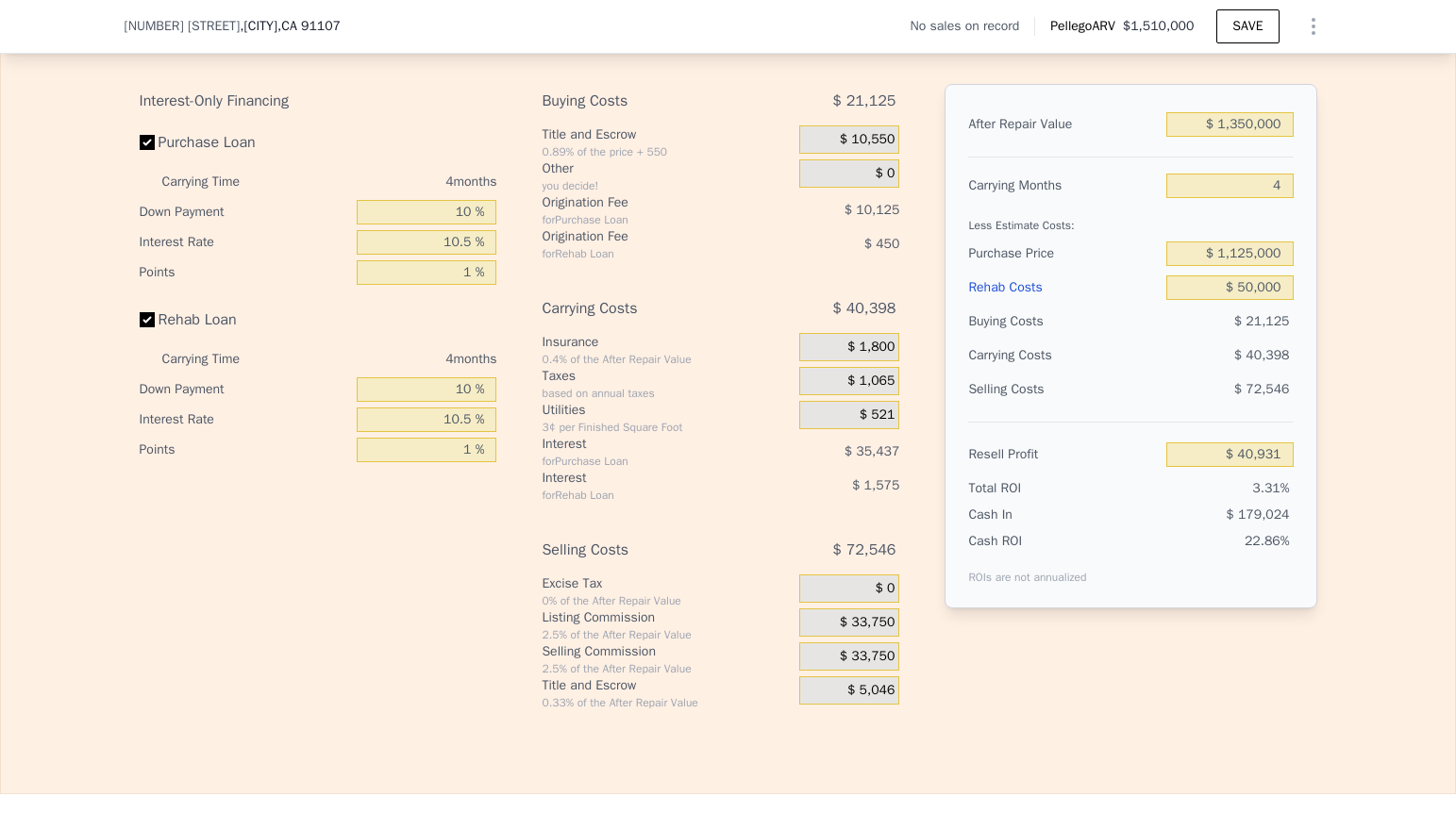 click on "$ 33,750" at bounding box center (849, 622) 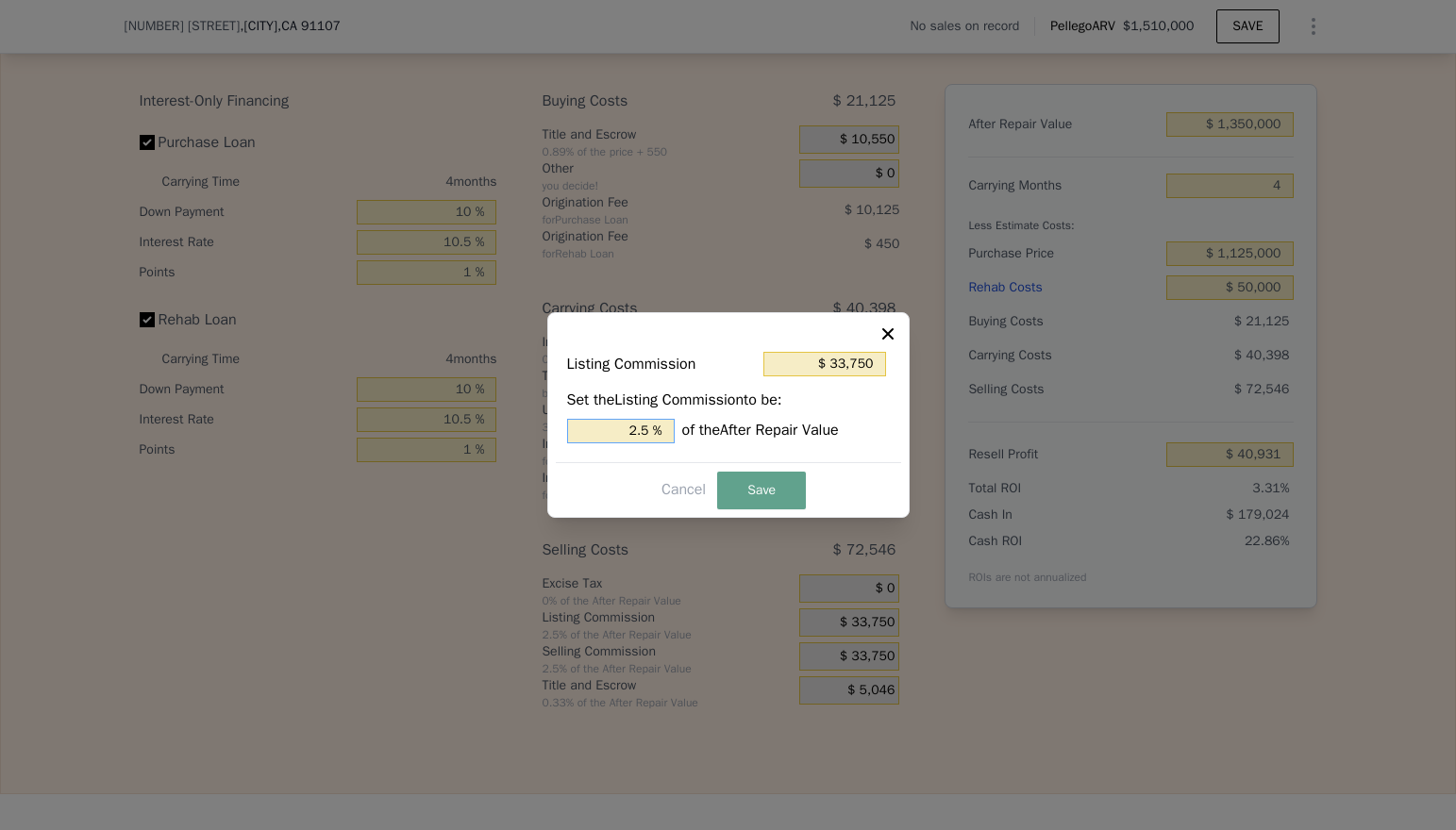 click on "2.5 %" at bounding box center [621, 431] 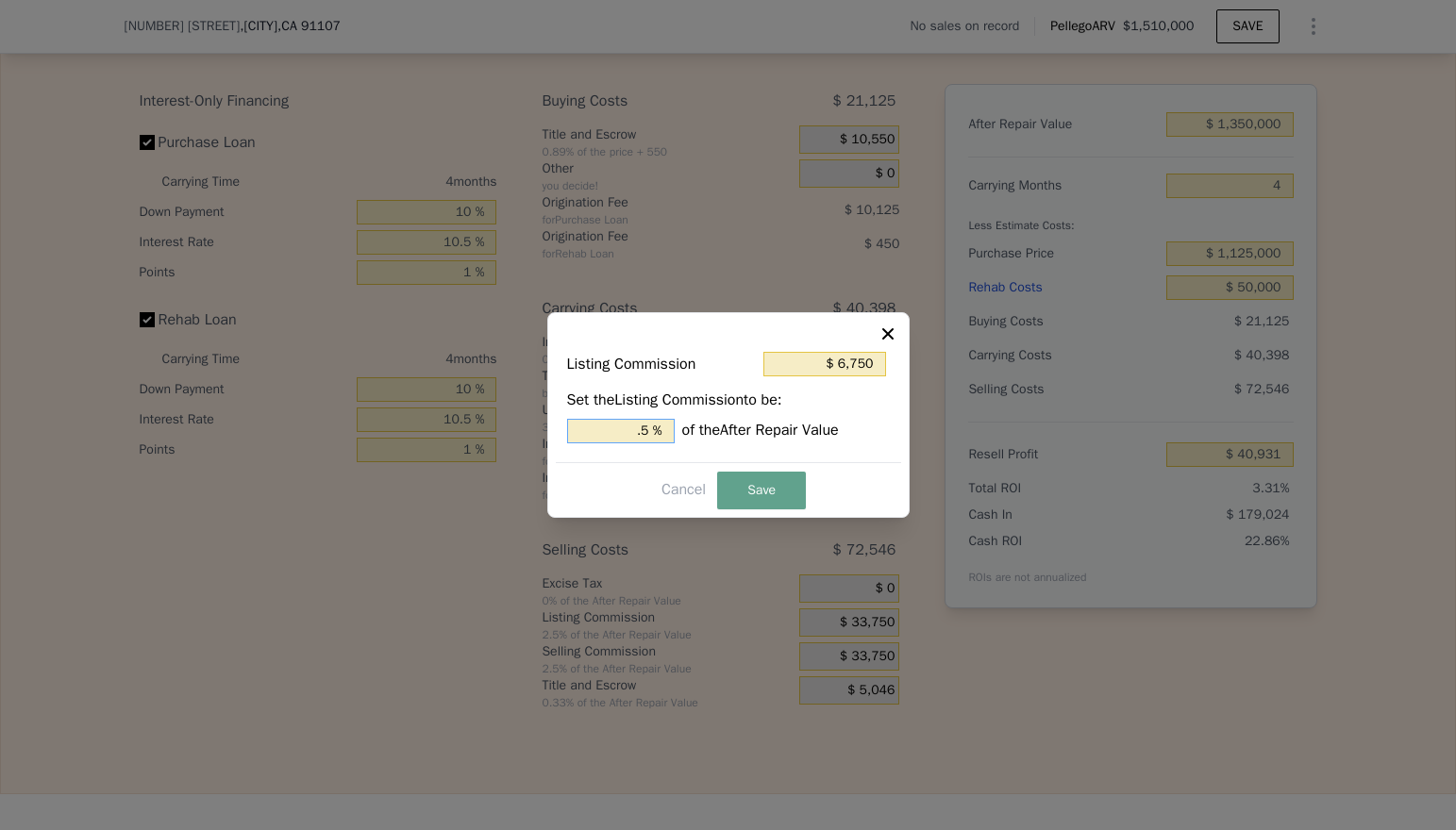 type on "$ 20,250" 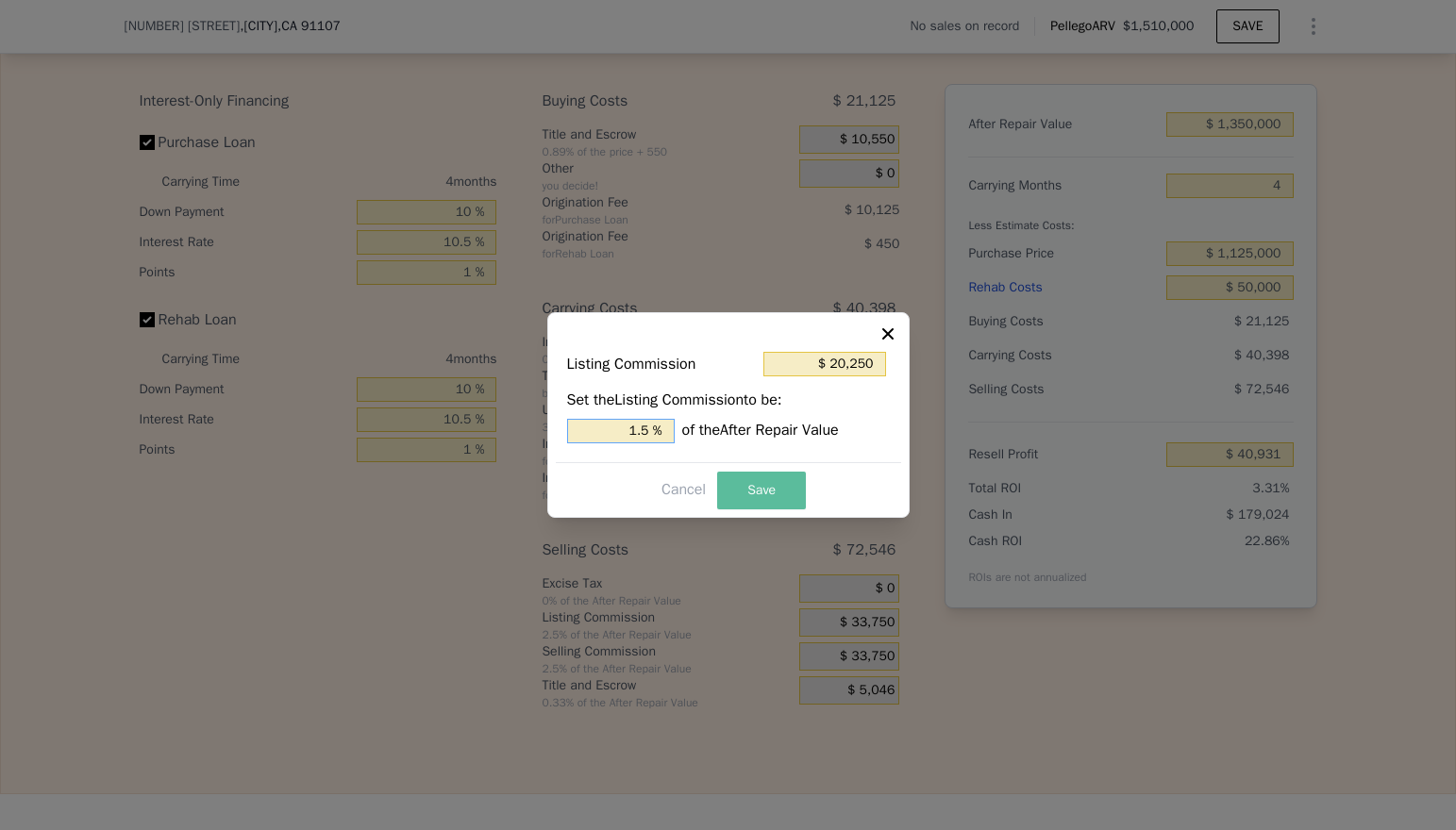 type on "1.5 %" 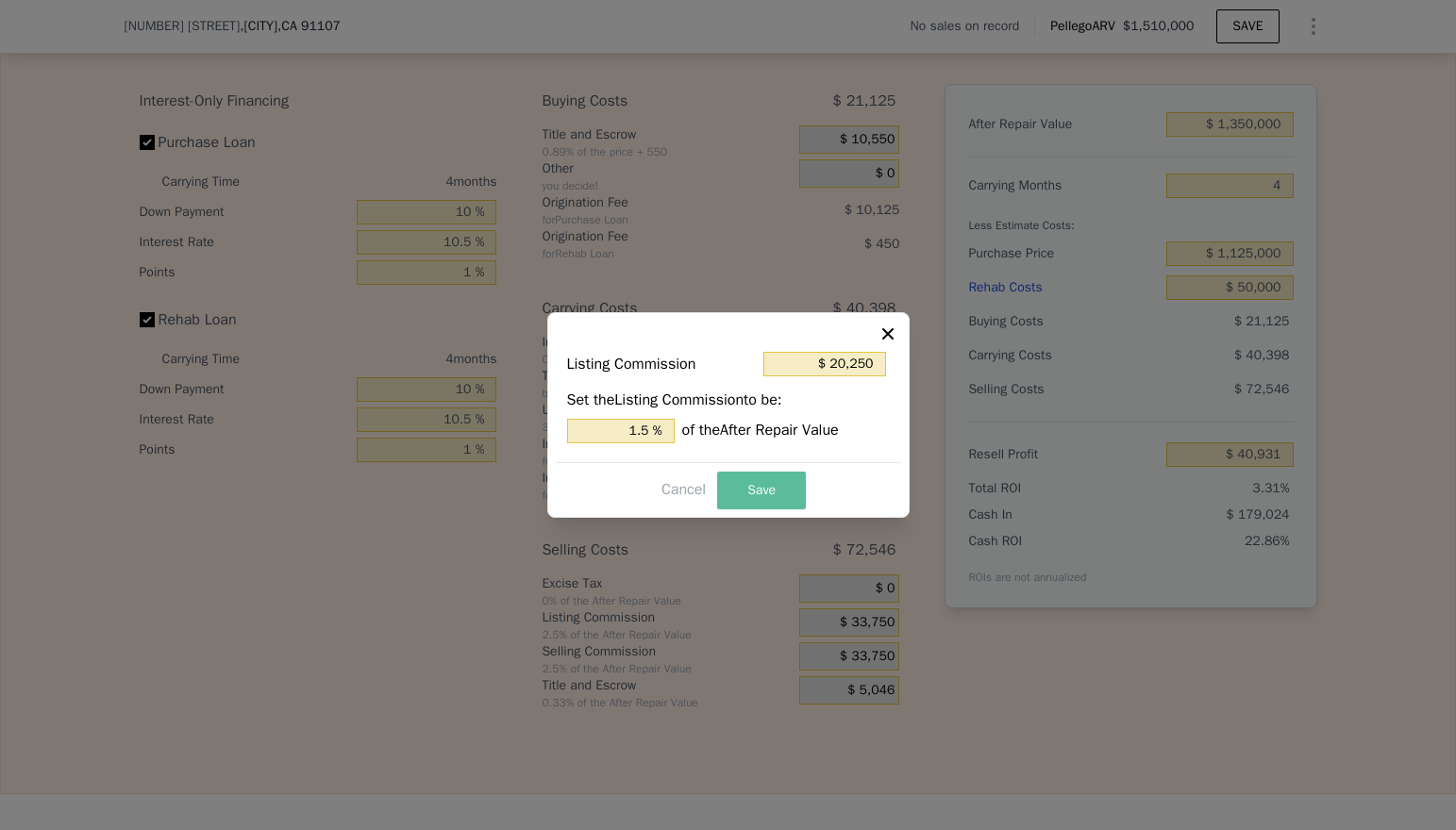 click on "Save" at bounding box center (761, 490) 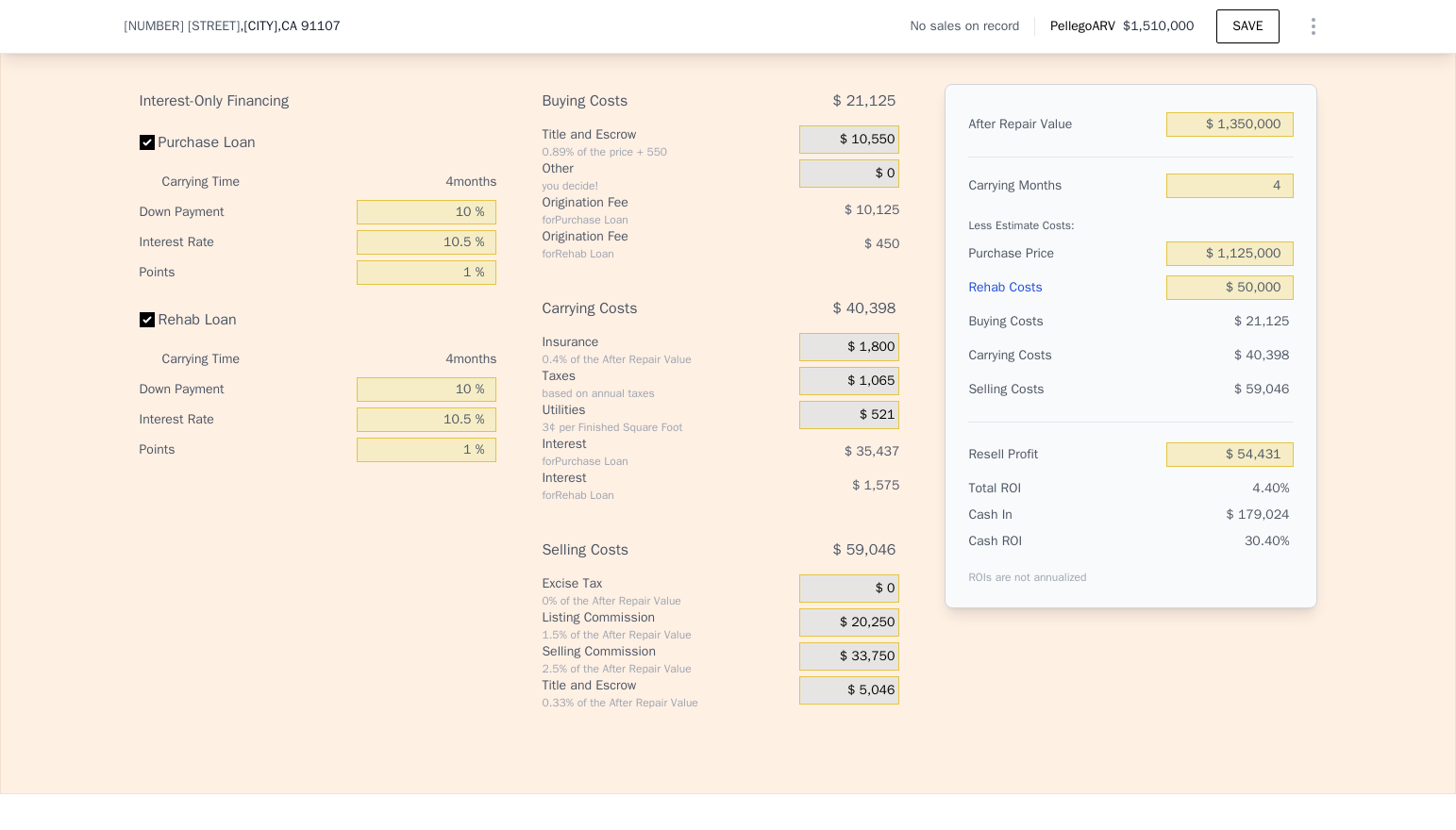 click on "After Repair Value $ 1,350,000 Carrying Months 4 Less Estimate Costs: Purchase Price $ 1,125,000 Rehab Costs $ 50,000 Buying Costs $ 21,125 Carrying Costs $ 40,398 Selling Costs $ 59,046 Resell Profit $ 54,431 Total ROI 4.40% Cash In $ 179,024 Cash ROI ROIs are not annualized 30.40%" at bounding box center (1130, 382) 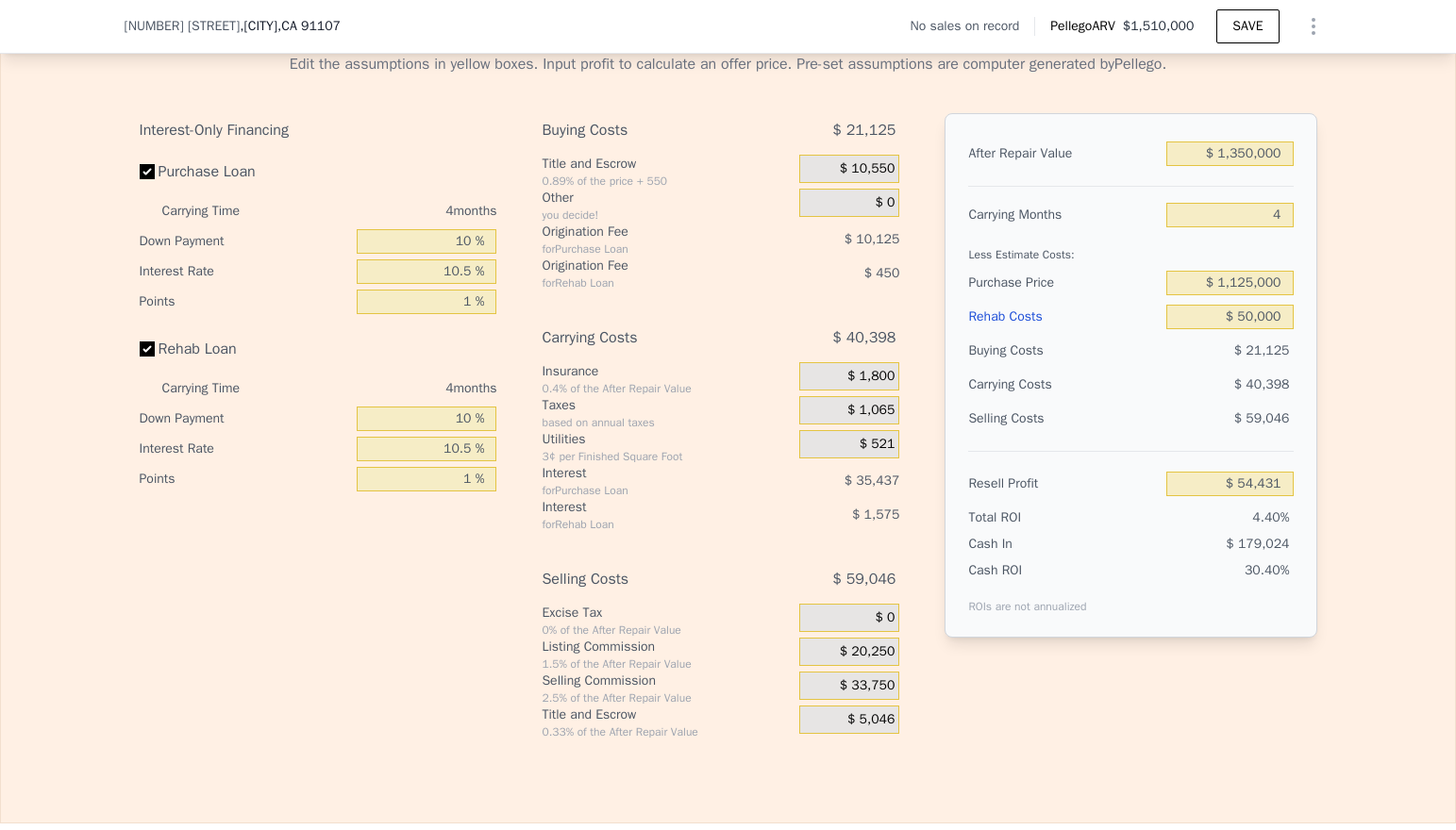 scroll, scrollTop: 2676, scrollLeft: 0, axis: vertical 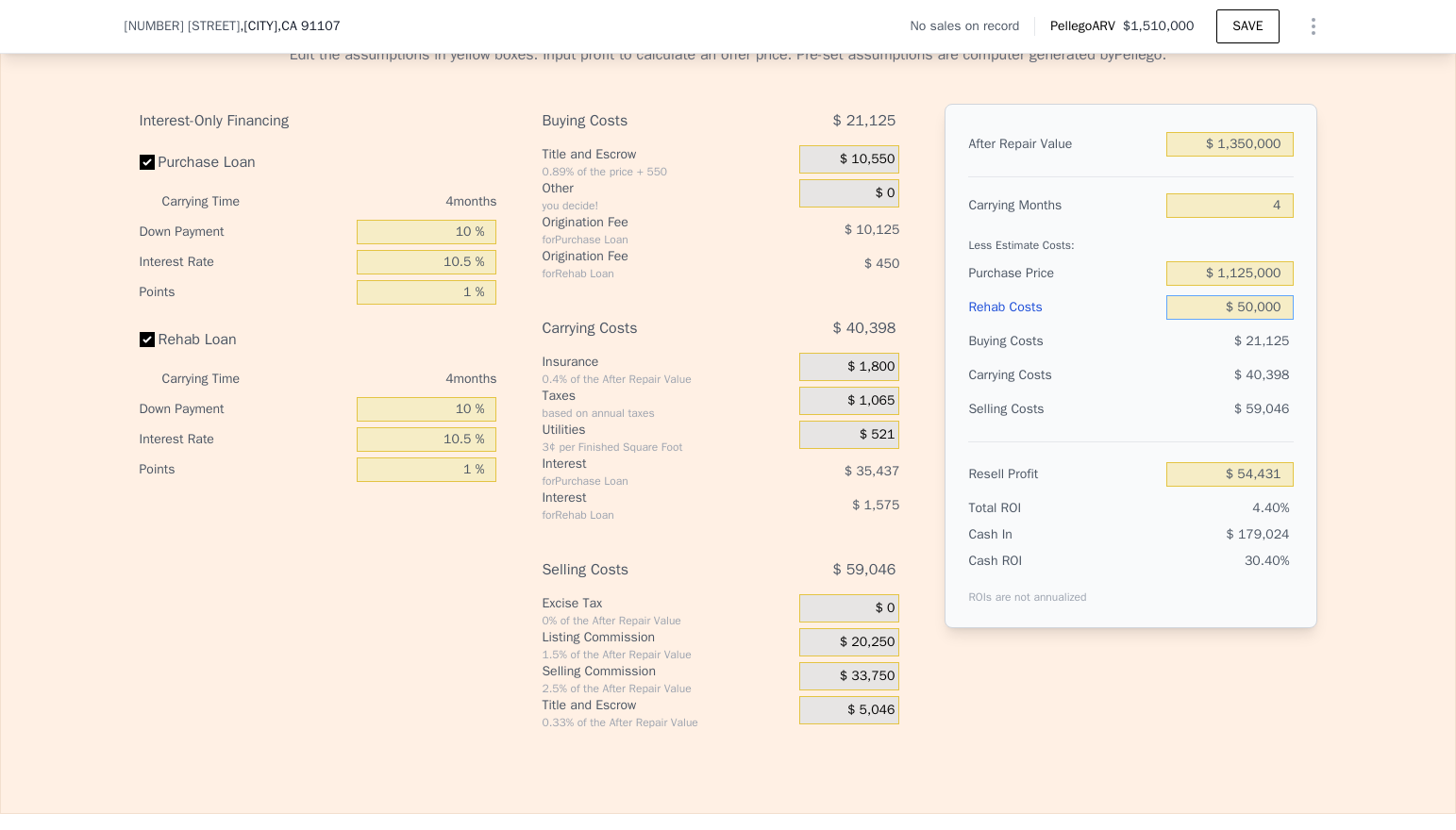 click on "$ 50,000" at bounding box center (1230, 307) 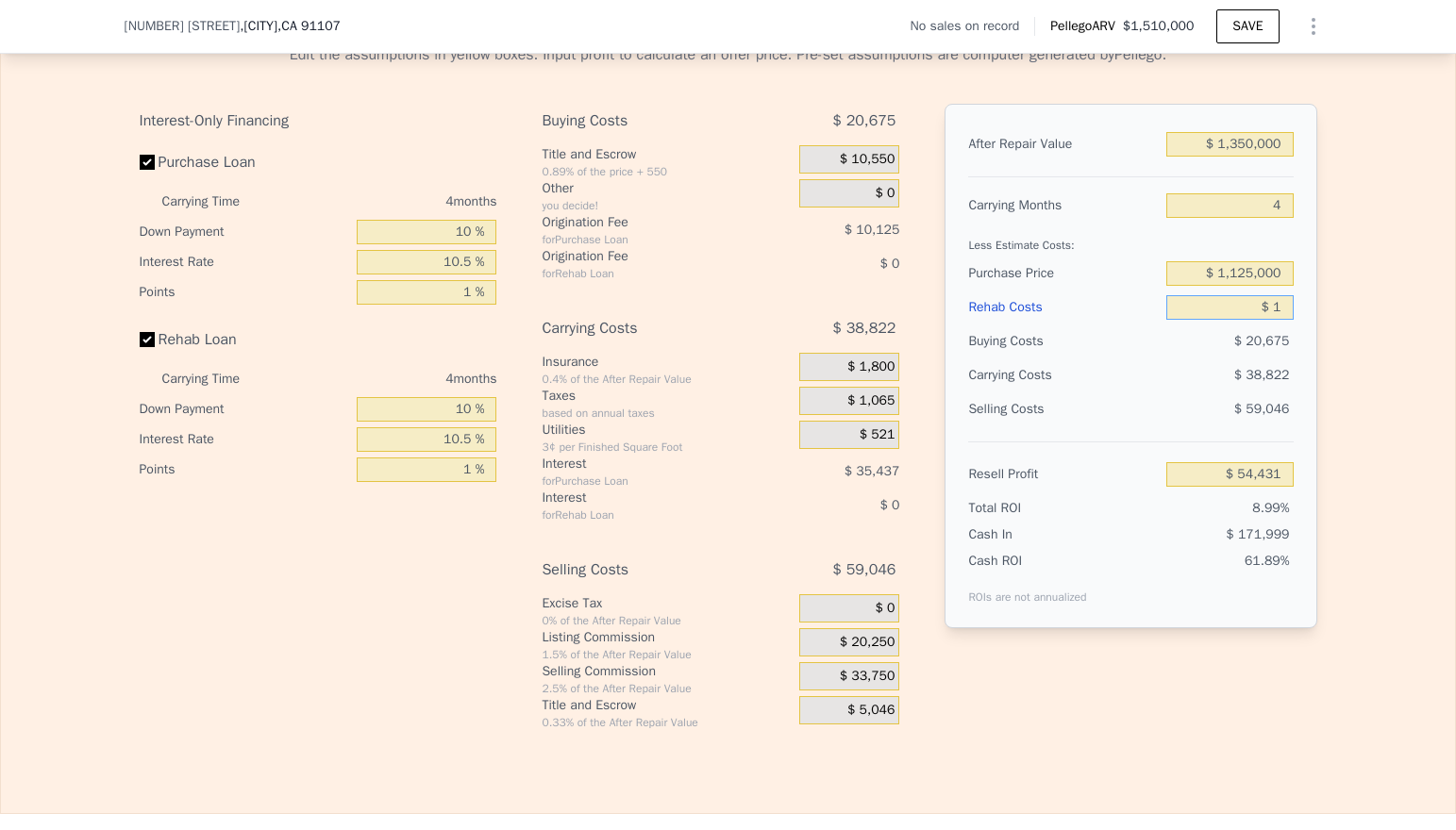 type on "$ 106,456" 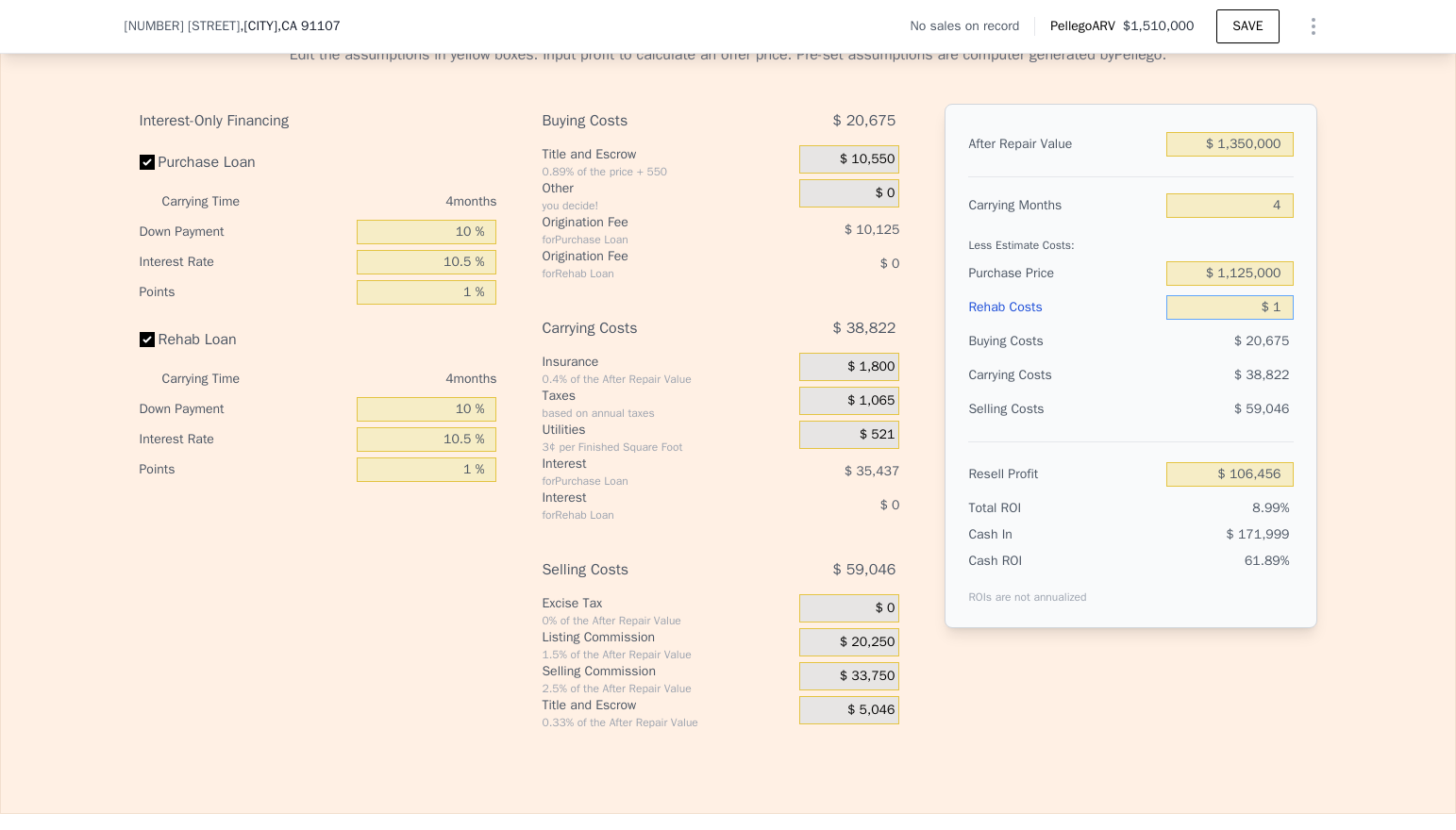 type on "$ 10" 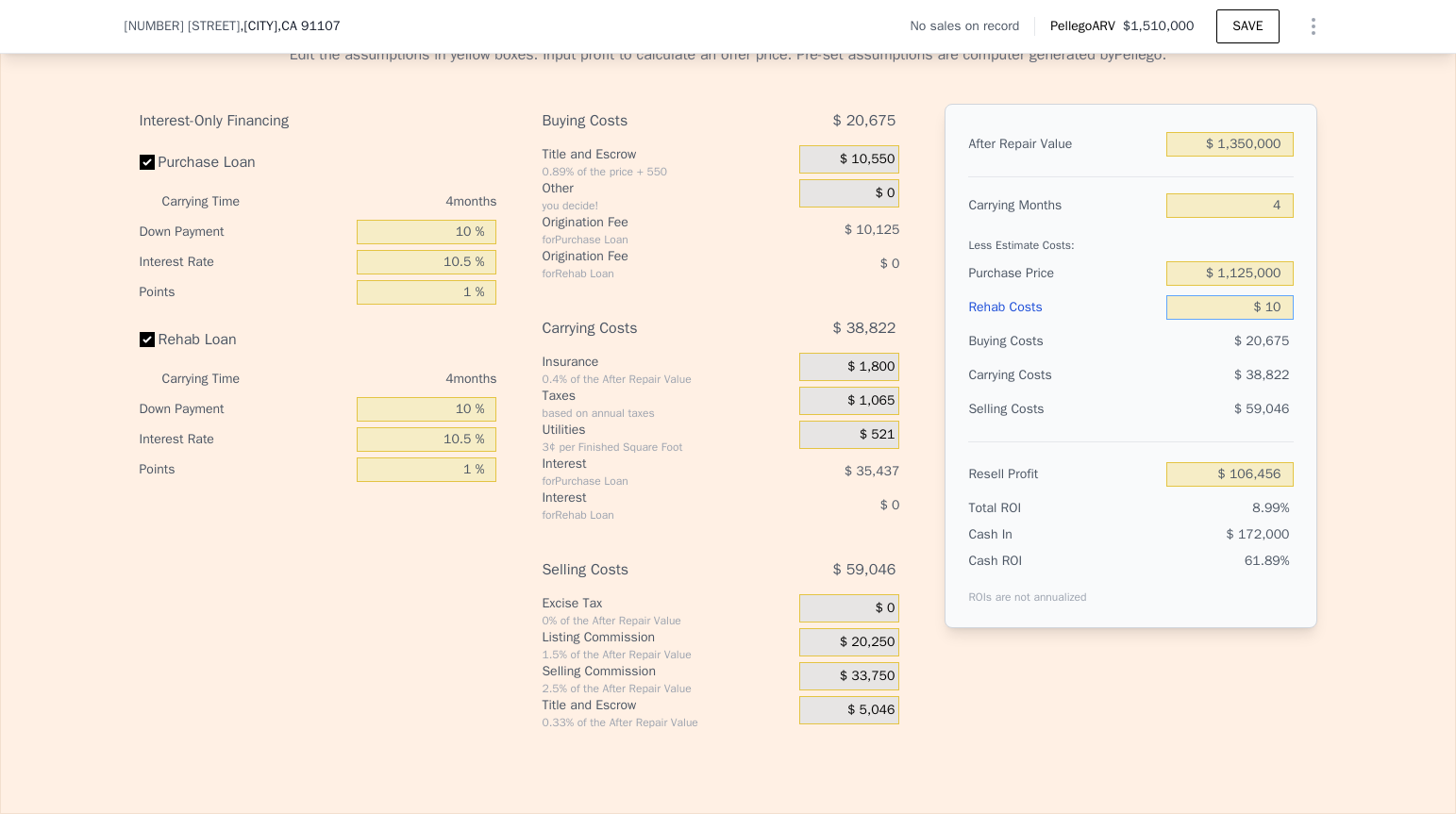 type on "$ 106,447" 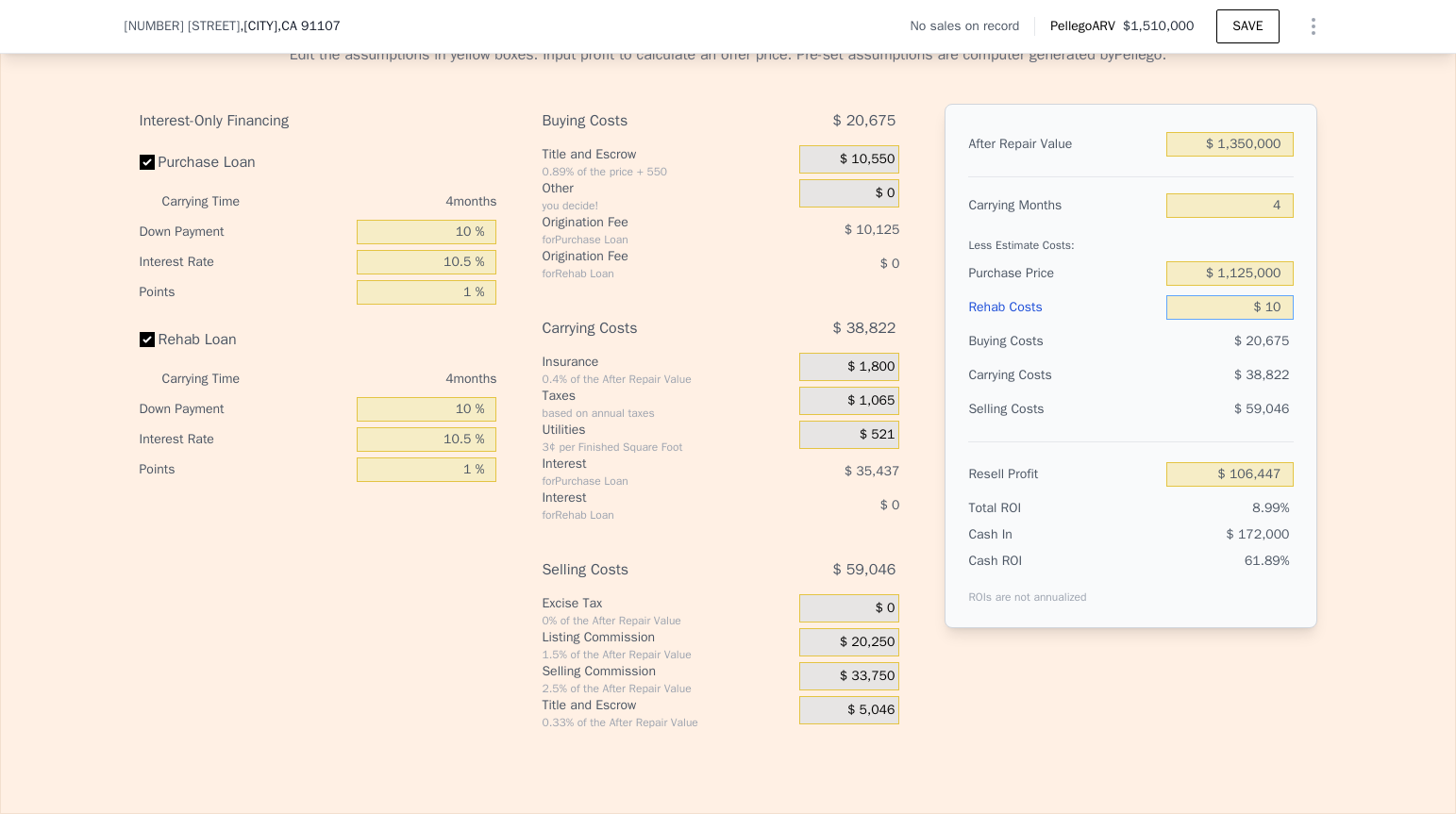 type on "$ 100" 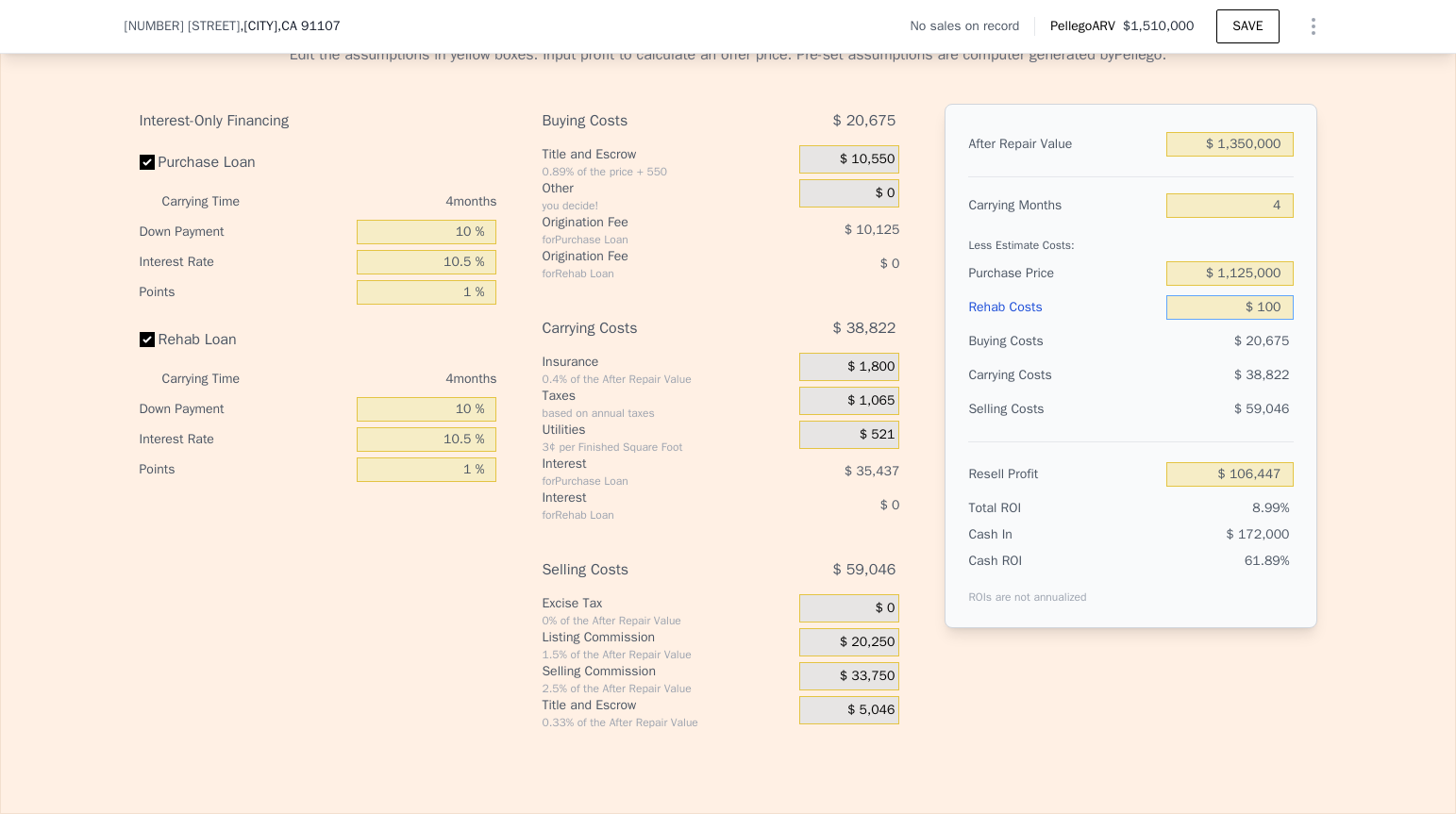 type on "$ 106,352" 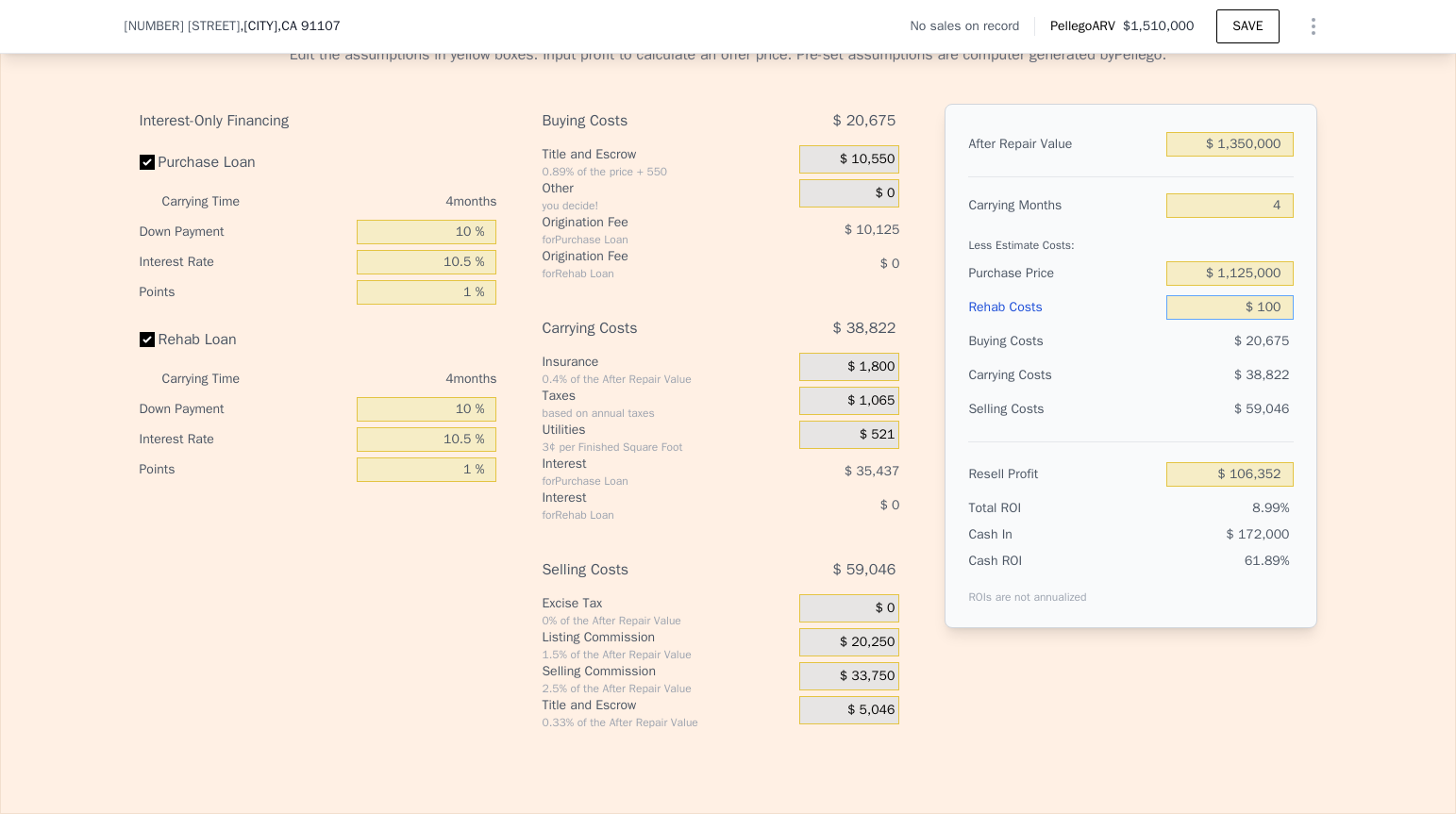 type on "$ 1,000" 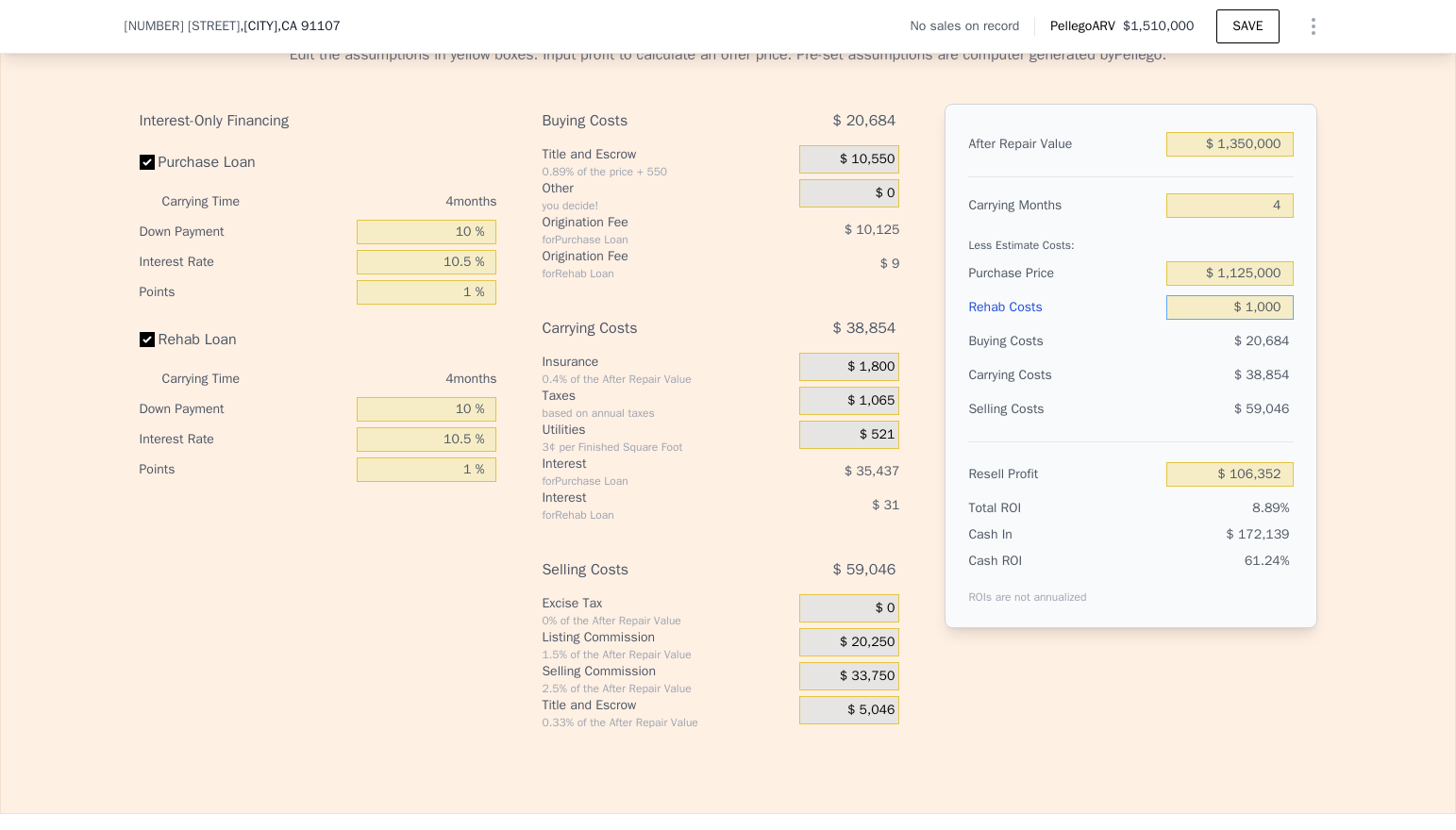 type on "$ 105,416" 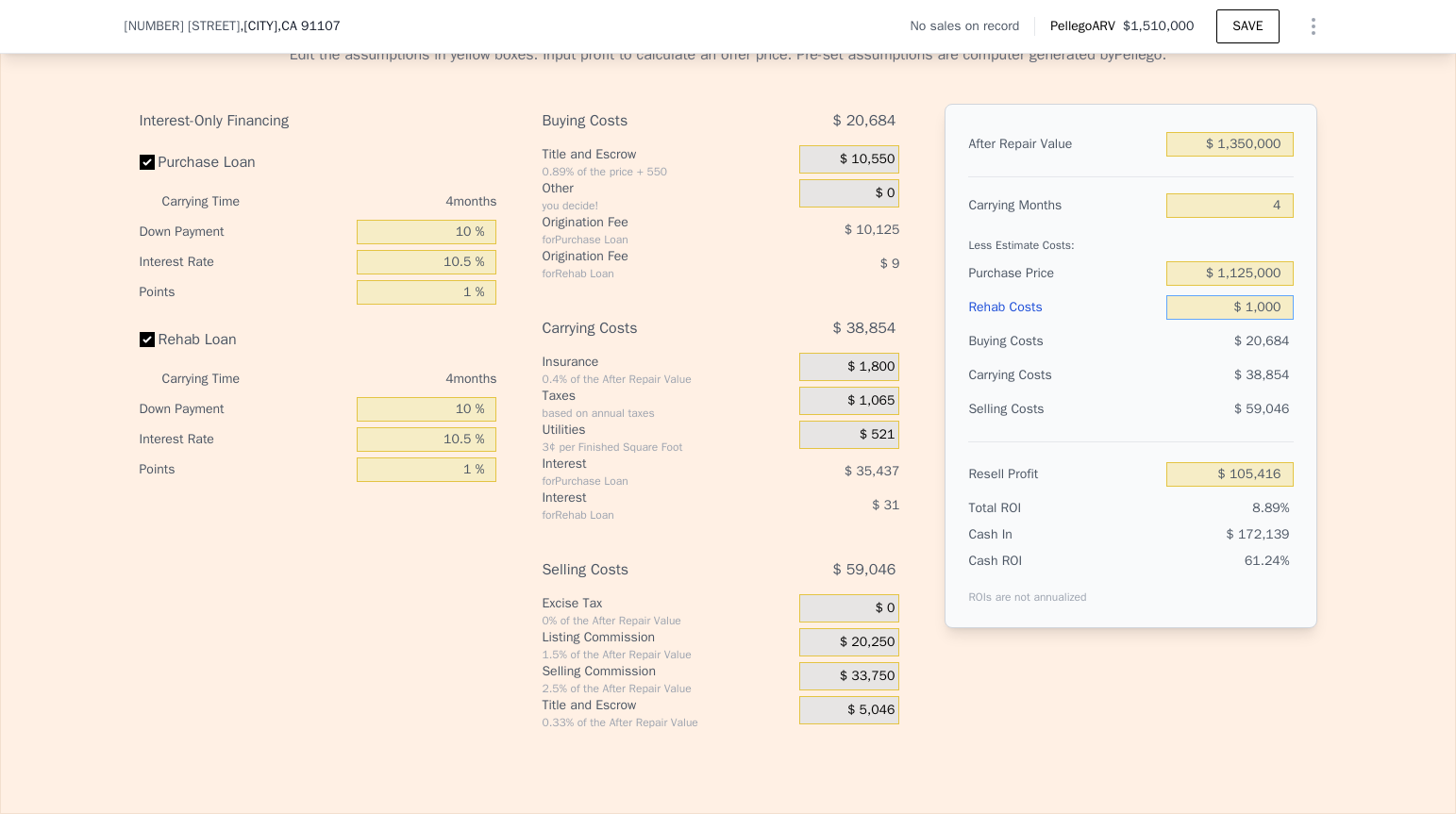 type on "$ 10,000" 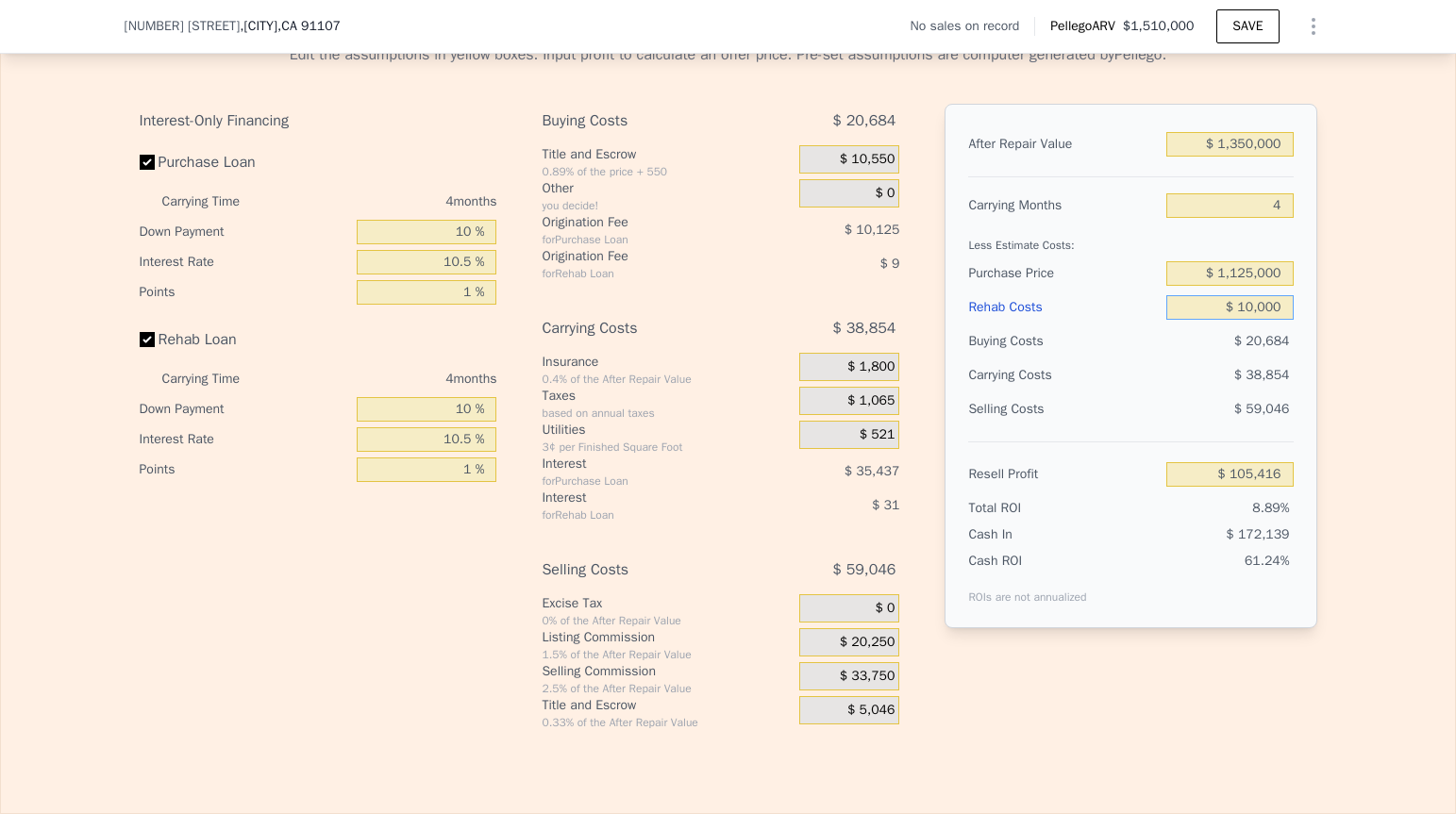 type on "$ 96,051" 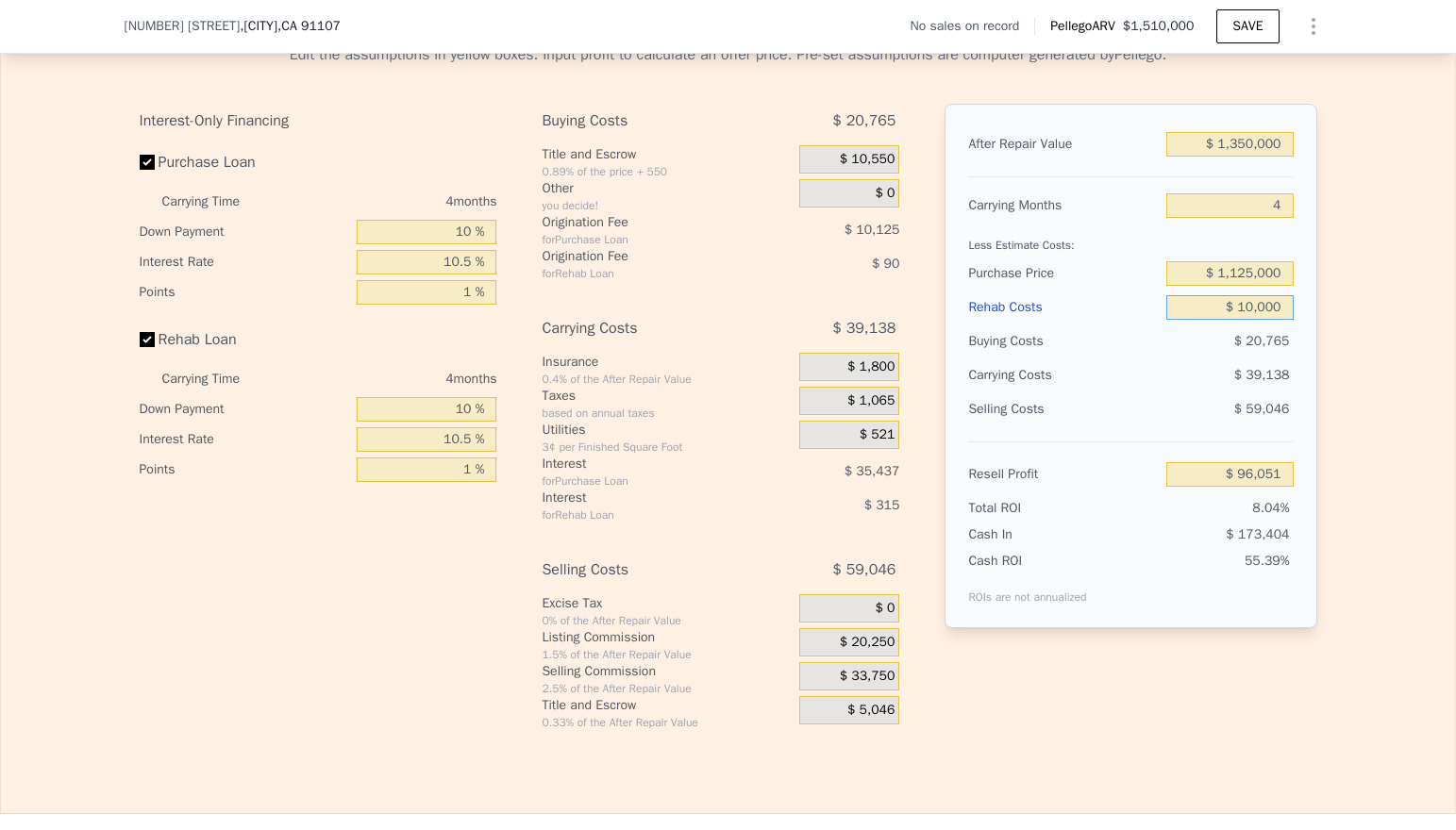 type on "$ 10,000" 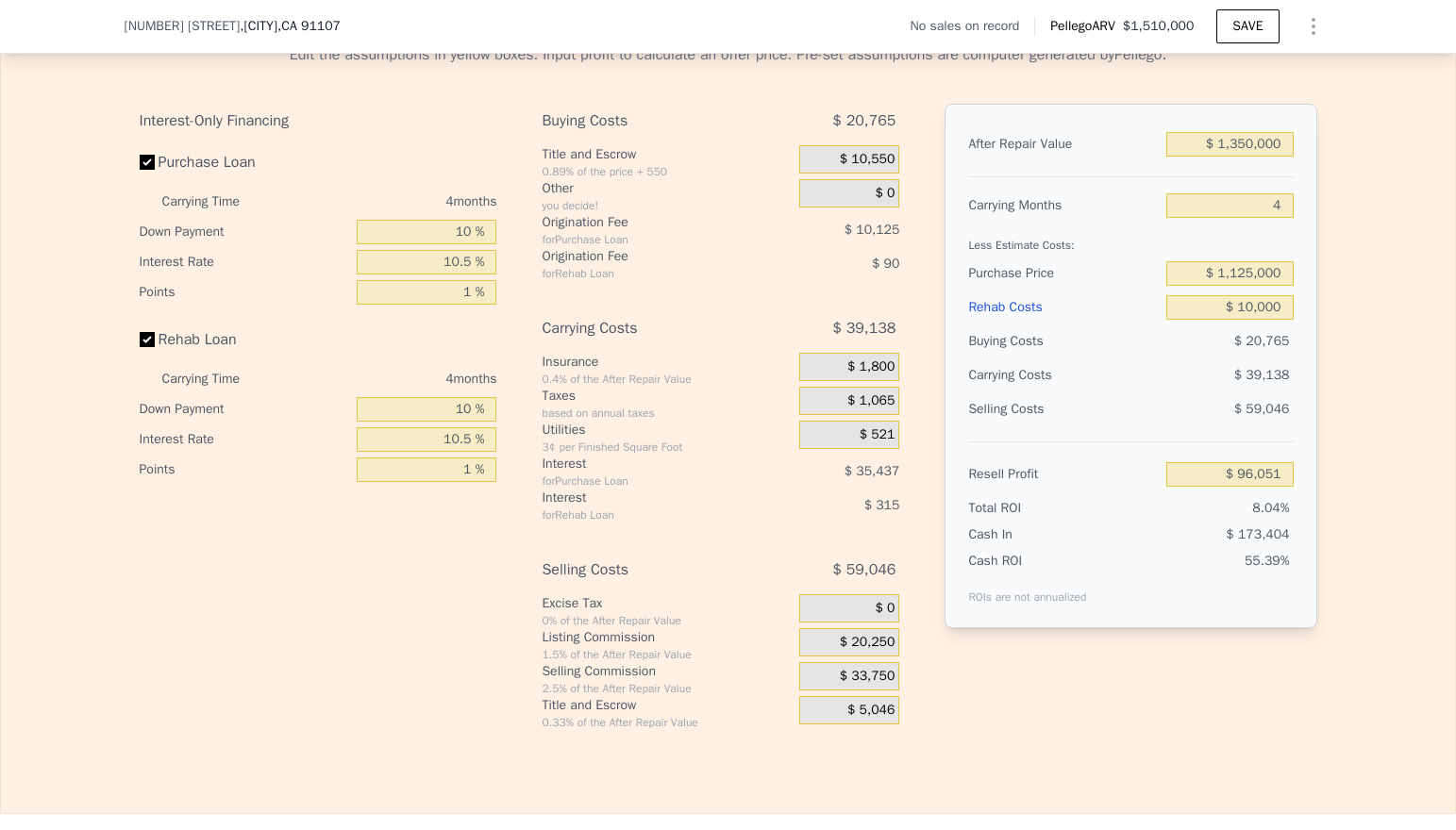 click on "Edit the assumptions in yellow boxes. Input profit to calculate an offer price. Pre-set assumptions are computer generated by Pellego. Interest-Only Financing Purchase Loan Carrying Time 4  months Down Payment 10 % Interest Rate 10.5 % Points 1 % Rehab Loan Carrying Time 4  months Down Payment 10 % Interest Rate 10.5 % Points 1 % Buying Costs $ 20,765 Title and Escrow 0.89% of the price + 550 $ 10,550 Other you decide! $ 0 Origination Fee for  Purchase Loan $ 10,125 Origination Fee for  Rehab Loan $ 90 Carrying Costs $ 39,138 Insurance 0.4% of the After Repair Value $ 1,800 Taxes based on annual taxes $ 1,065 Utilities 3¢ per Finished Square Foot $ 521 Interest for  Purchase Loan $ 35,437 Interest for  Rehab Loan $ 315 Selling Costs $ 59,046 Excise Tax 0% of the After Repair Value $ 0 Listing Commission 1.5% of the After Repair Value $ 20,250 Selling Commission 2.5% of the After Repair Value $ 33,750 Title and Escrow 0.33% of the After Repair Value $ 5,046 After Repair Value $ 1,350,000 Carrying Months 4" at bounding box center (728, 379) 